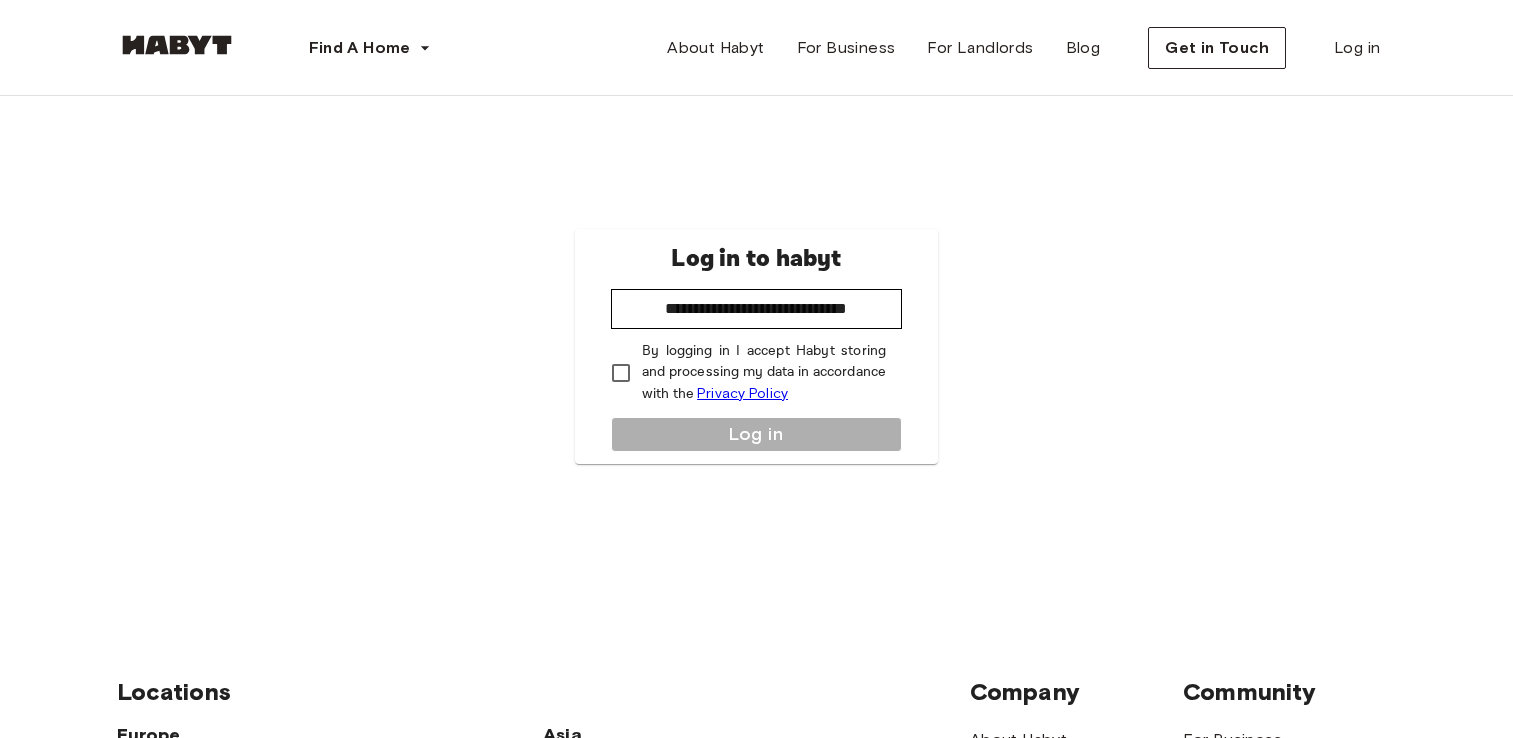 scroll, scrollTop: 0, scrollLeft: 0, axis: both 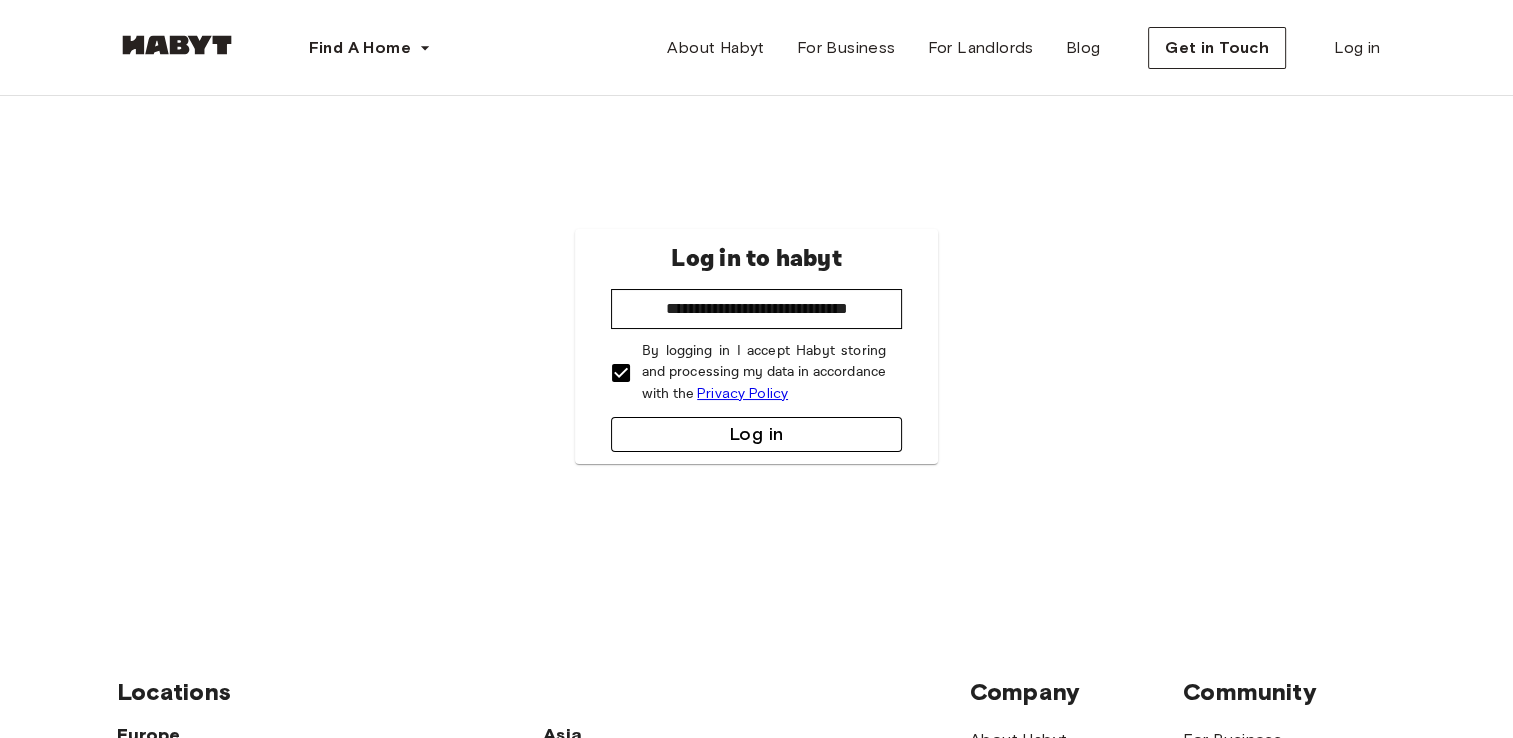 click on "Log in" at bounding box center (756, 434) 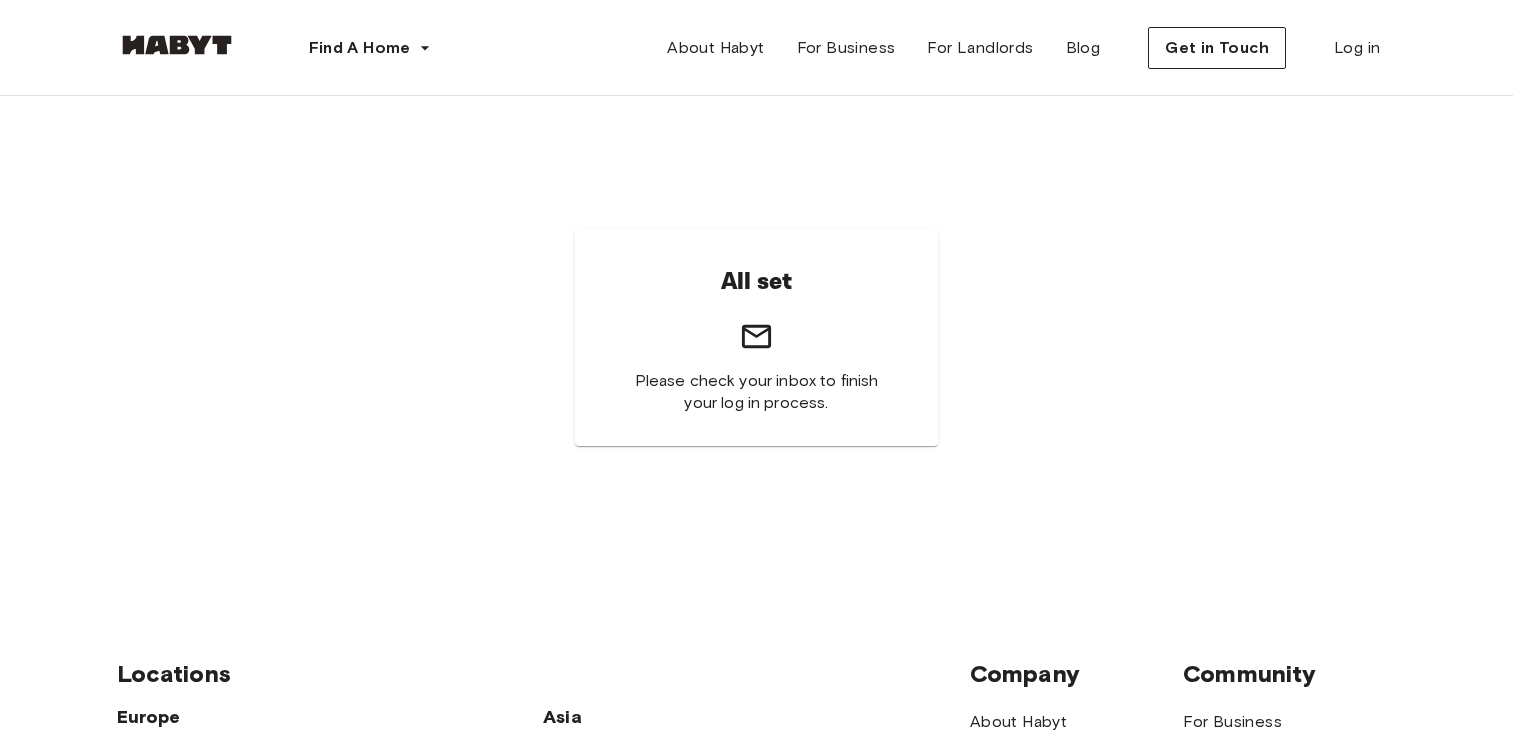scroll, scrollTop: 0, scrollLeft: 0, axis: both 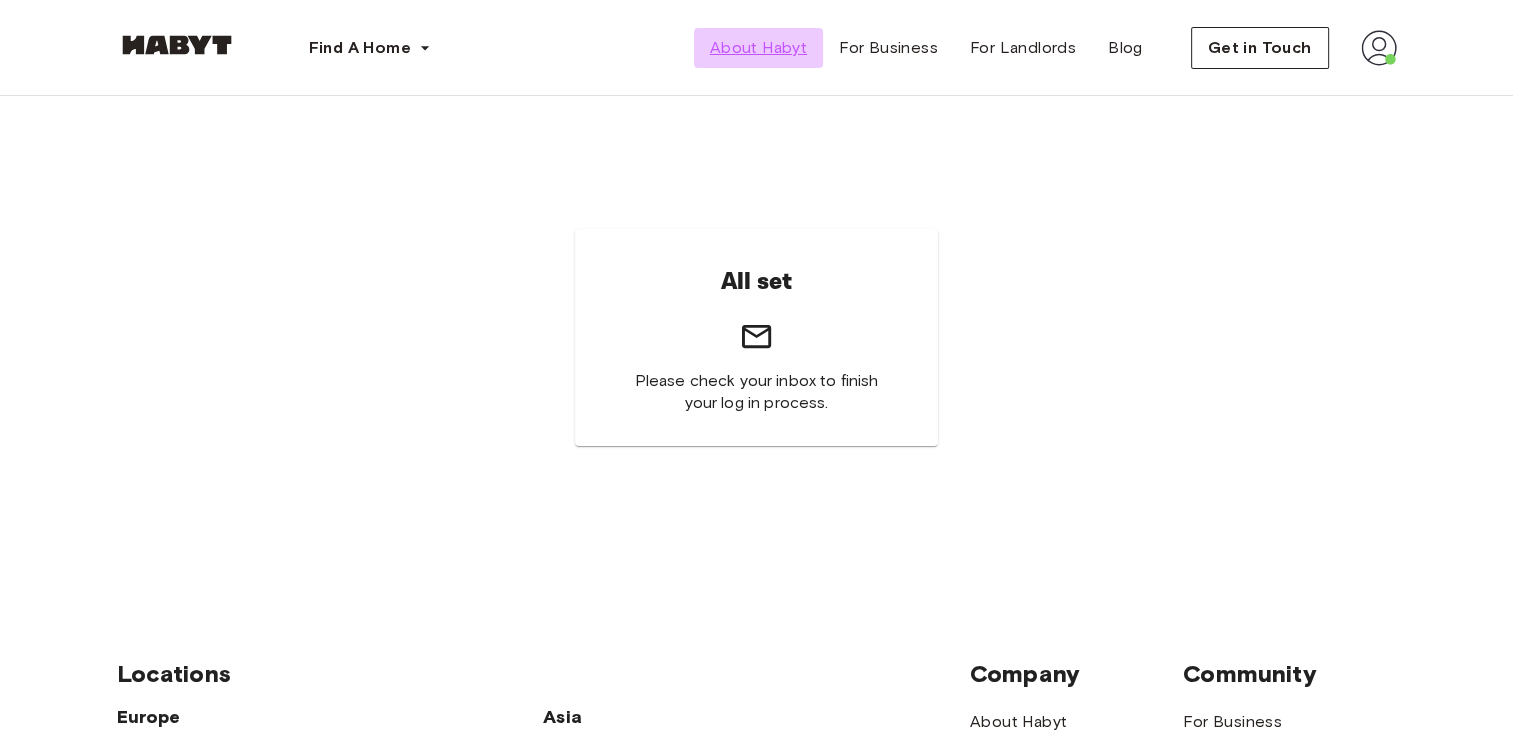 click on "About Habyt" at bounding box center [758, 48] 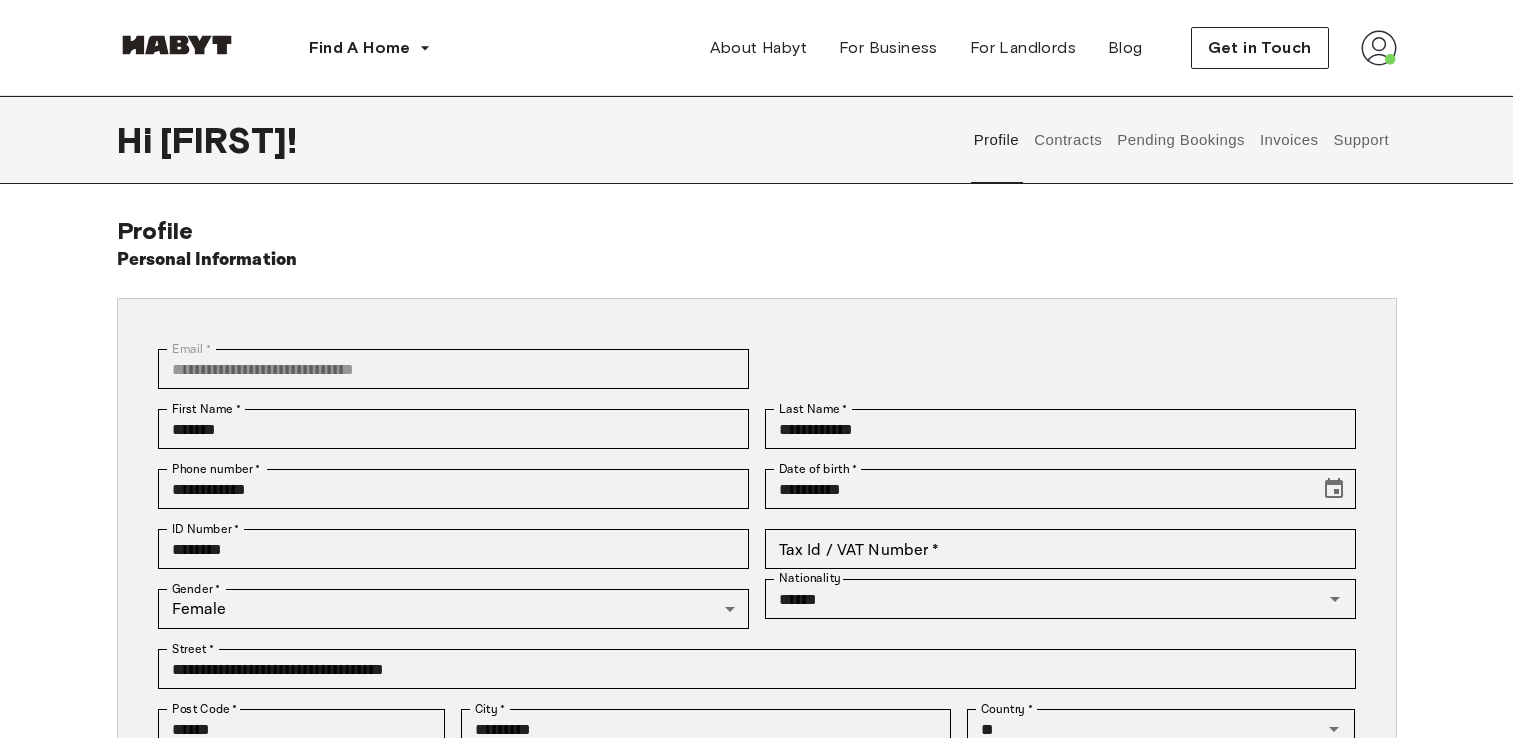 scroll, scrollTop: 0, scrollLeft: 0, axis: both 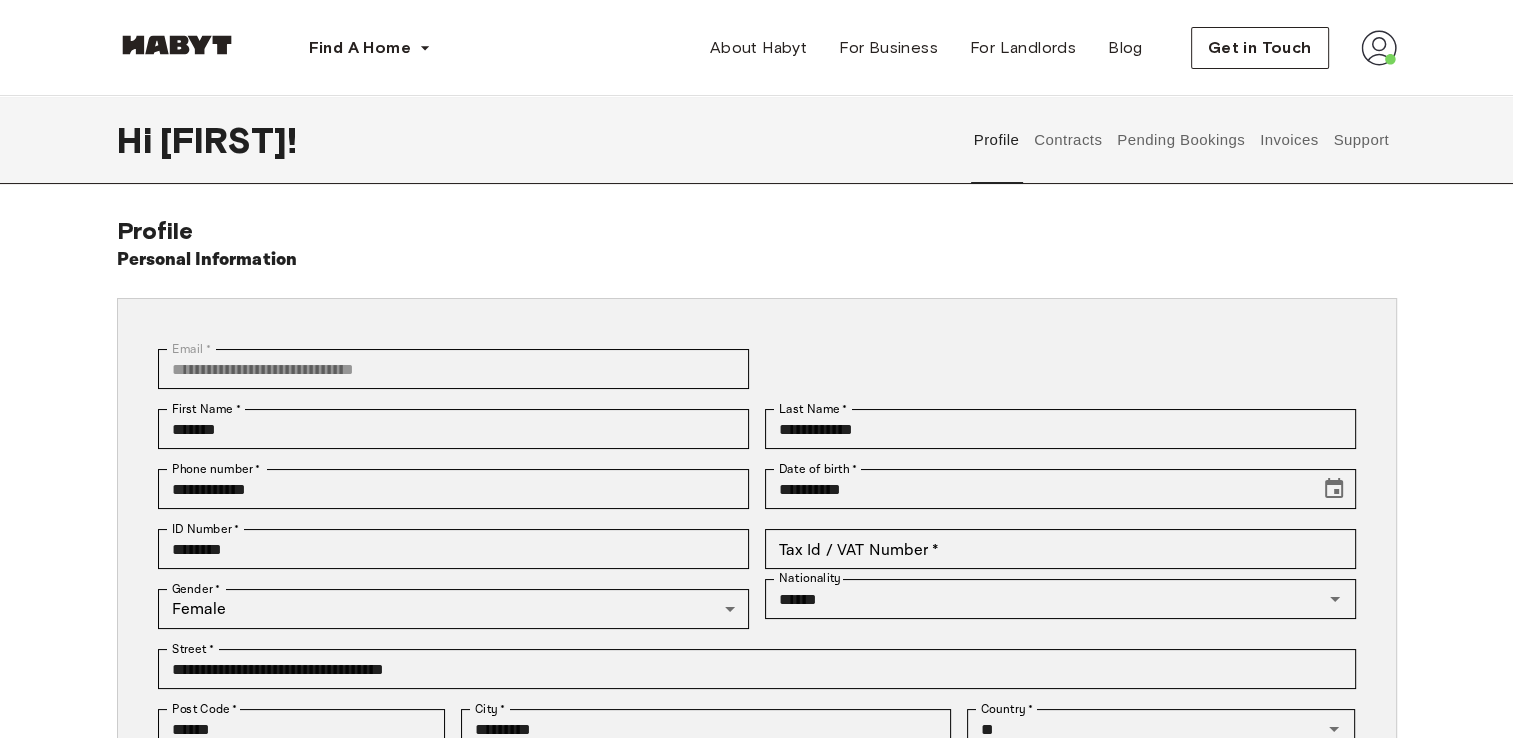 click on "Contracts" at bounding box center [1068, 140] 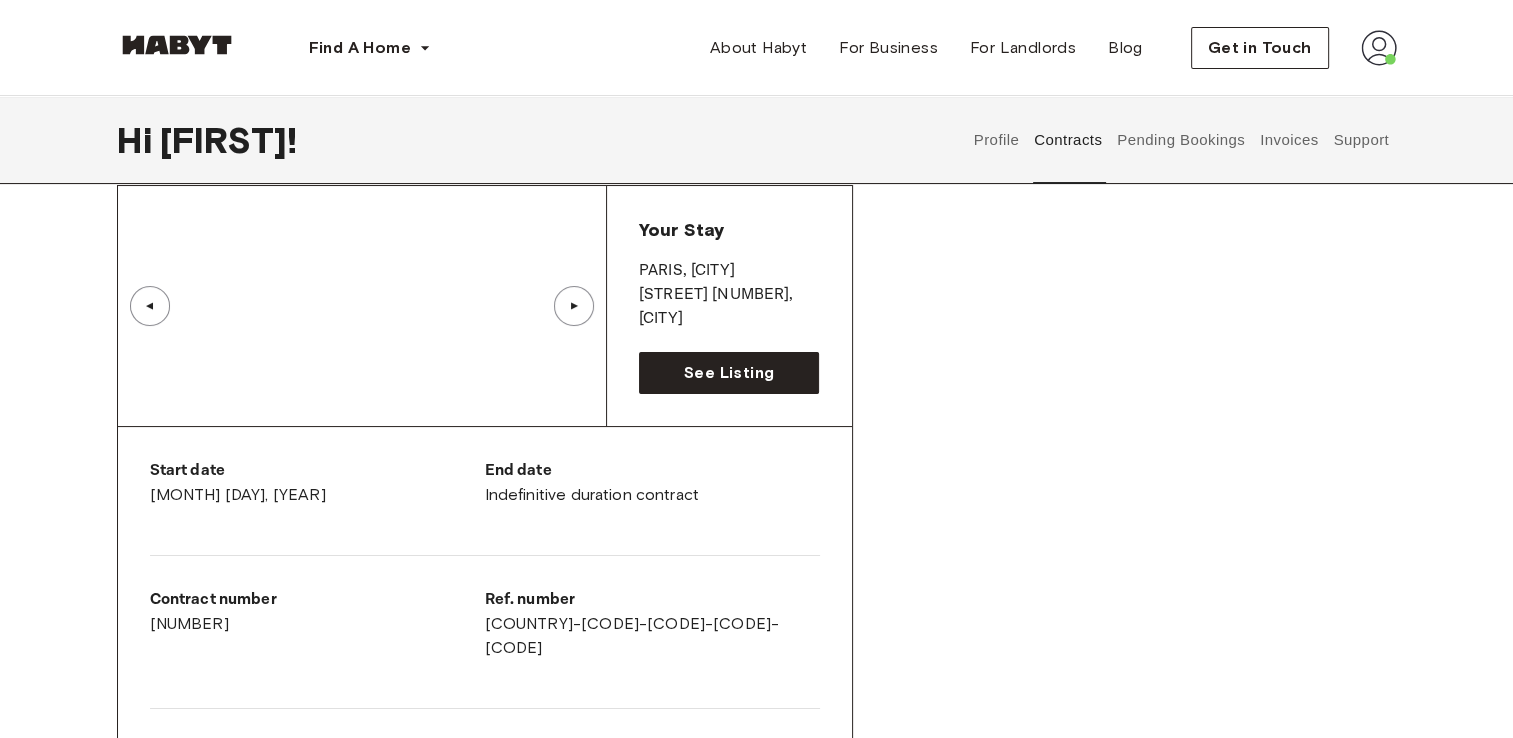 scroll, scrollTop: 100, scrollLeft: 0, axis: vertical 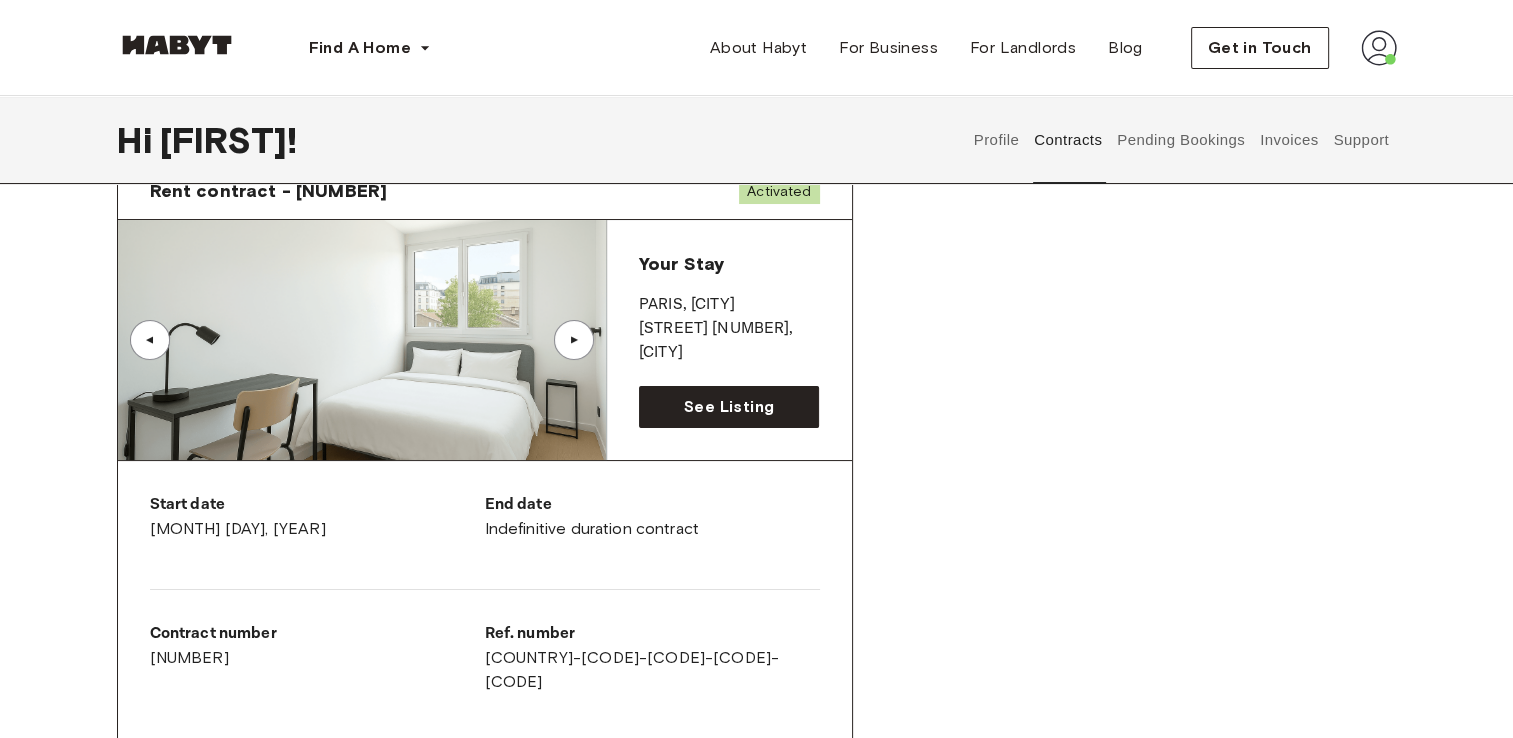 click on "▲" at bounding box center (574, 340) 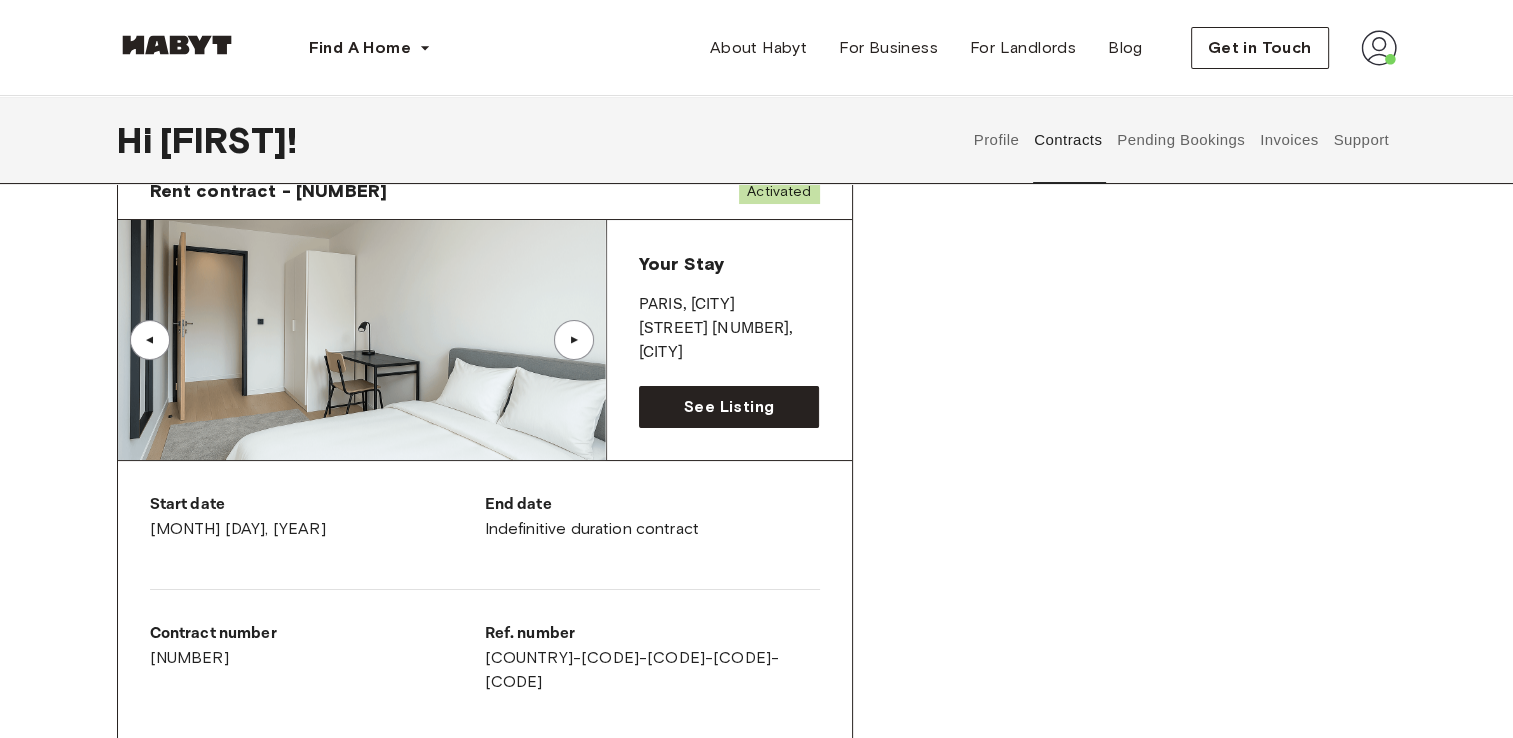 click on "▲" at bounding box center [574, 340] 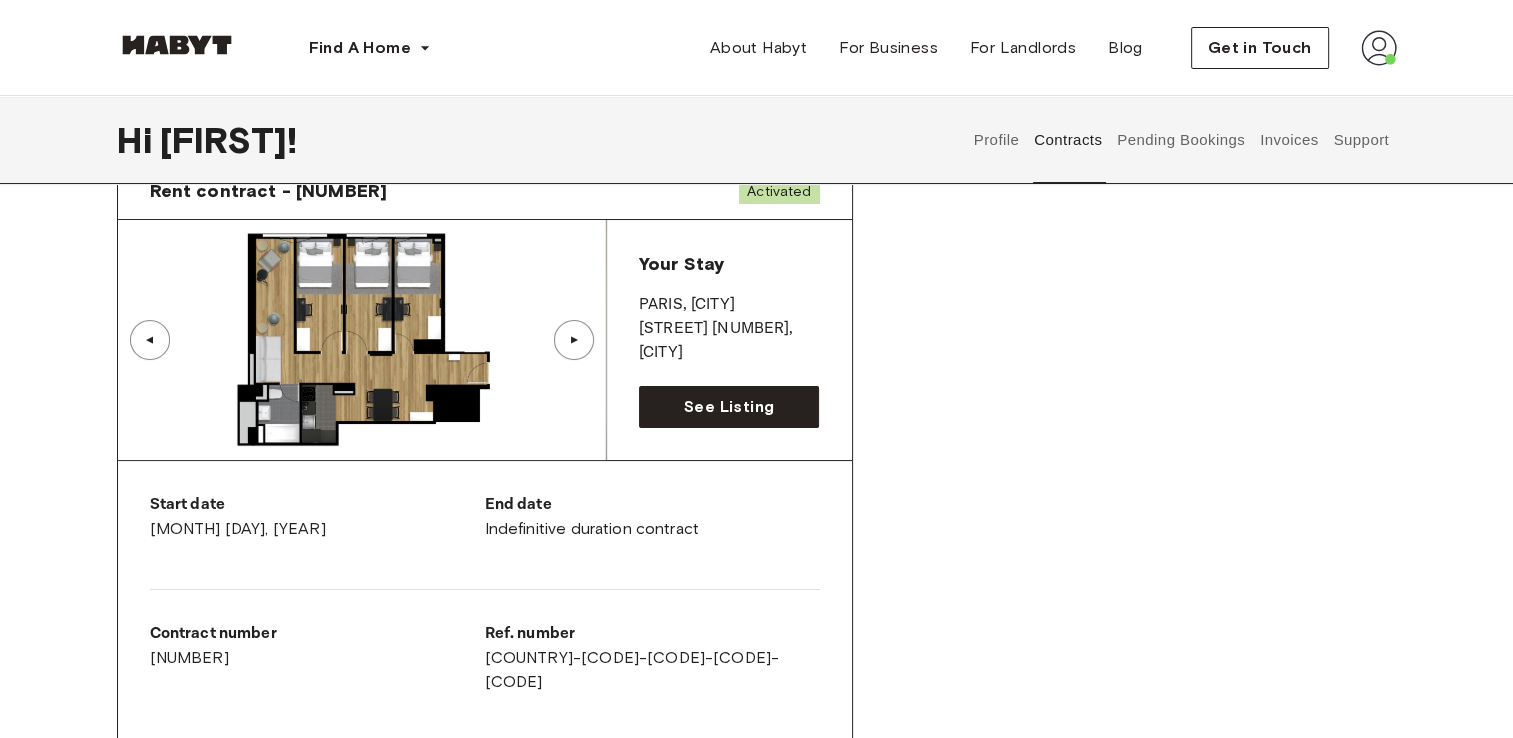 click on "▲" at bounding box center (574, 340) 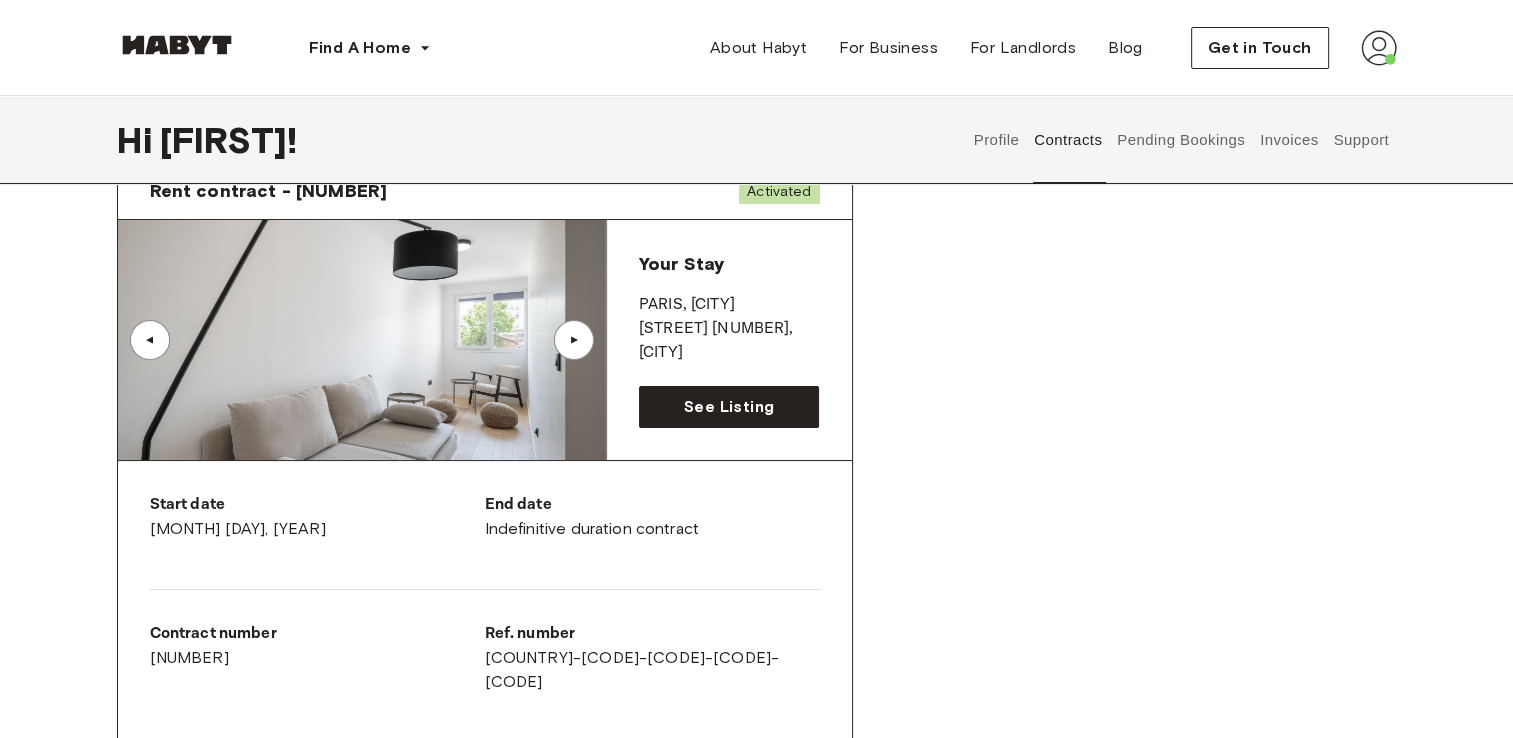 click on "▲" at bounding box center [574, 340] 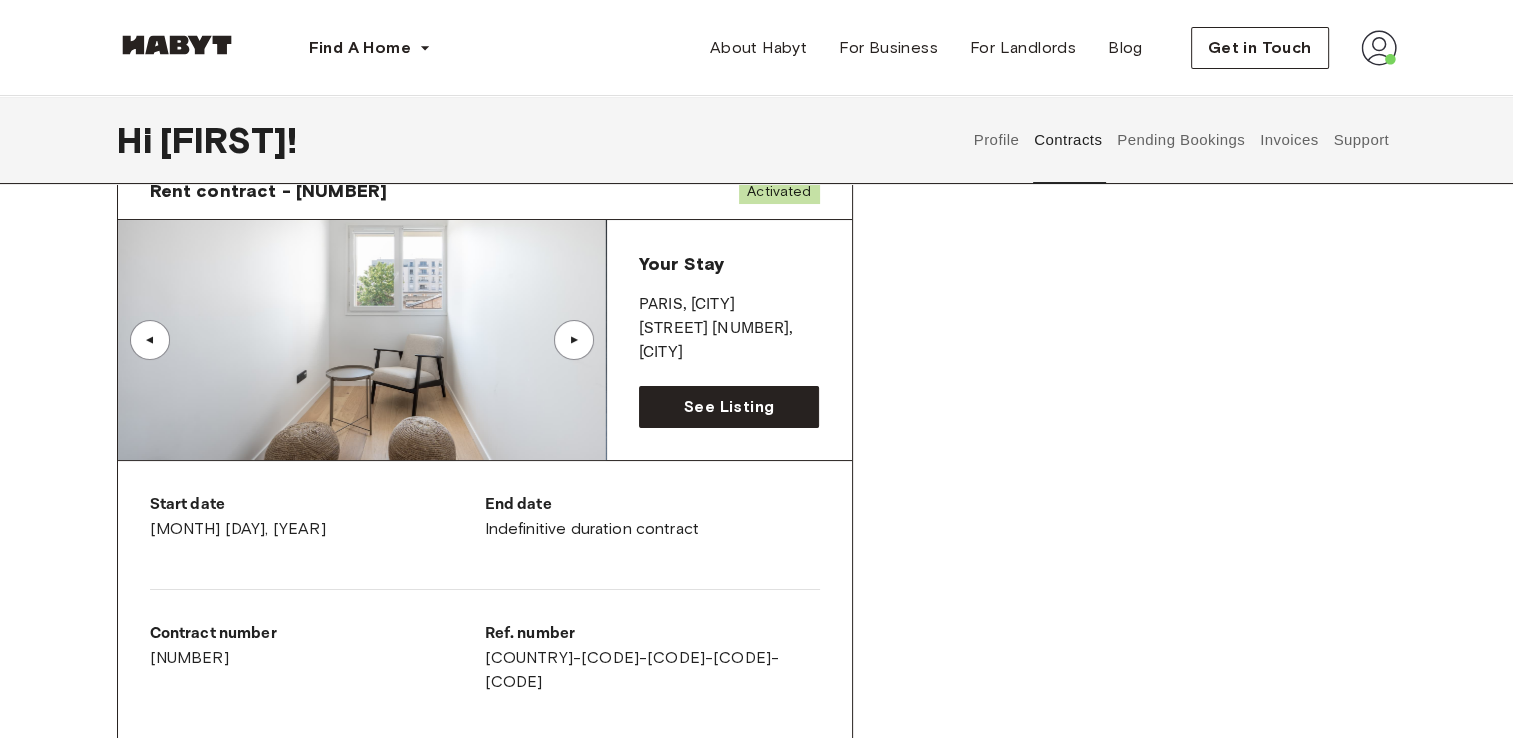 click on "▲" at bounding box center (150, 340) 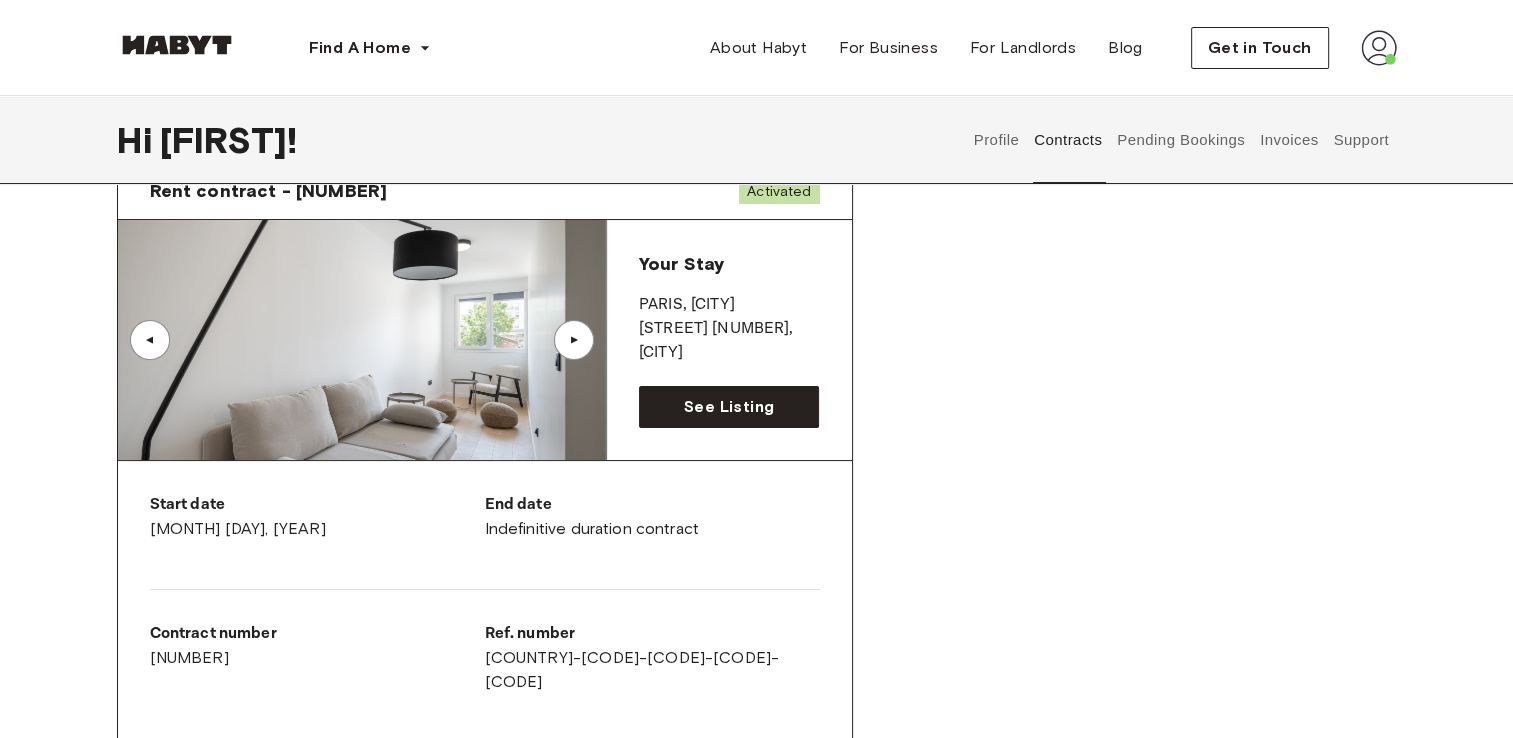 click on "▲" at bounding box center (574, 340) 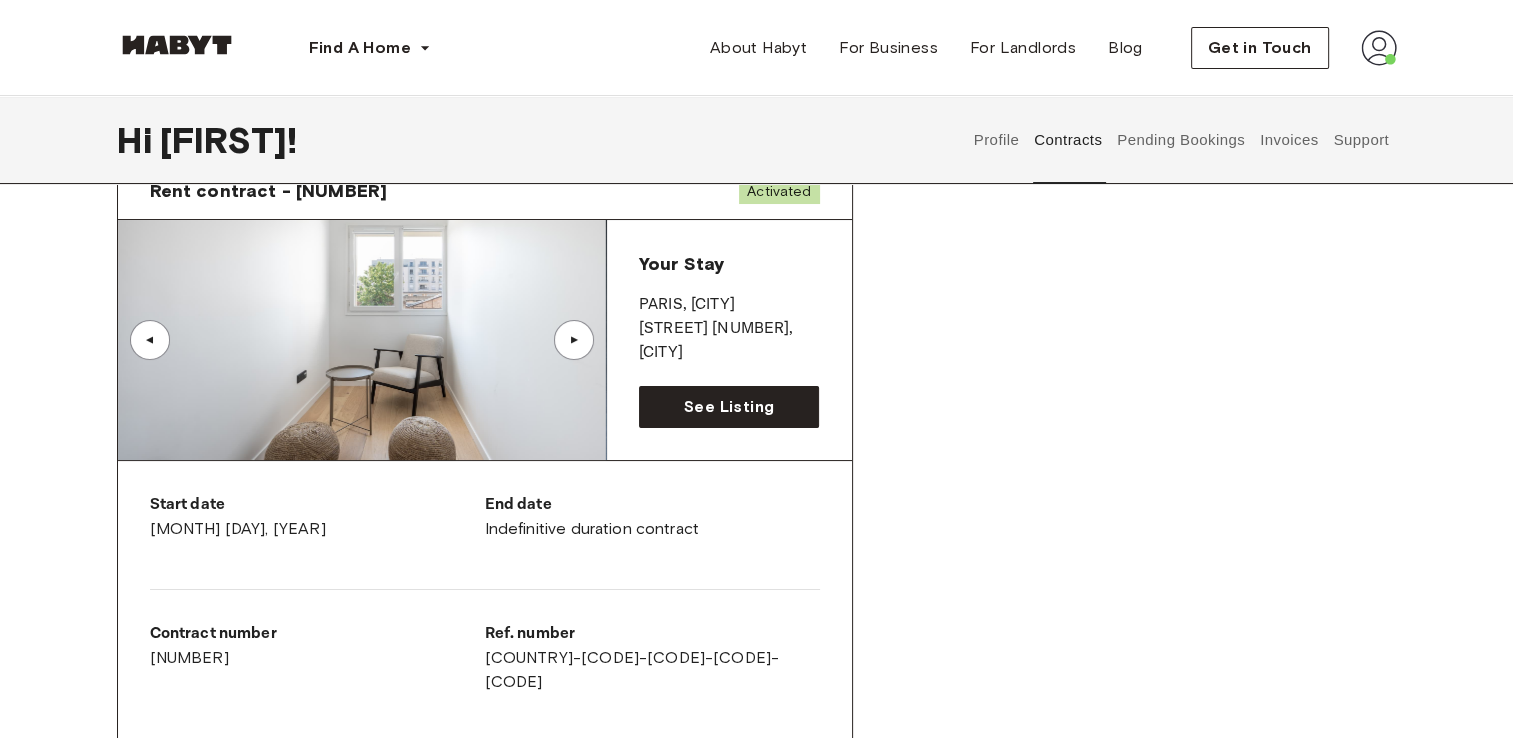 click on "▲" at bounding box center [574, 340] 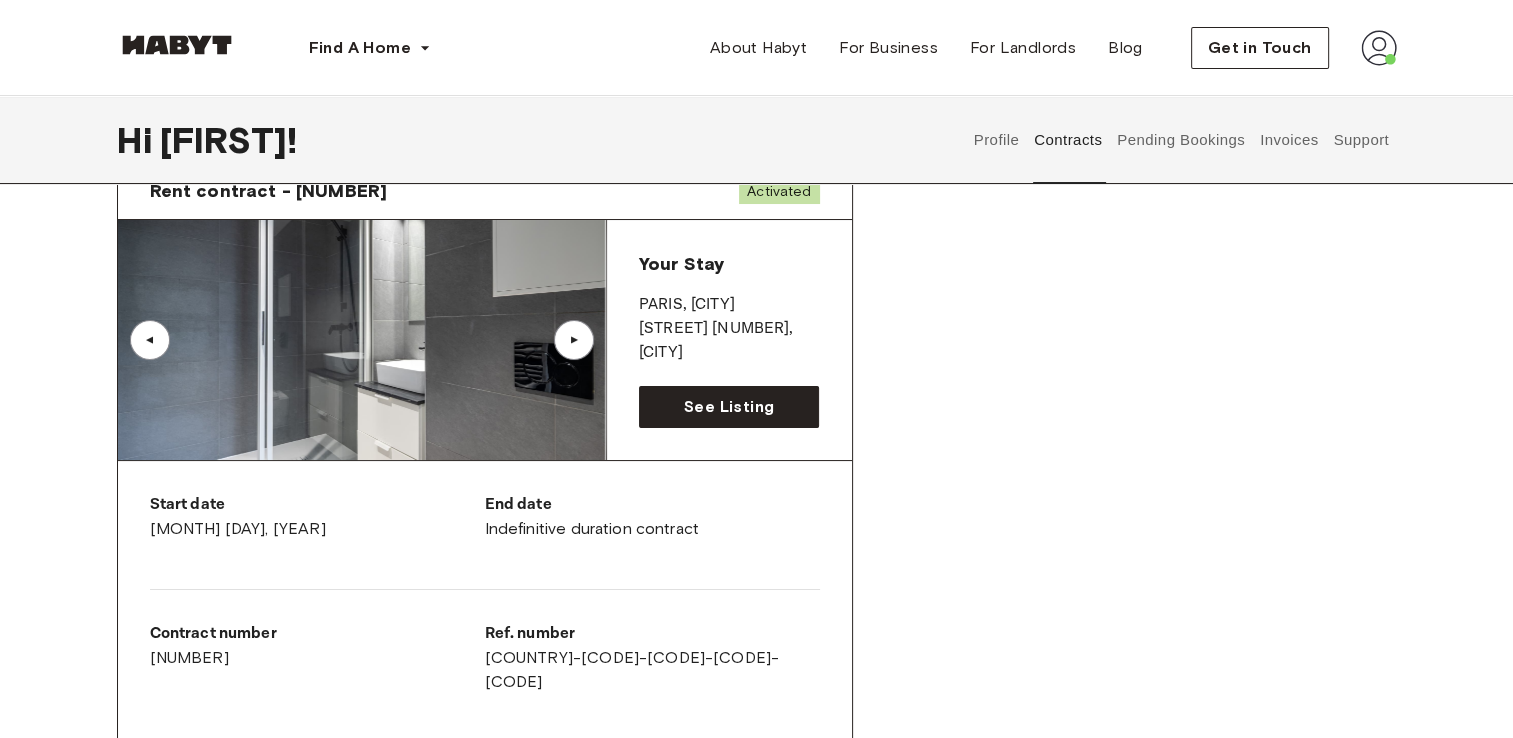 click on "▲" at bounding box center [574, 340] 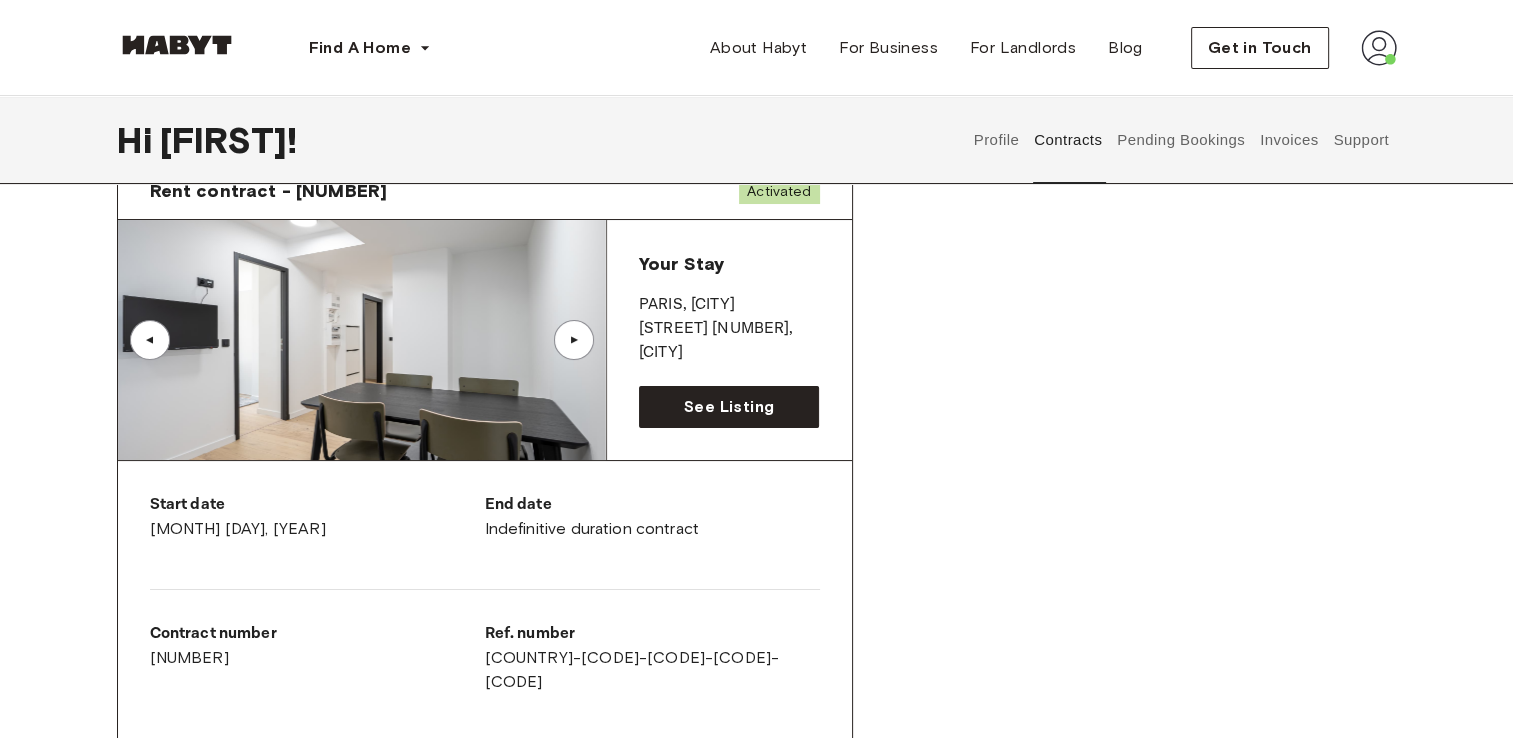 click on "▲" at bounding box center [574, 340] 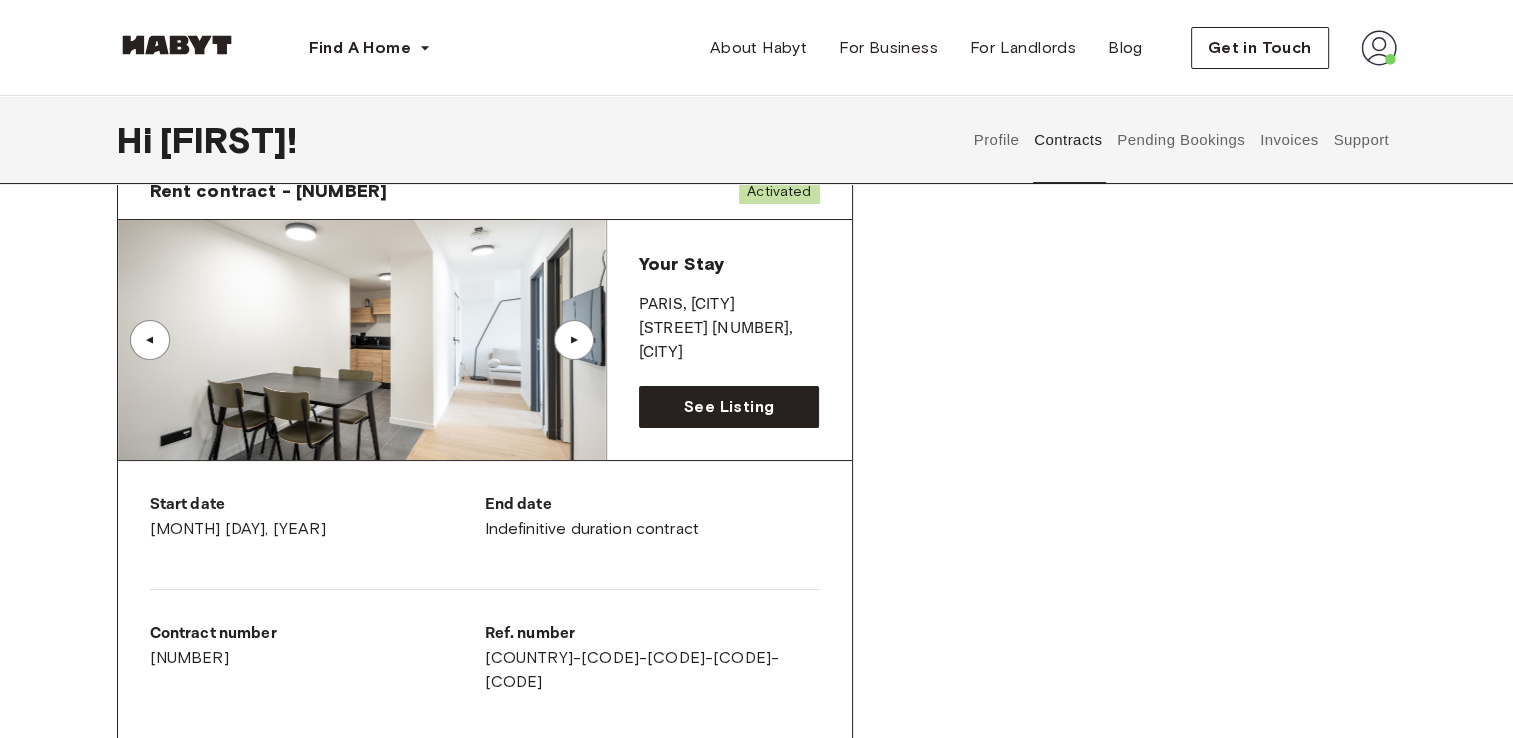 click on "▲" at bounding box center [574, 340] 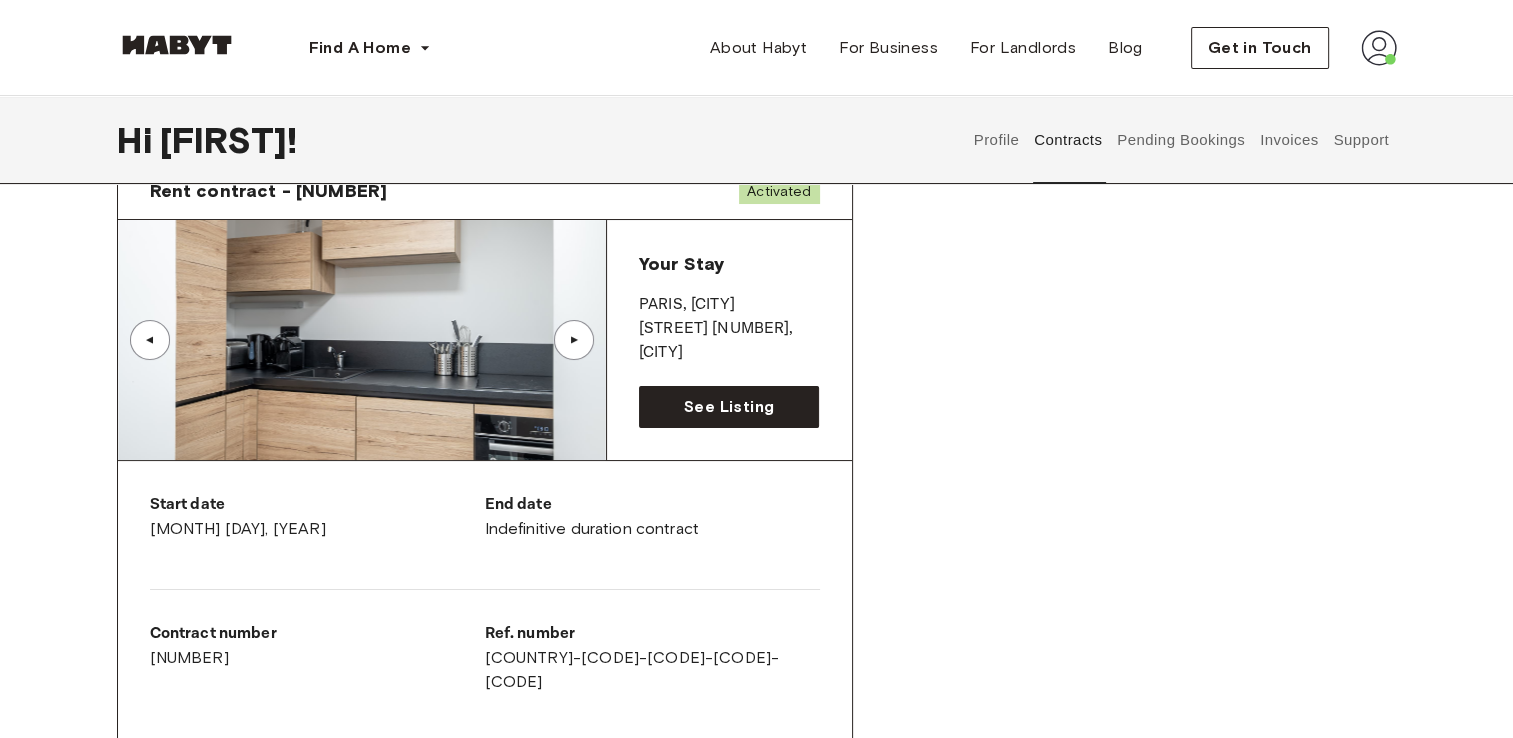 click on "▲" at bounding box center [574, 340] 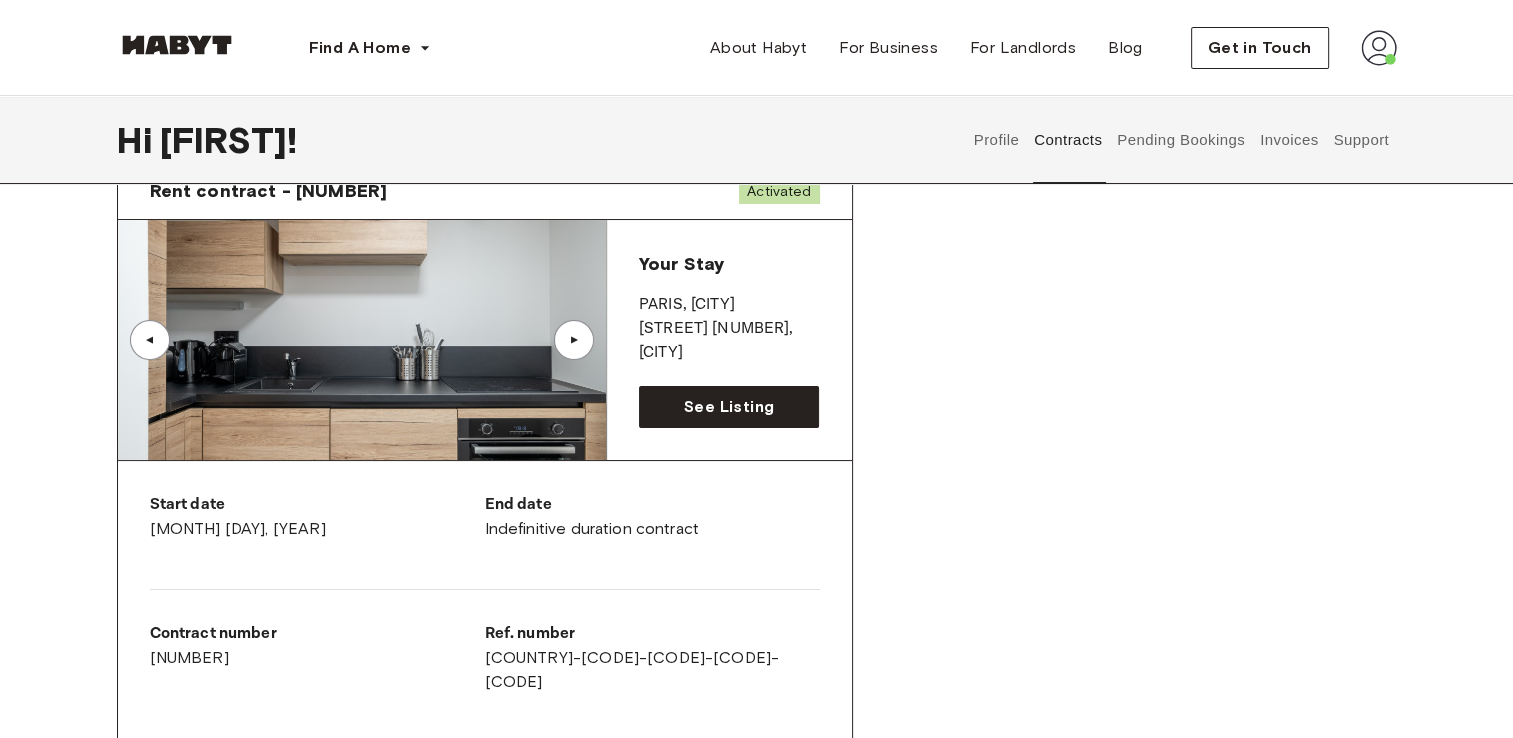 click on "▲" at bounding box center [574, 340] 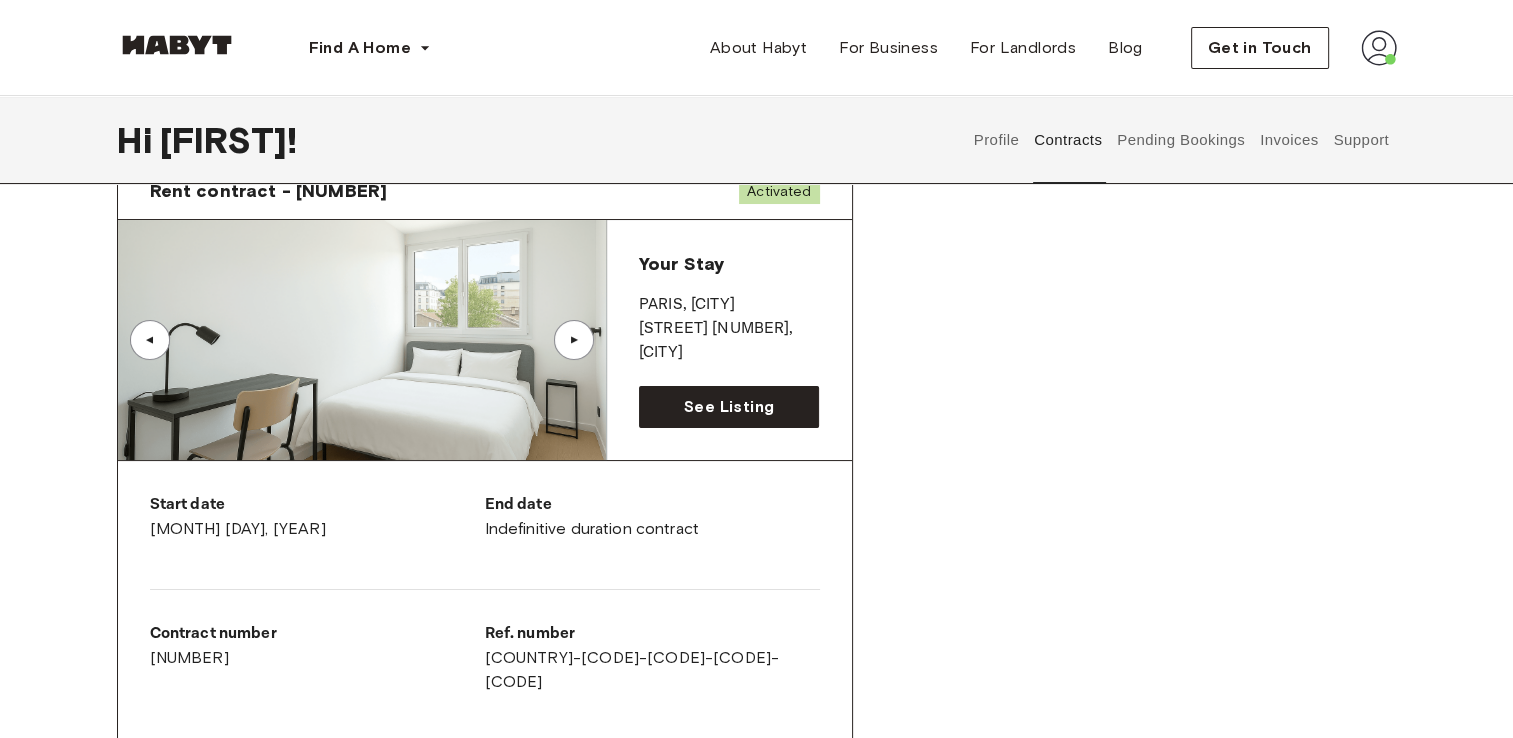 click on "▲" at bounding box center (574, 340) 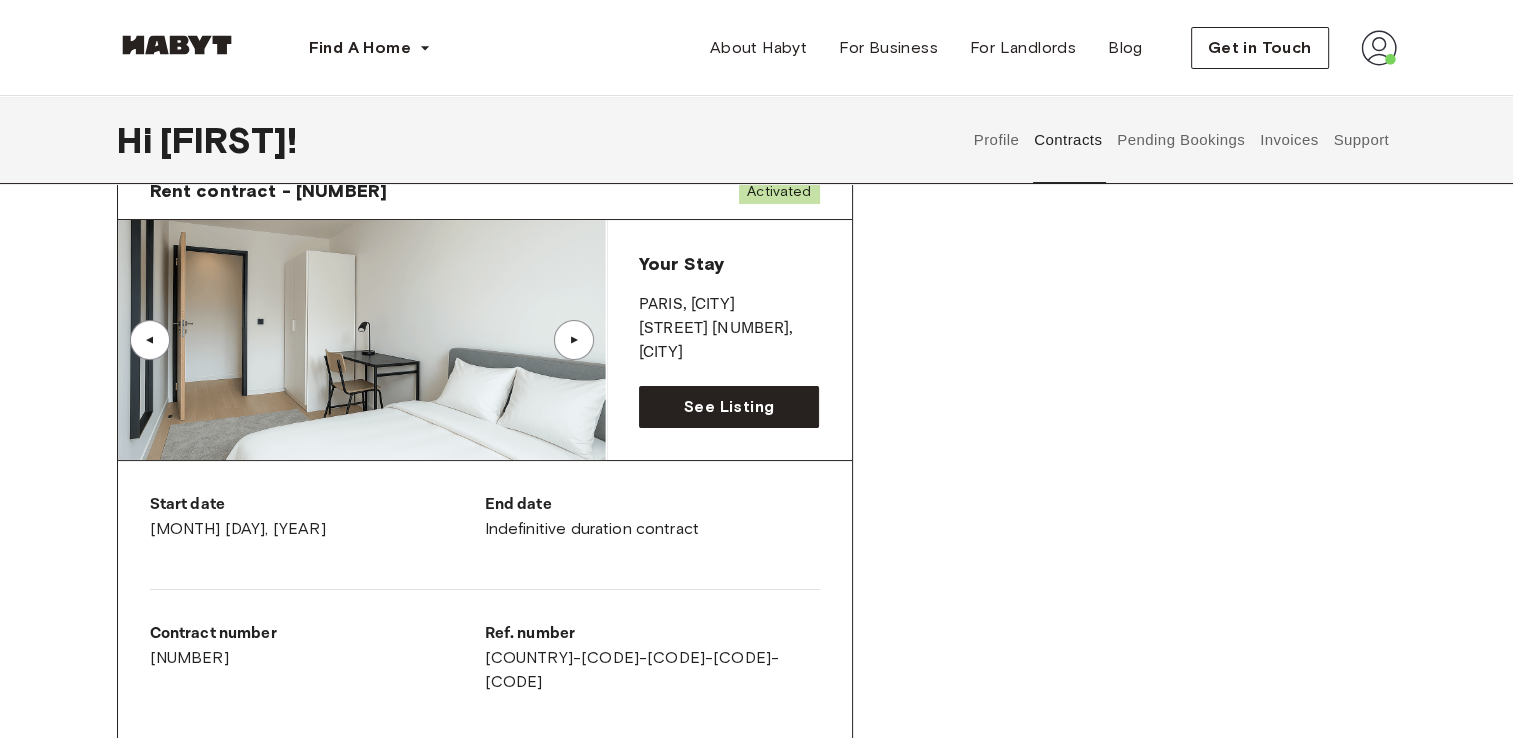 click on "▲" at bounding box center [574, 340] 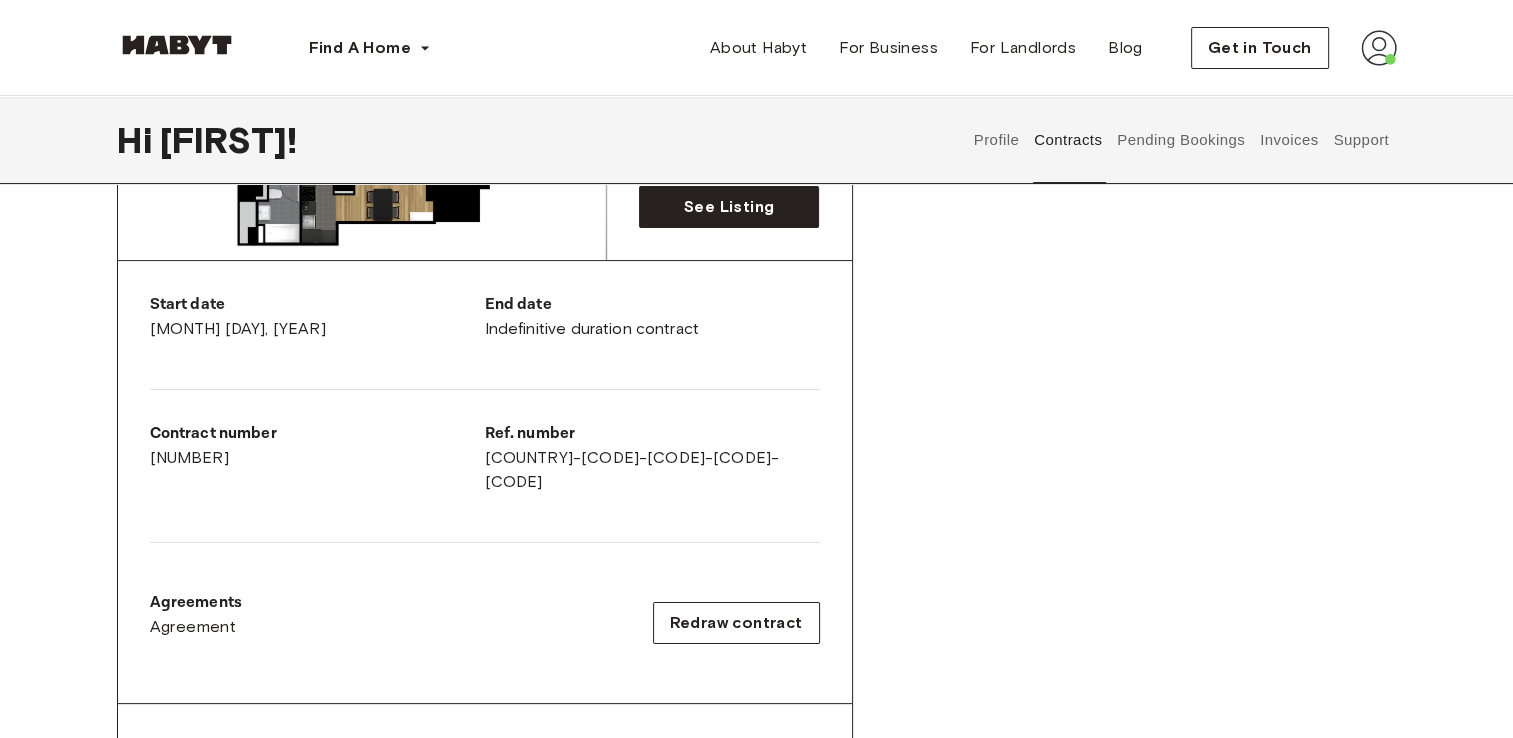scroll, scrollTop: 500, scrollLeft: 0, axis: vertical 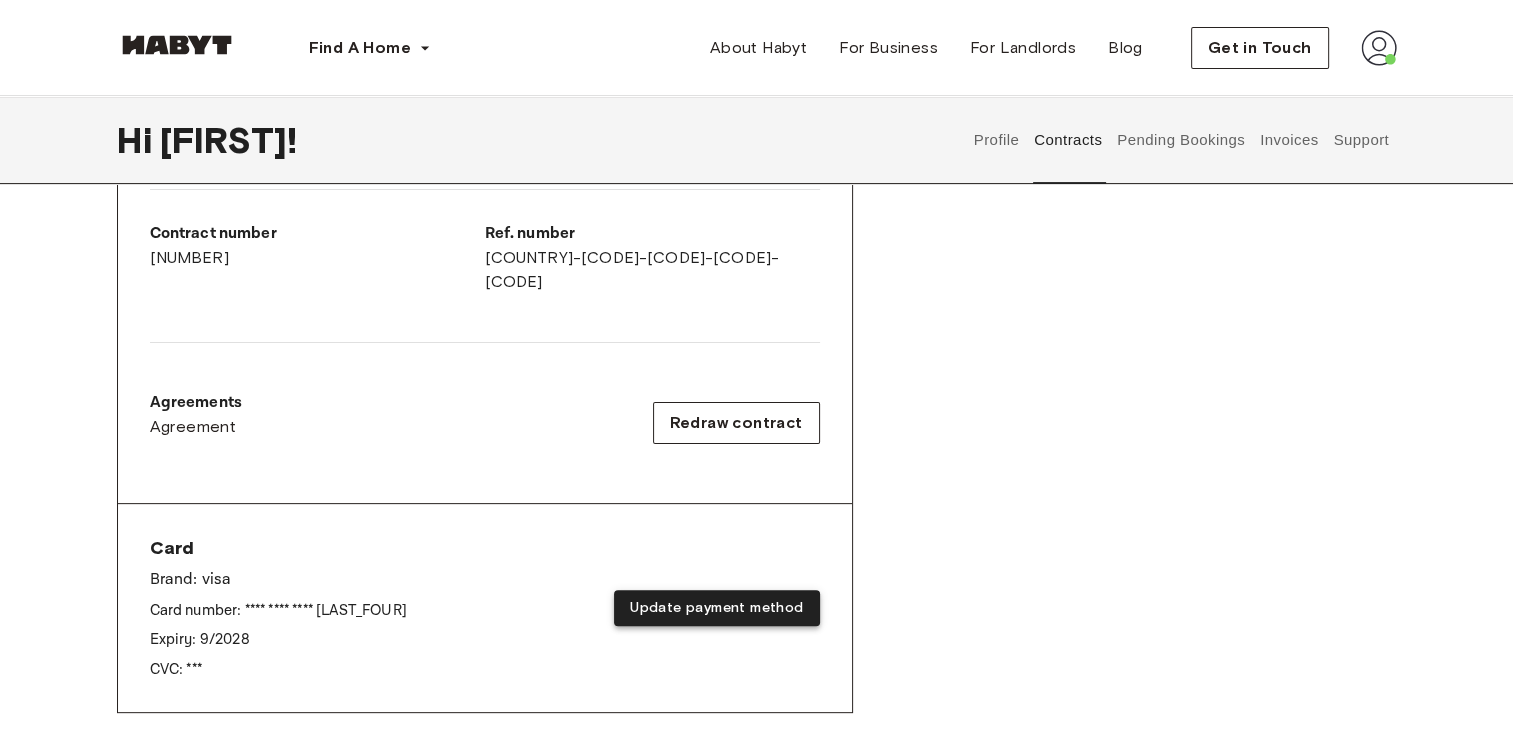 click on "Update payment method" at bounding box center (716, 608) 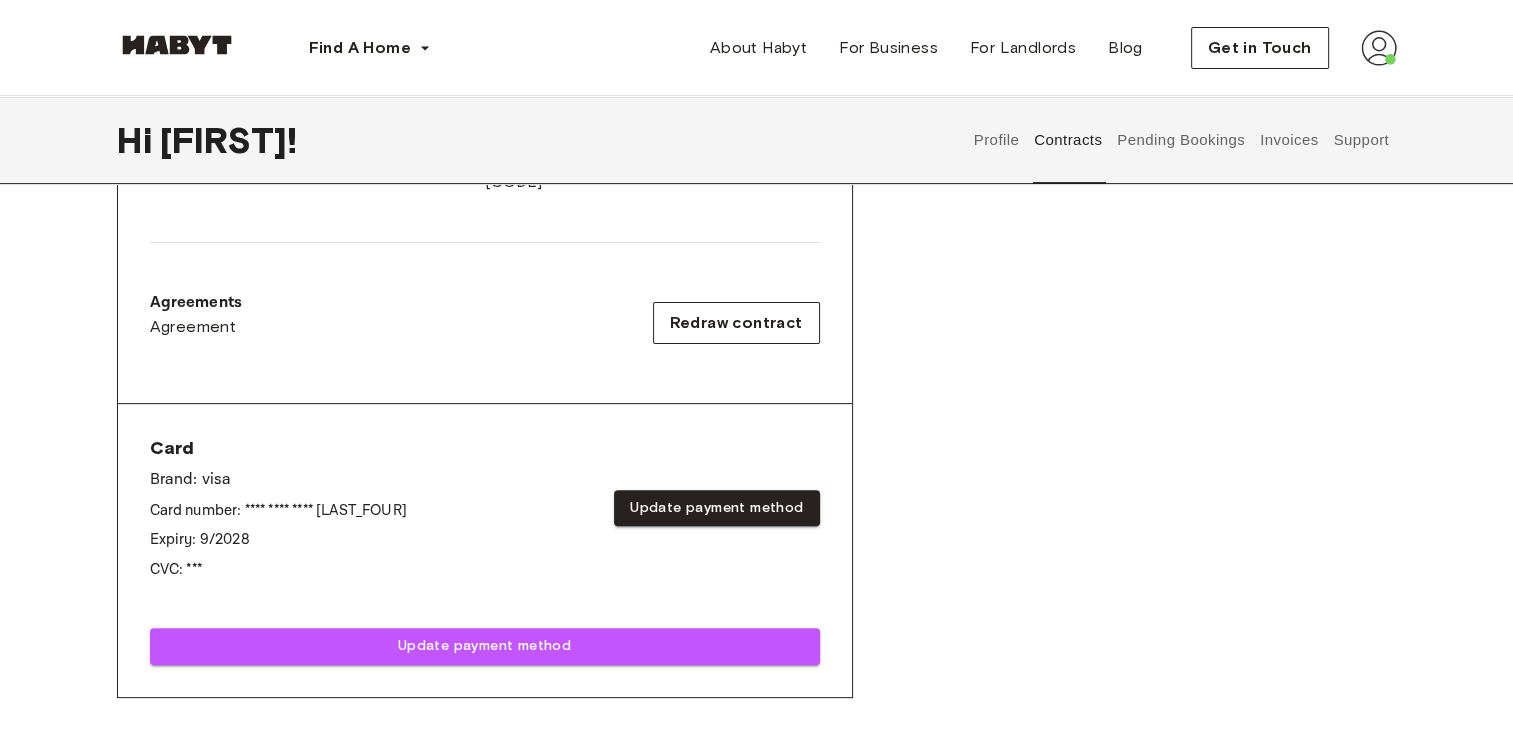 scroll, scrollTop: 700, scrollLeft: 0, axis: vertical 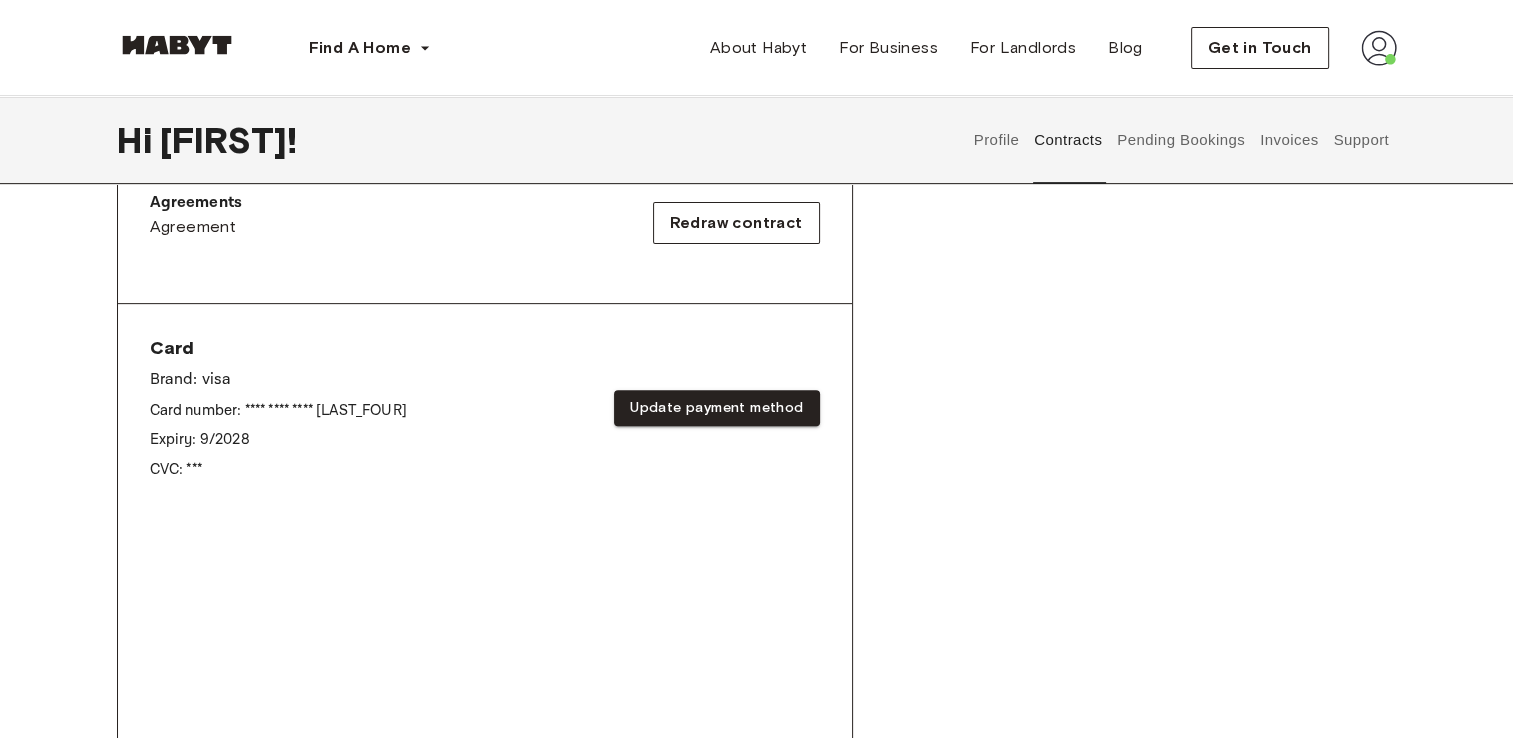 click on "Rent contract - 00119235 Activated ▲ ▲ Your Stay PARIS , Clichy Rue Fernand Pelloutier 32, Clichy See Listing Start date August 7th, 2025 End date Indefinitive duration contract Contract number 00119235 Ref. number FR-18-002-015-01H Agreements Agreement Redraw contract Card Brand:    visa Card number:    **** **** **** 6768 Expiry:    9  /  2028 CVC:    *** Update payment method Update payment method" at bounding box center (757, 301) 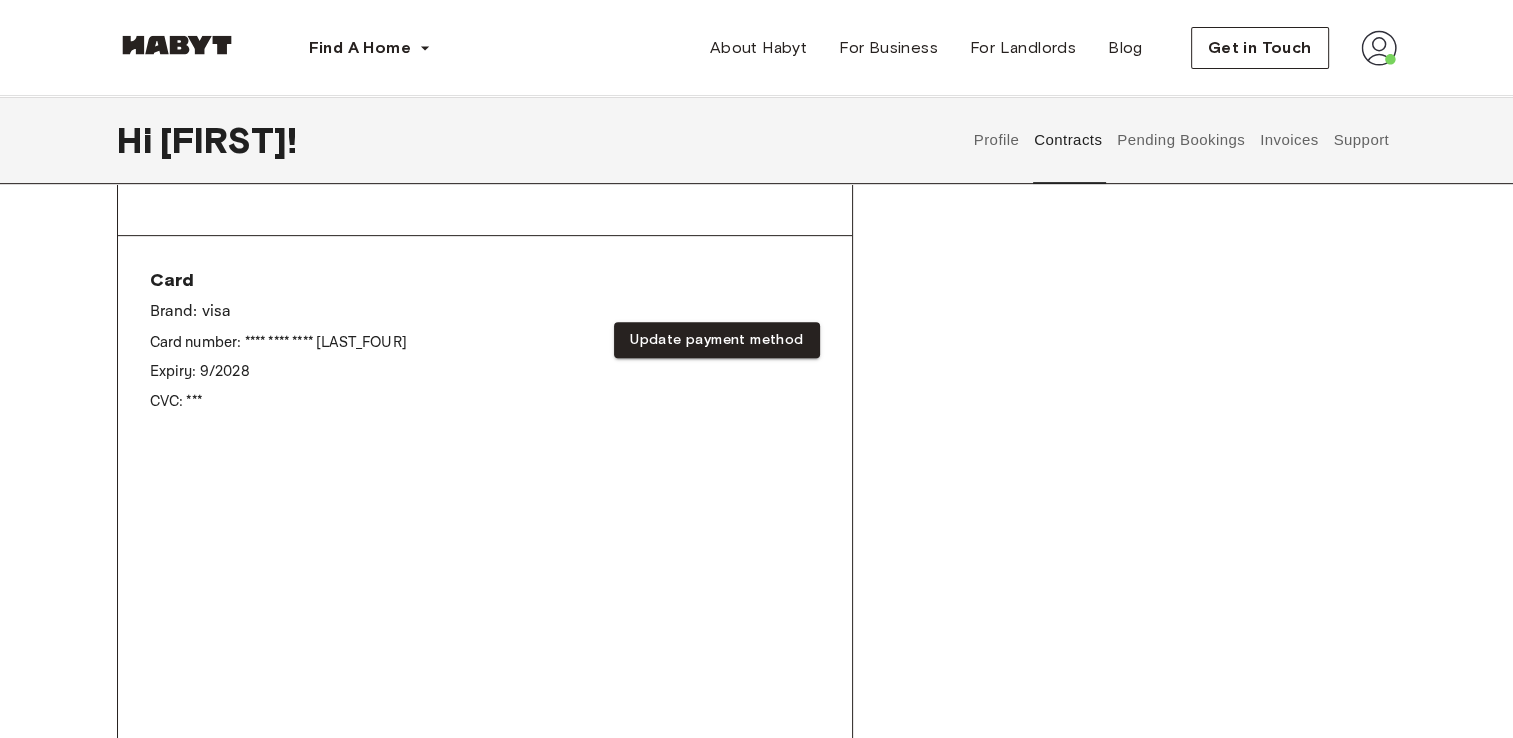 scroll, scrollTop: 800, scrollLeft: 0, axis: vertical 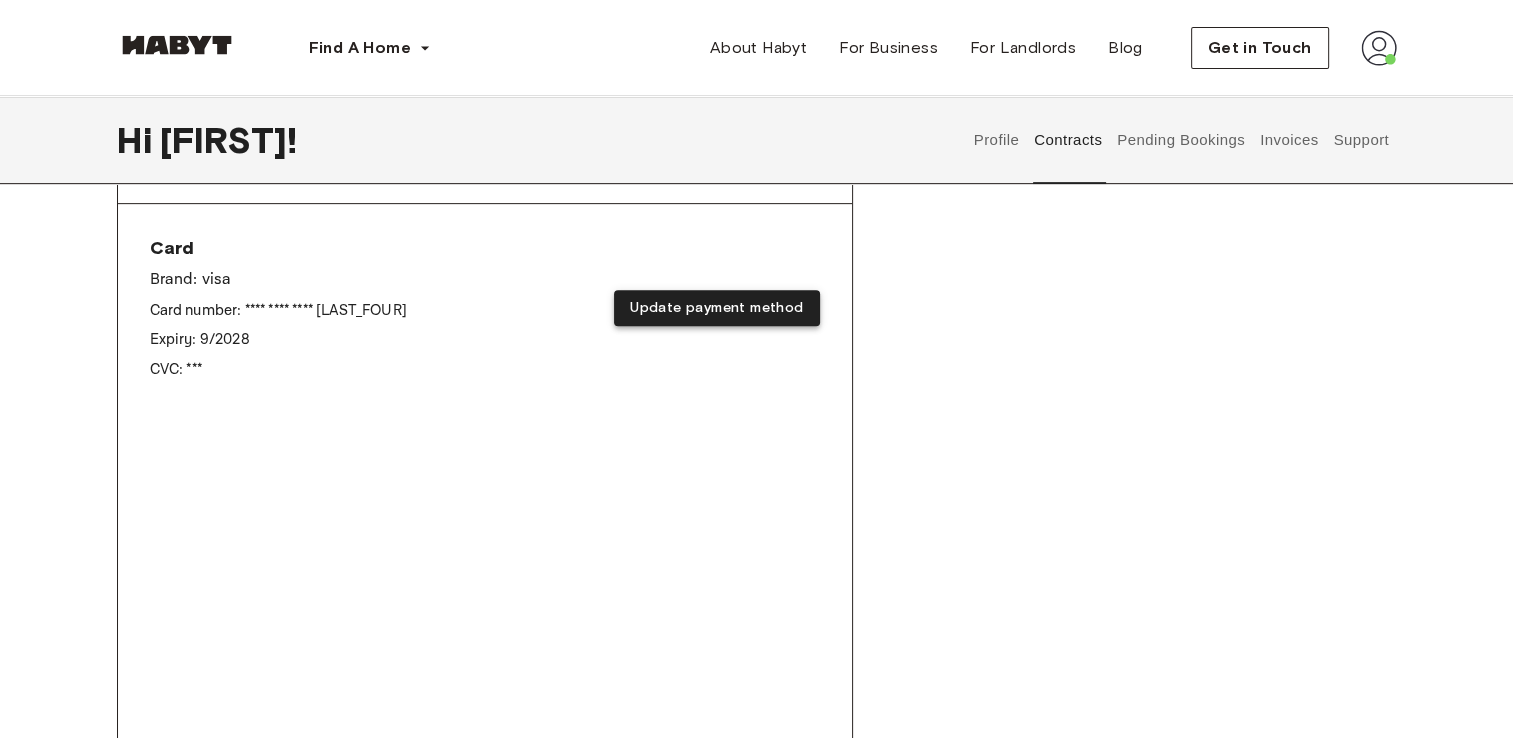 click on "Update payment method" at bounding box center (716, 308) 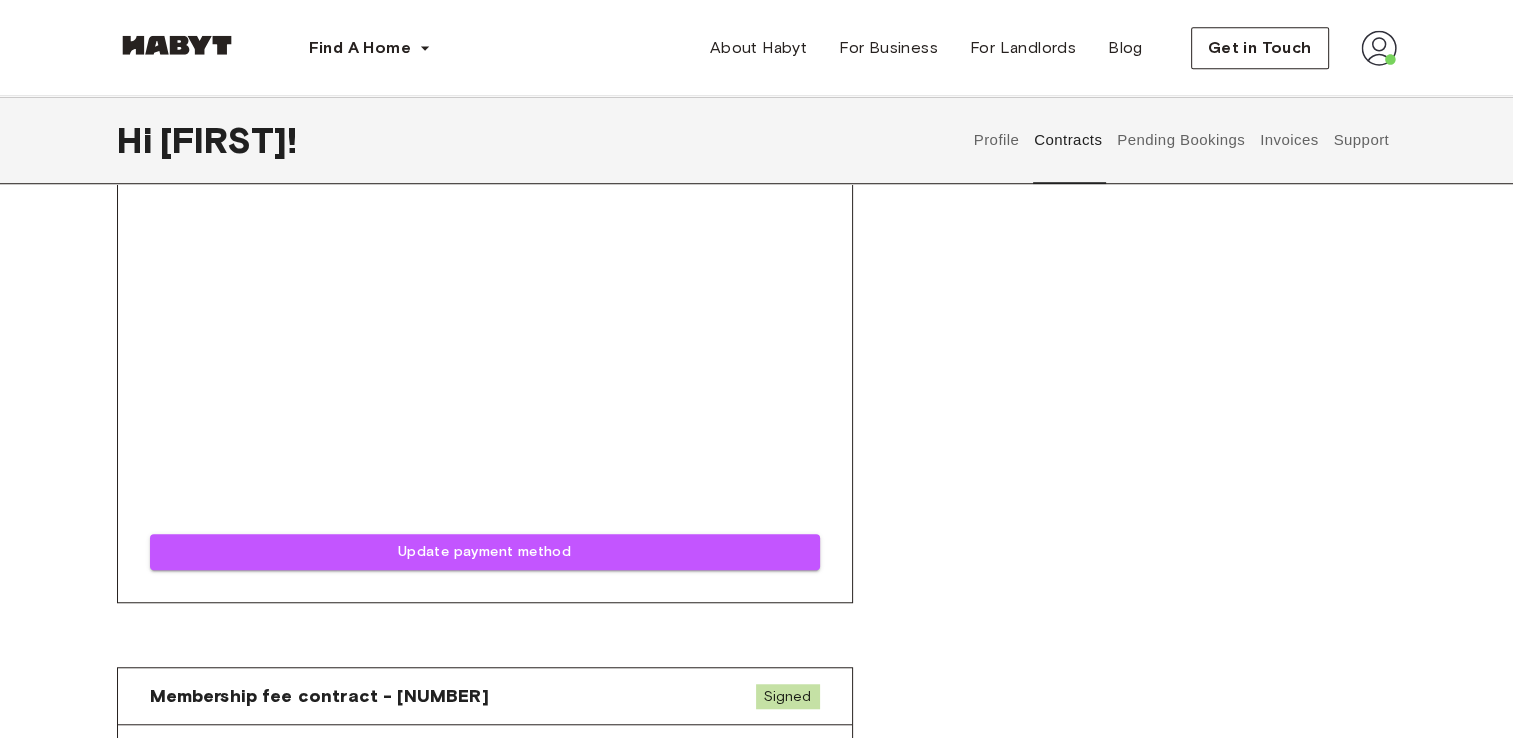 scroll, scrollTop: 1442, scrollLeft: 0, axis: vertical 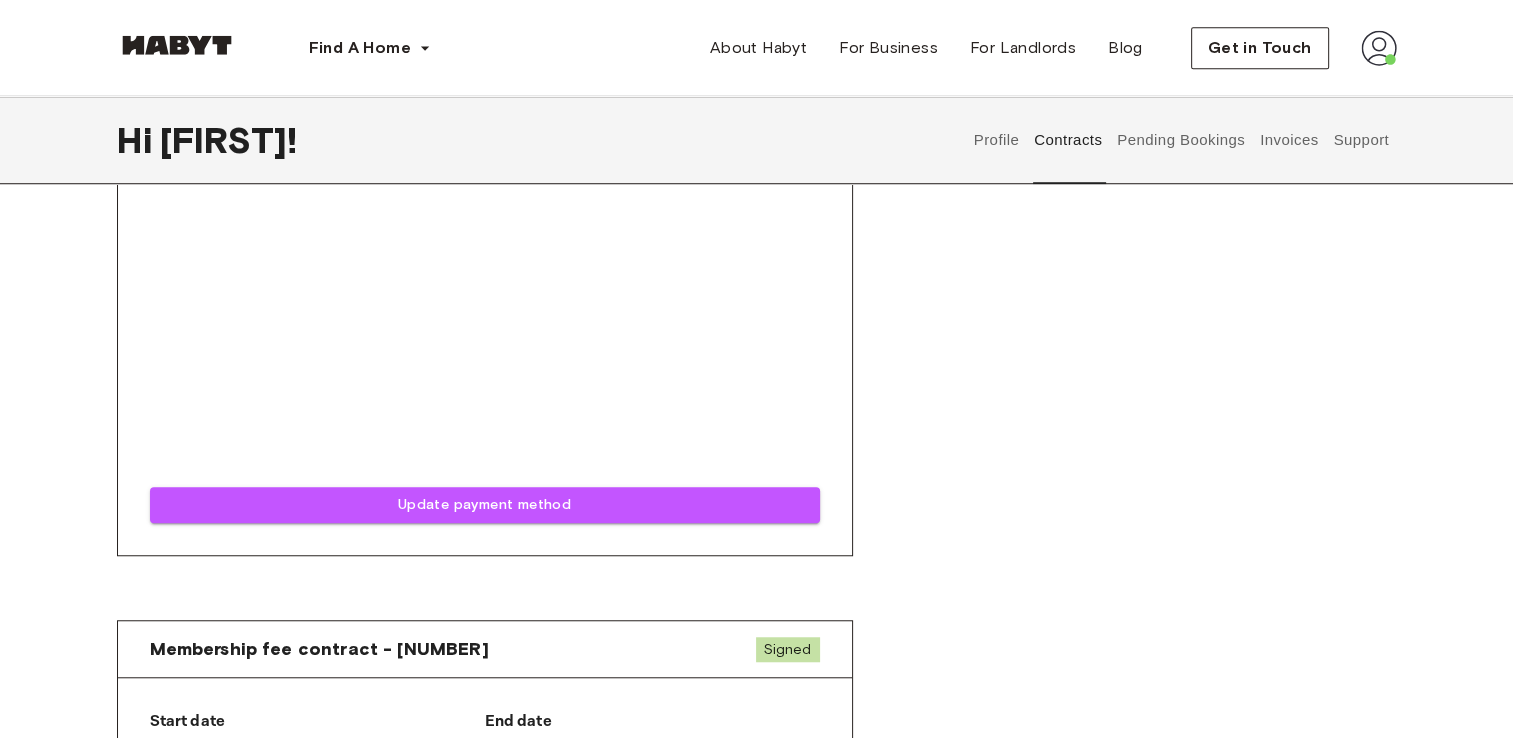 click on "Rent contract - 00119235 Activated ▲ ▲ Your Stay PARIS , Clichy Rue Fernand Pelloutier 32, Clichy See Listing Start date August 7th, 2025 End date Indefinitive duration contract Contract number 00119235 Ref. number FR-18-002-015-01H Agreements Agreement Redraw contract Card Brand:    visa Card number:    **** **** **** 6768 Expiry:    9  /  2028 CVC:    *** Update payment method Update payment method" at bounding box center (757, -296) 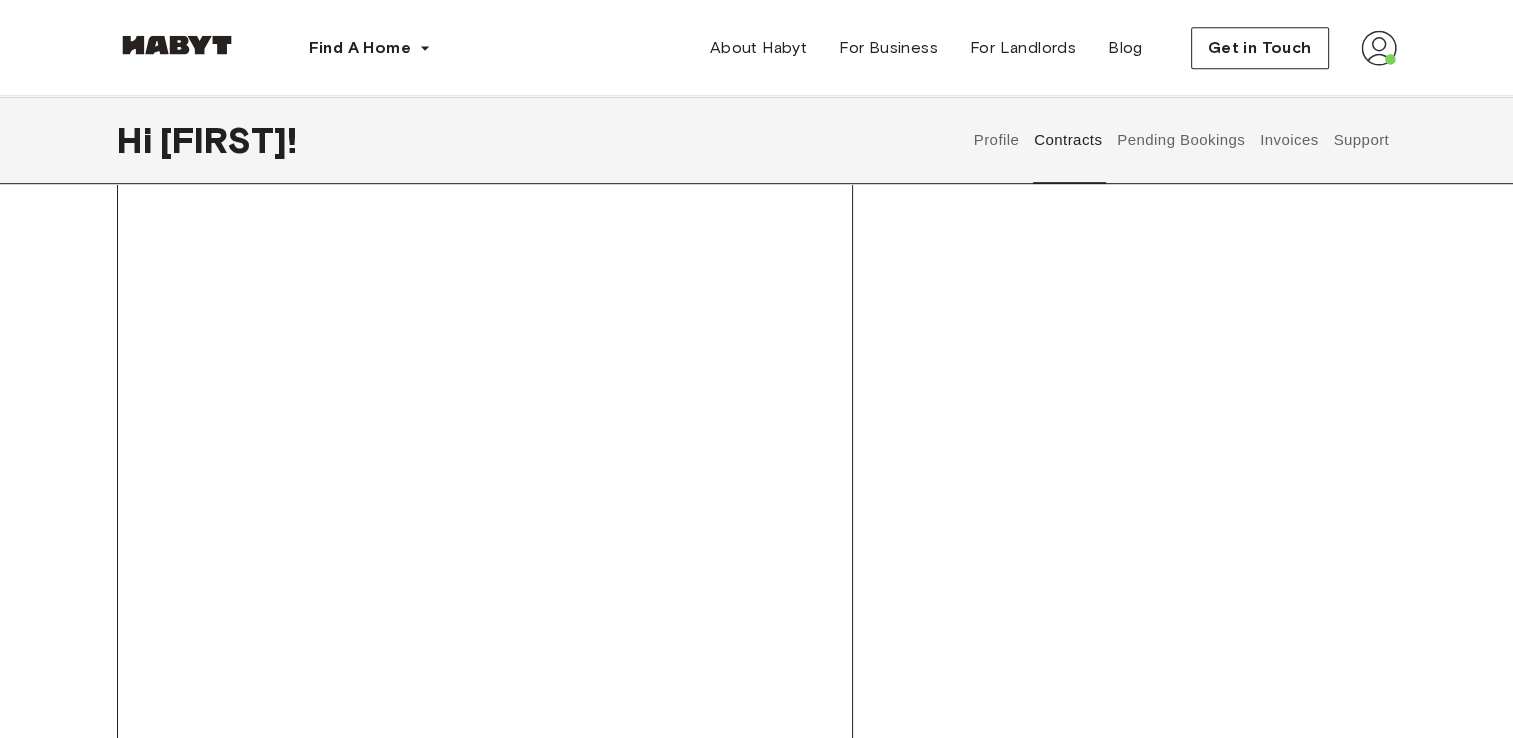 scroll, scrollTop: 1242, scrollLeft: 0, axis: vertical 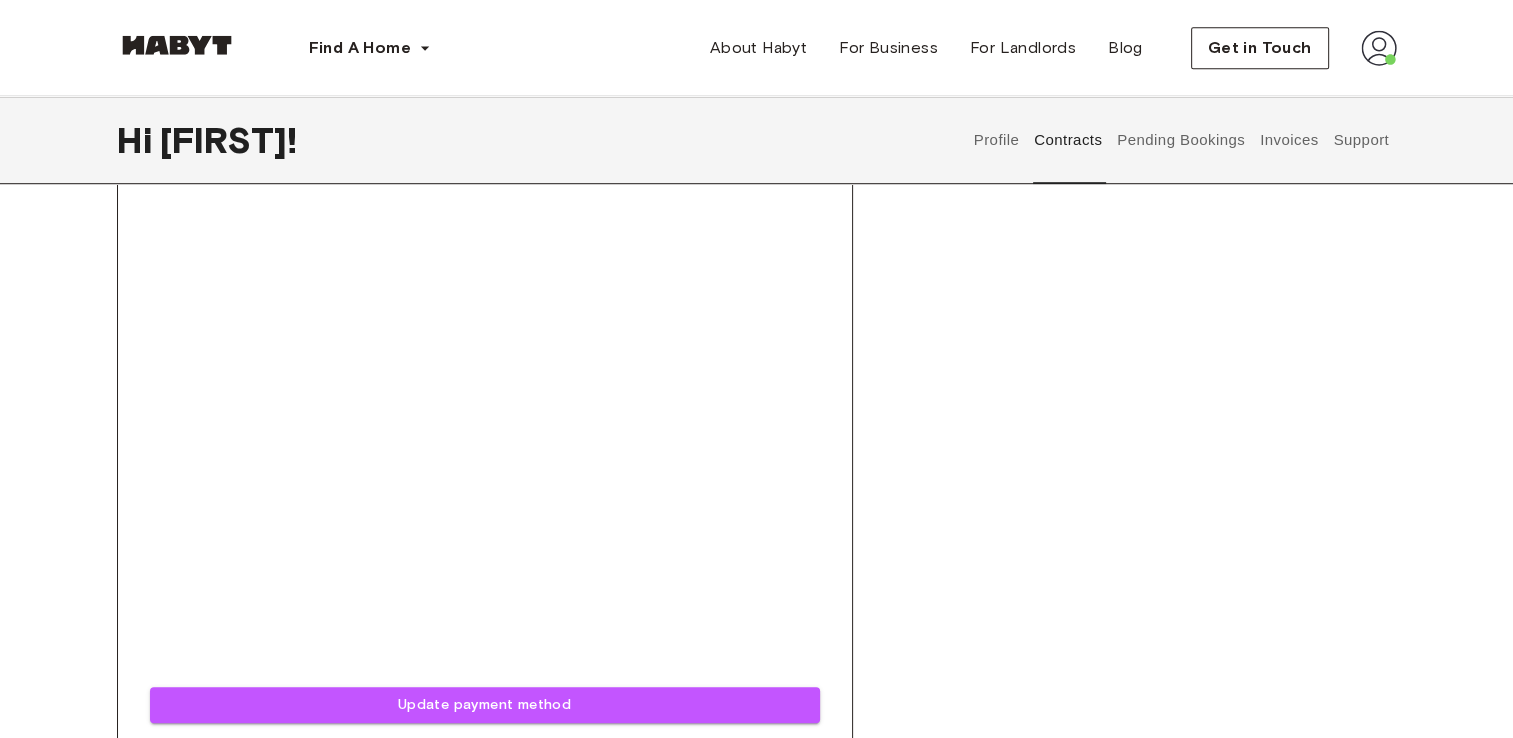 click on "Rent contract - 00119235 Activated ▲ ▲ Your Stay PARIS , Clichy Rue Fernand Pelloutier 32, Clichy See Listing Start date August 7th, 2025 End date Indefinitive duration contract Contract number 00119235 Ref. number FR-18-002-015-01H Agreements Agreement Redraw contract Card Brand:    visa Card number:    **** **** **** 6768 Expiry:    9  /  2028 CVC:    *** Update payment method Update payment method" at bounding box center [757, -96] 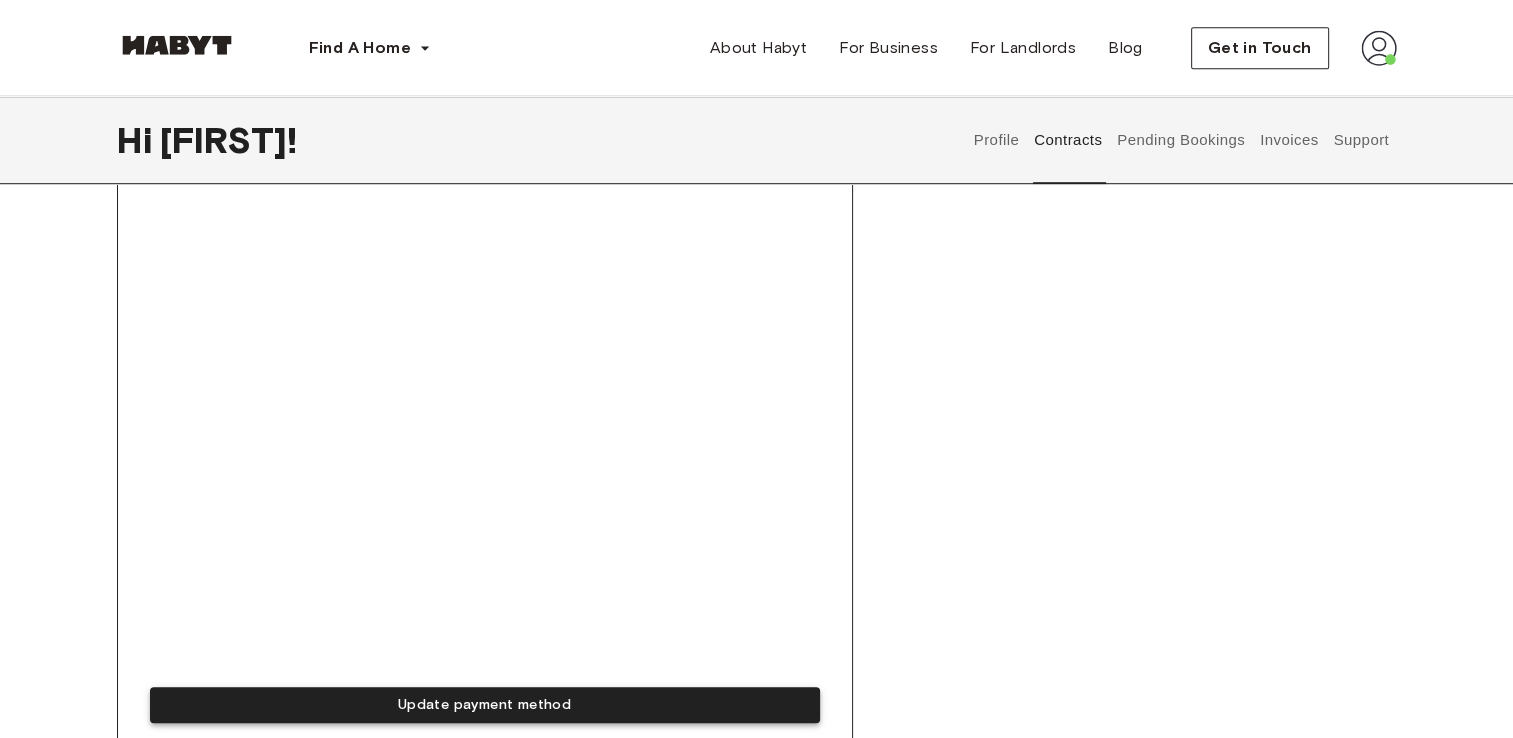 click on "Update payment method" at bounding box center [485, 705] 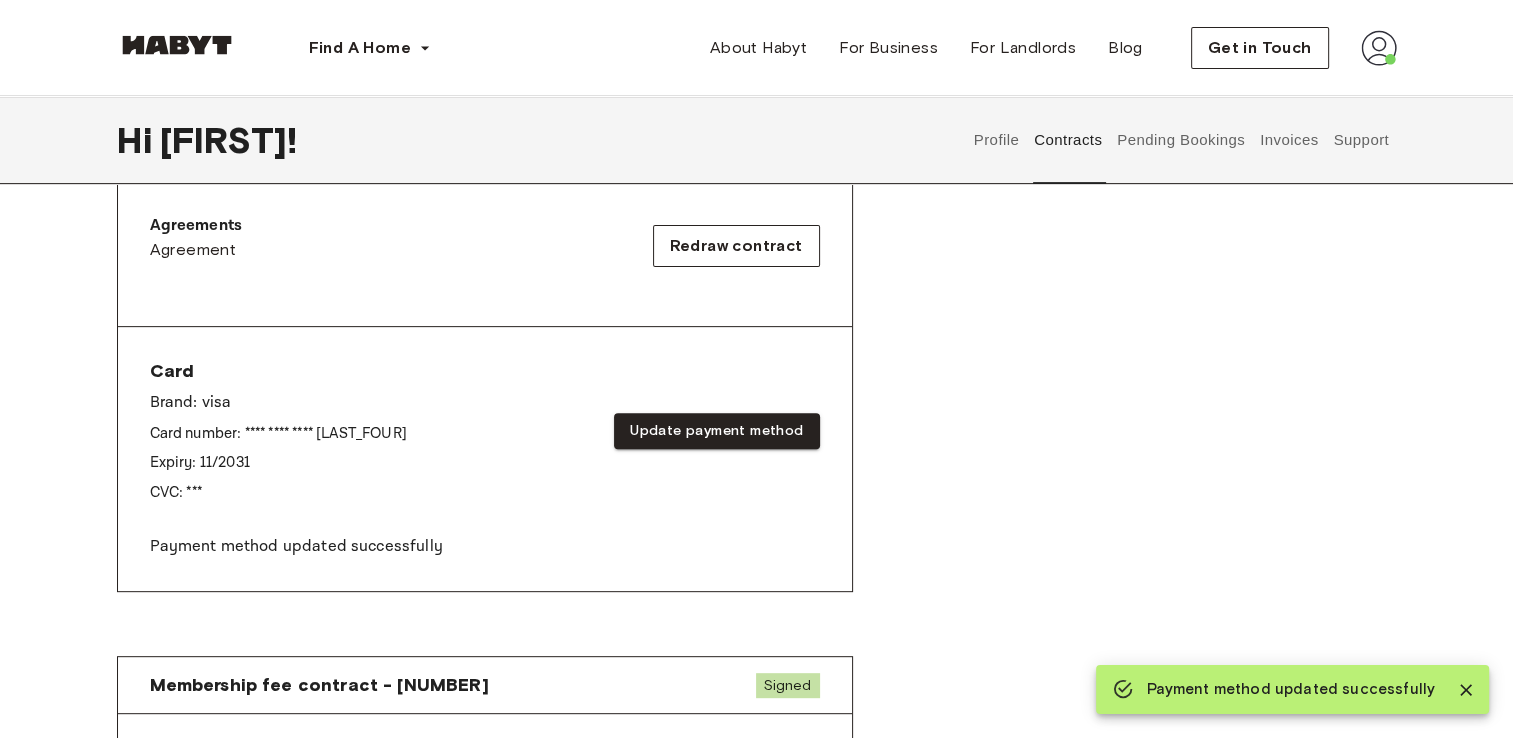 scroll, scrollTop: 642, scrollLeft: 0, axis: vertical 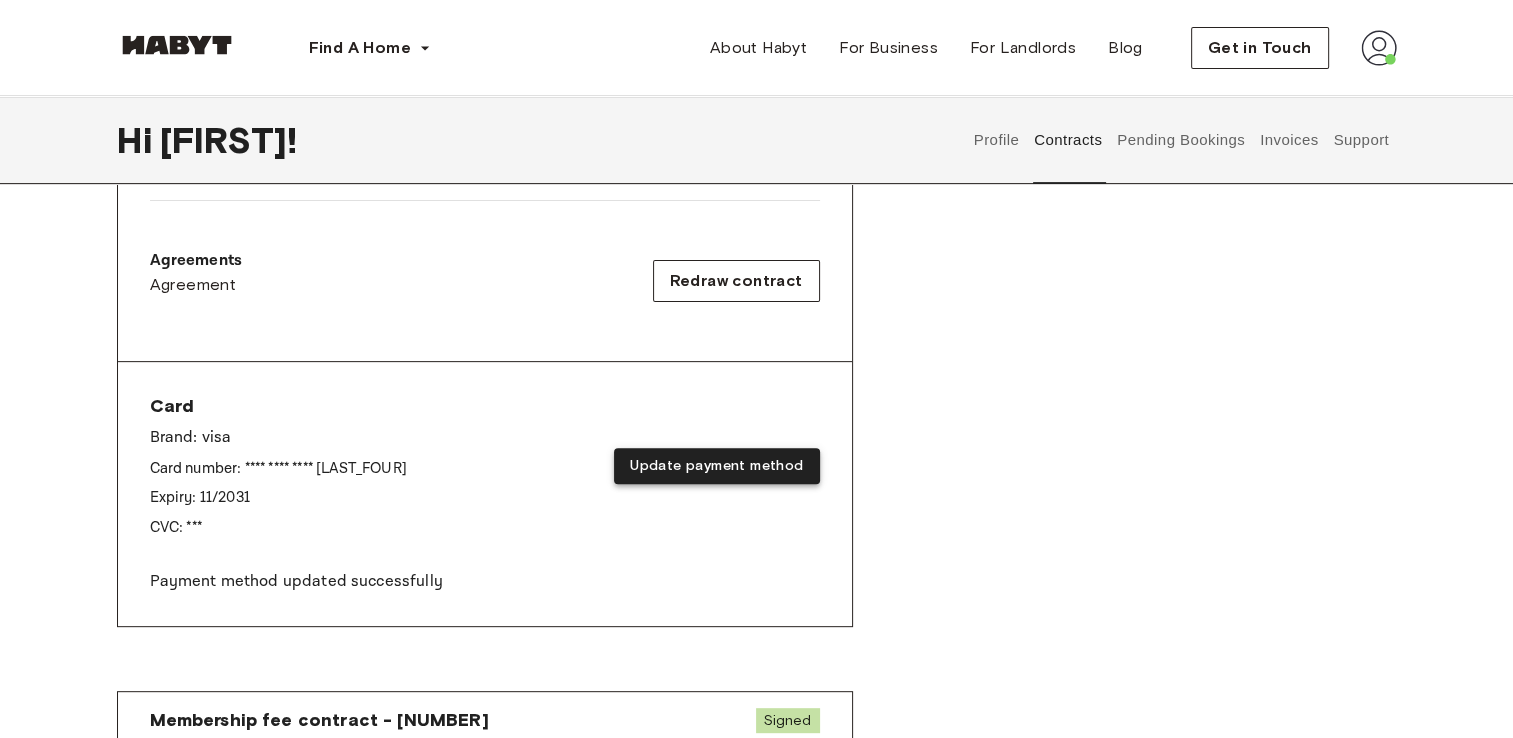 click on "Update payment method" at bounding box center [716, 466] 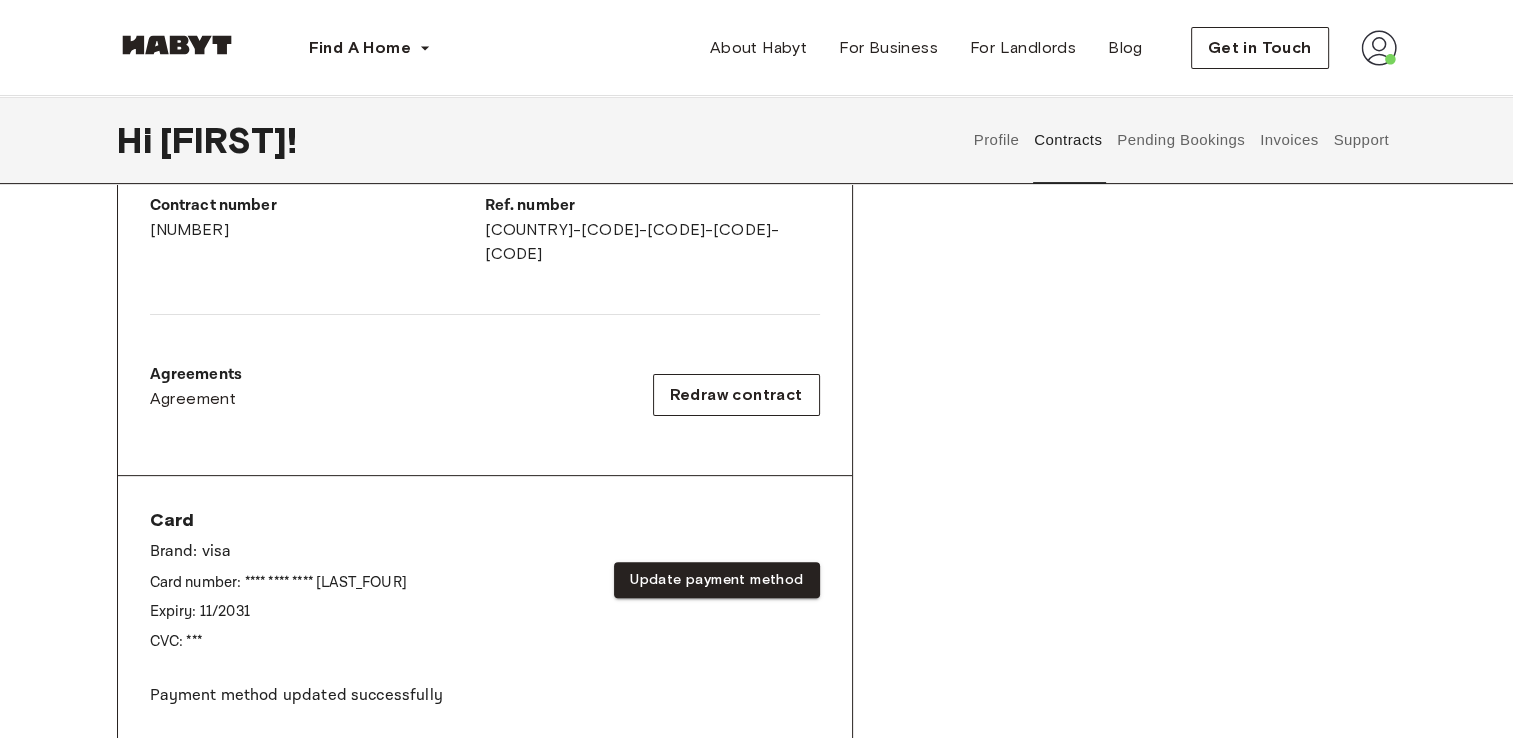 scroll, scrollTop: 700, scrollLeft: 0, axis: vertical 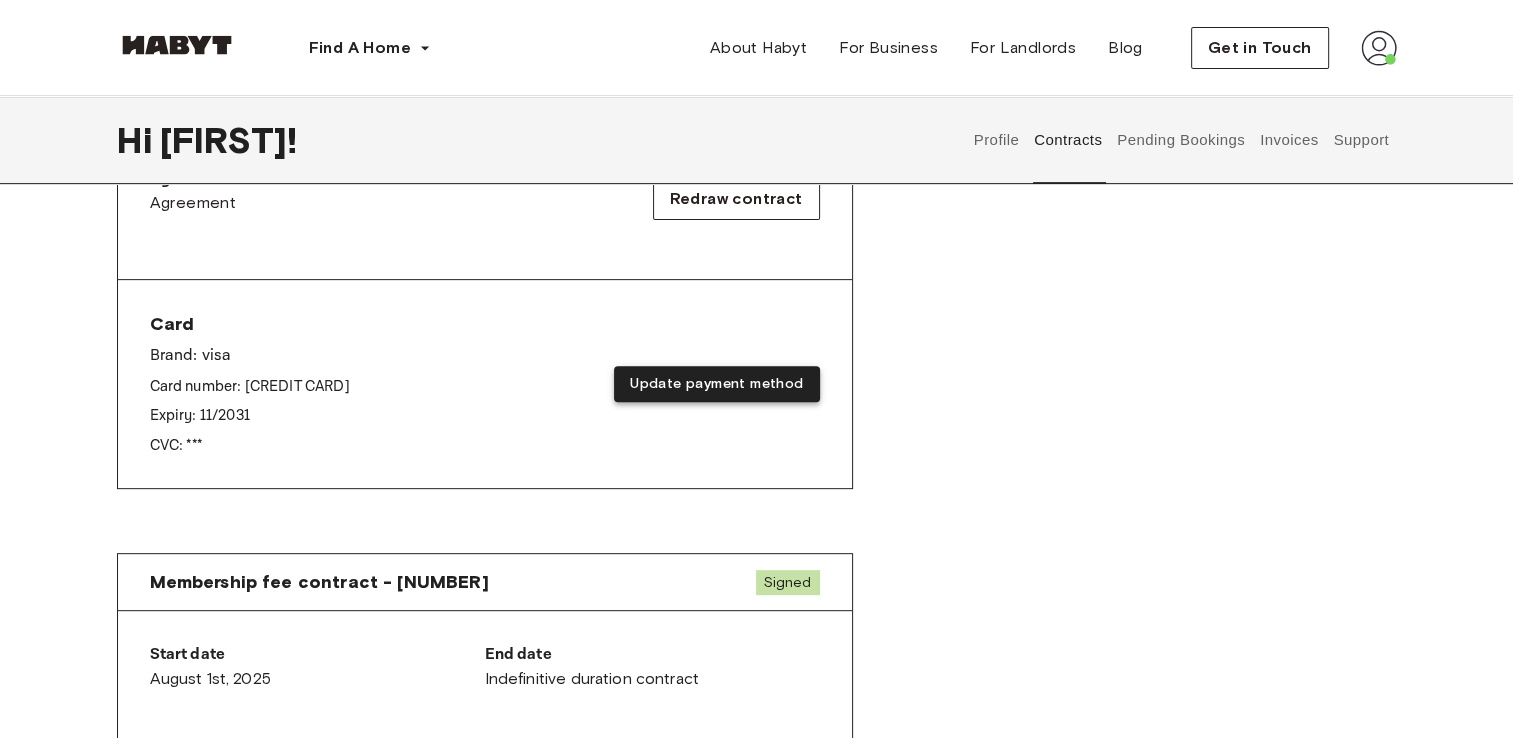click on "Update payment method" at bounding box center (716, 384) 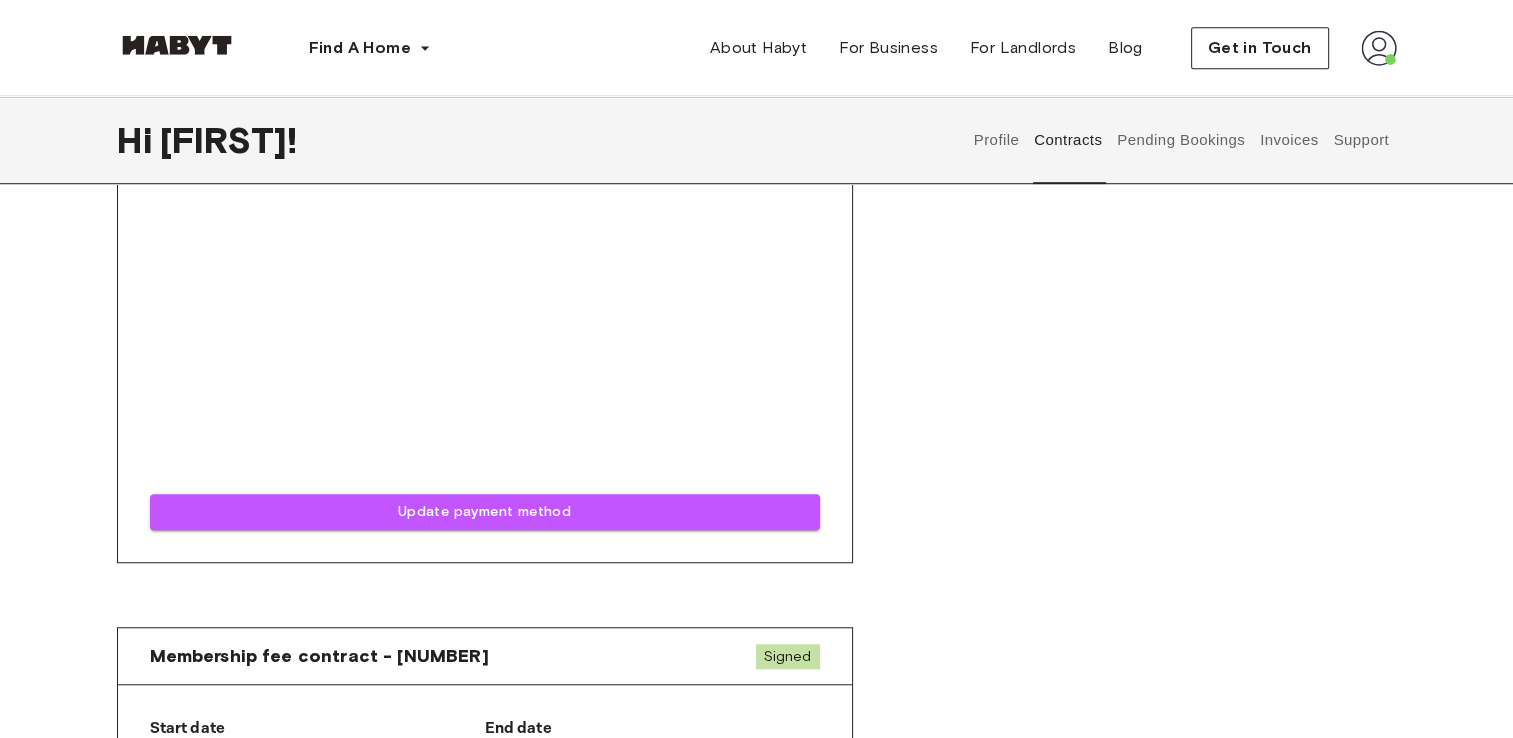 scroll, scrollTop: 1500, scrollLeft: 0, axis: vertical 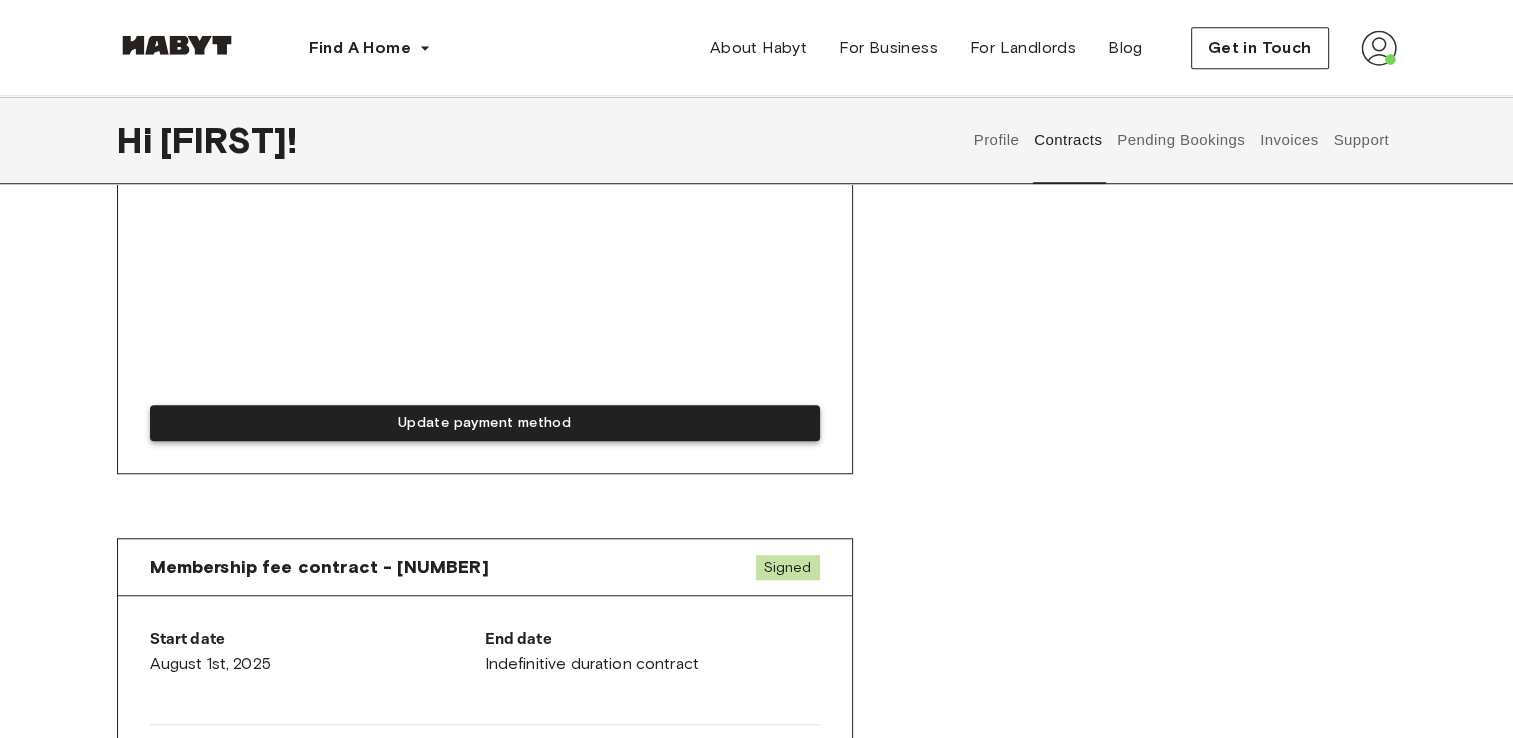click on "Update payment method" at bounding box center (485, 423) 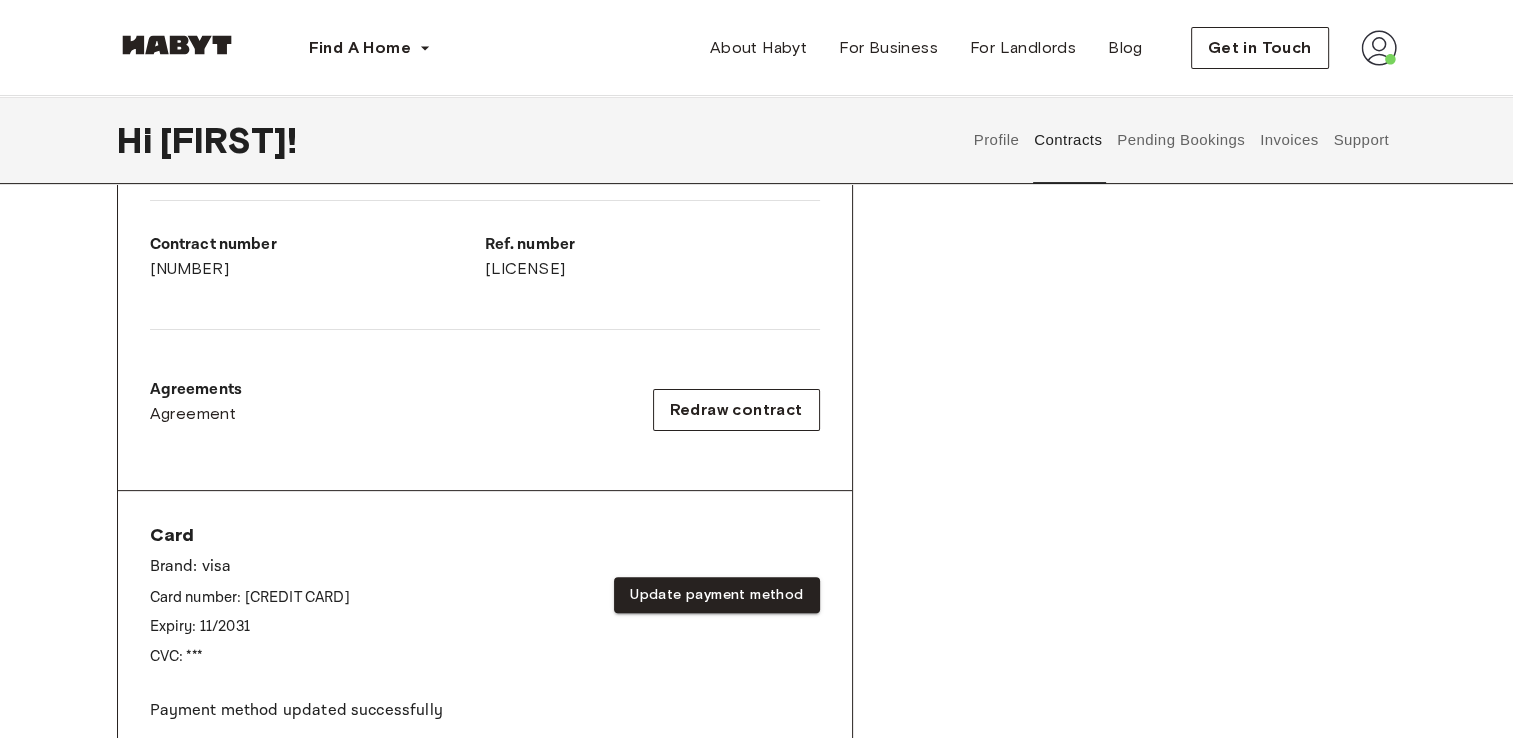 scroll, scrollTop: 0, scrollLeft: 0, axis: both 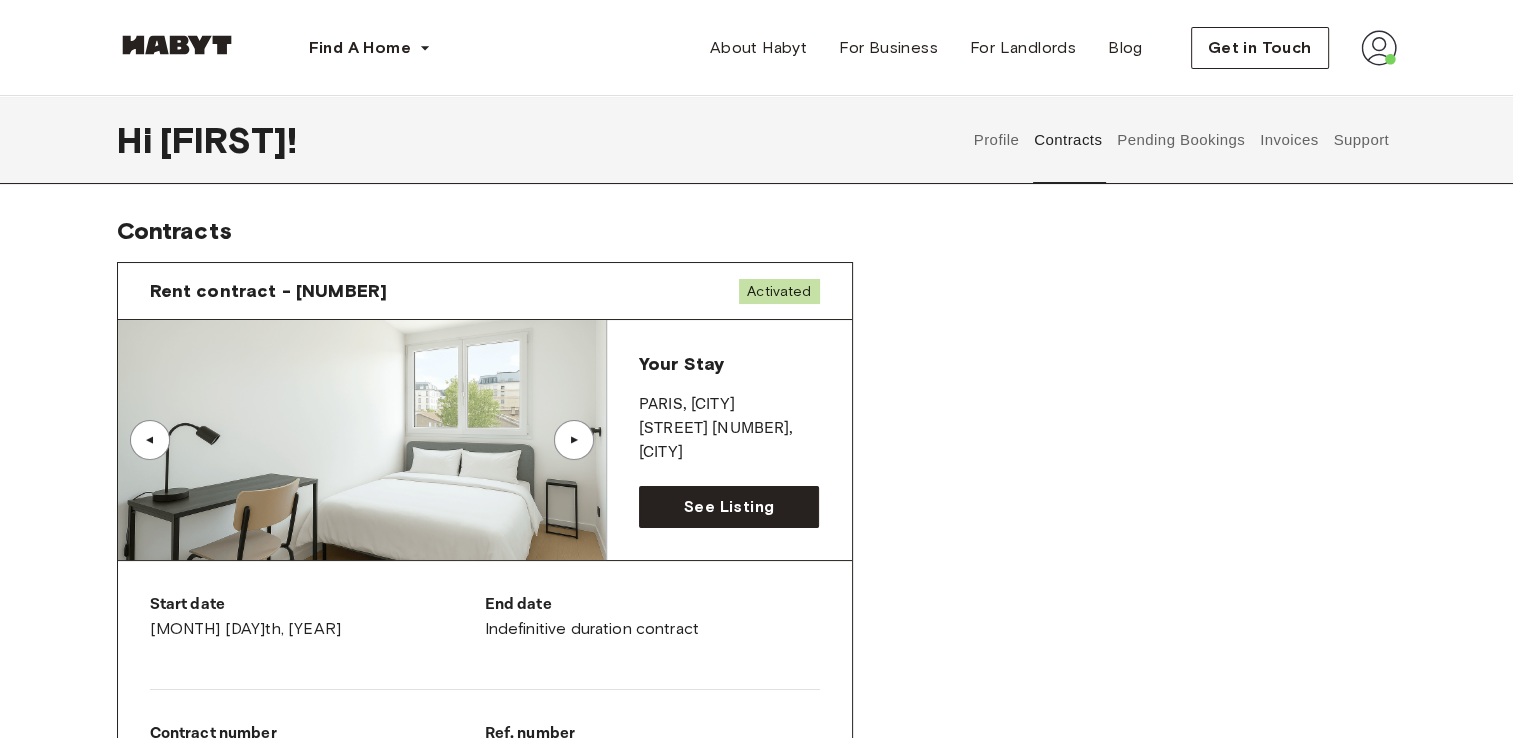 click on "▲" at bounding box center [574, 440] 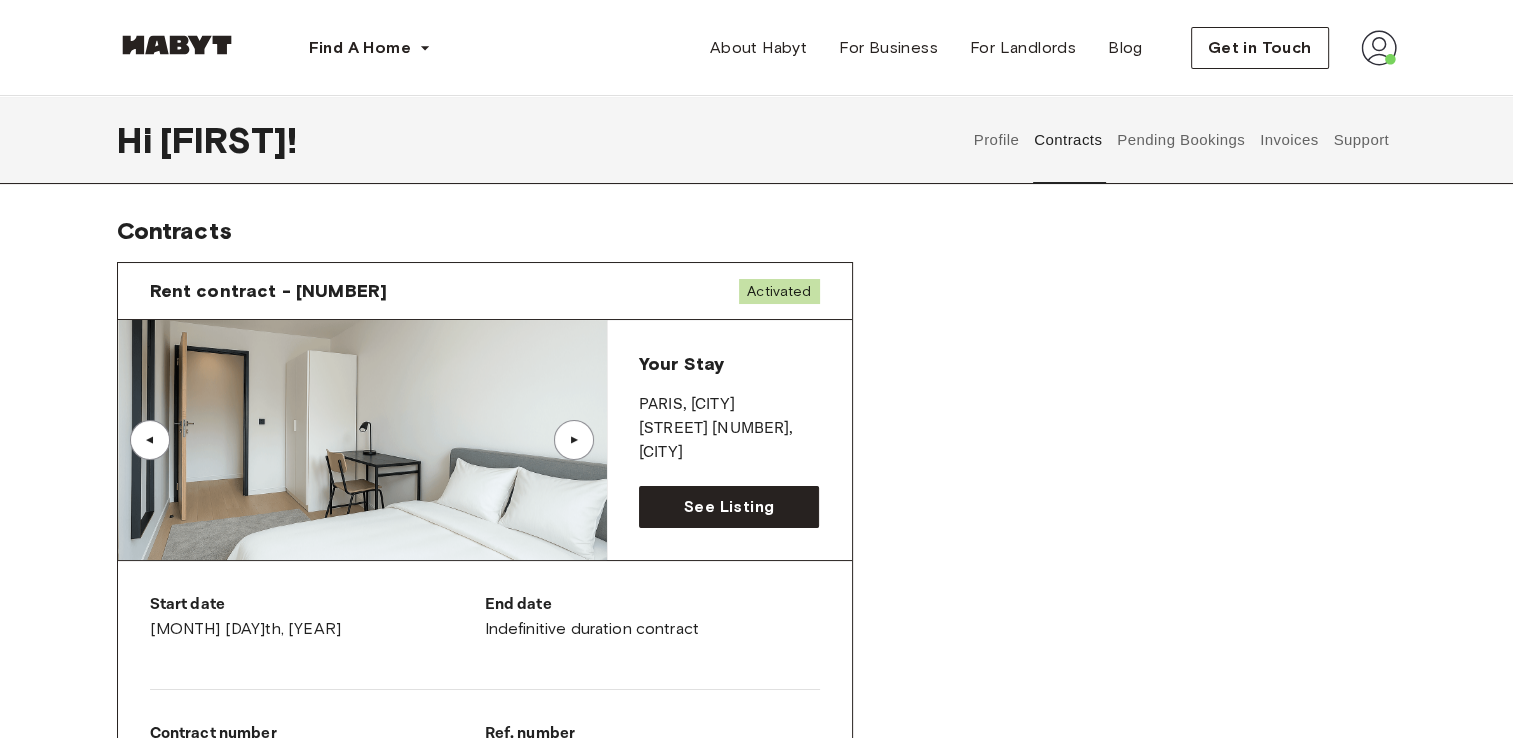 click on "▲" at bounding box center [574, 440] 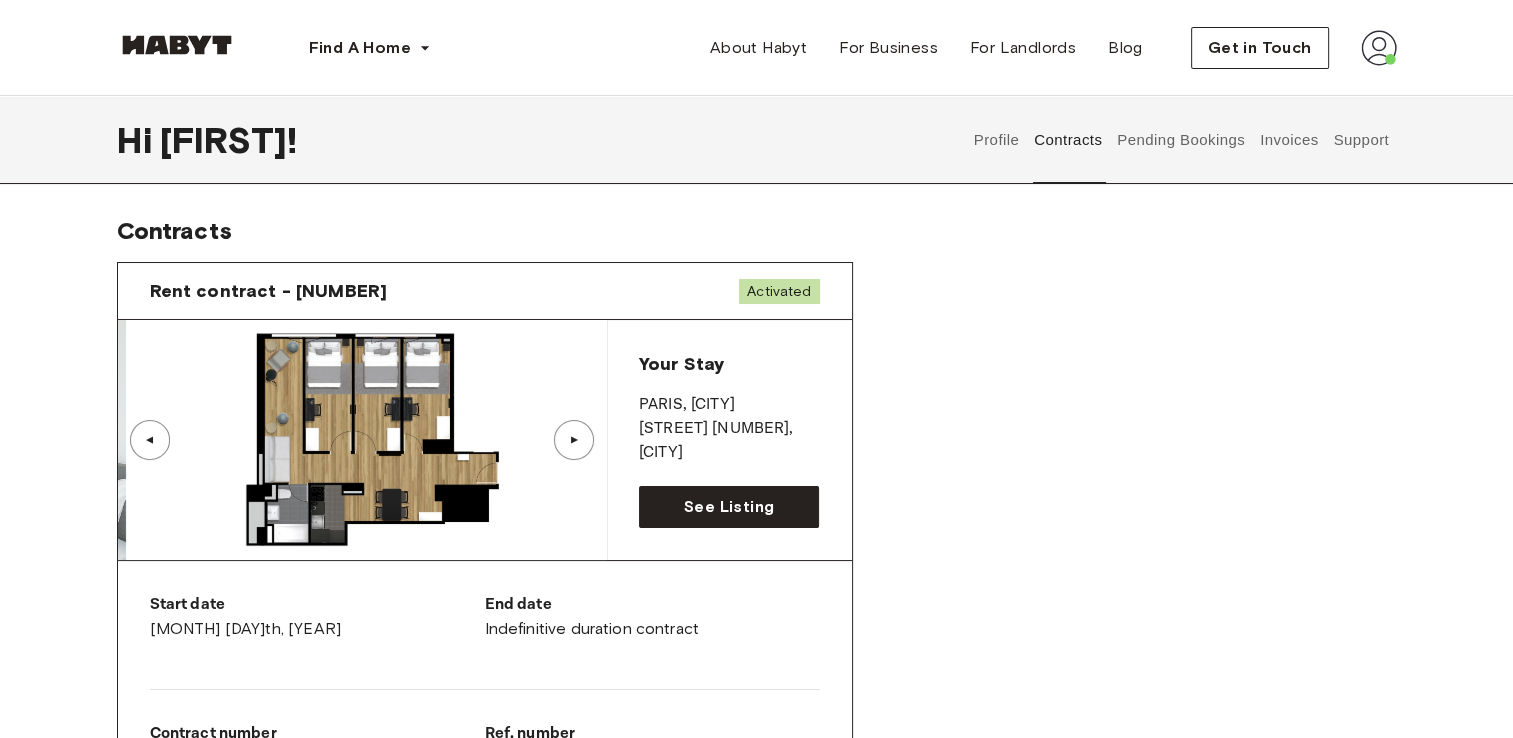 click on "▲" at bounding box center (574, 440) 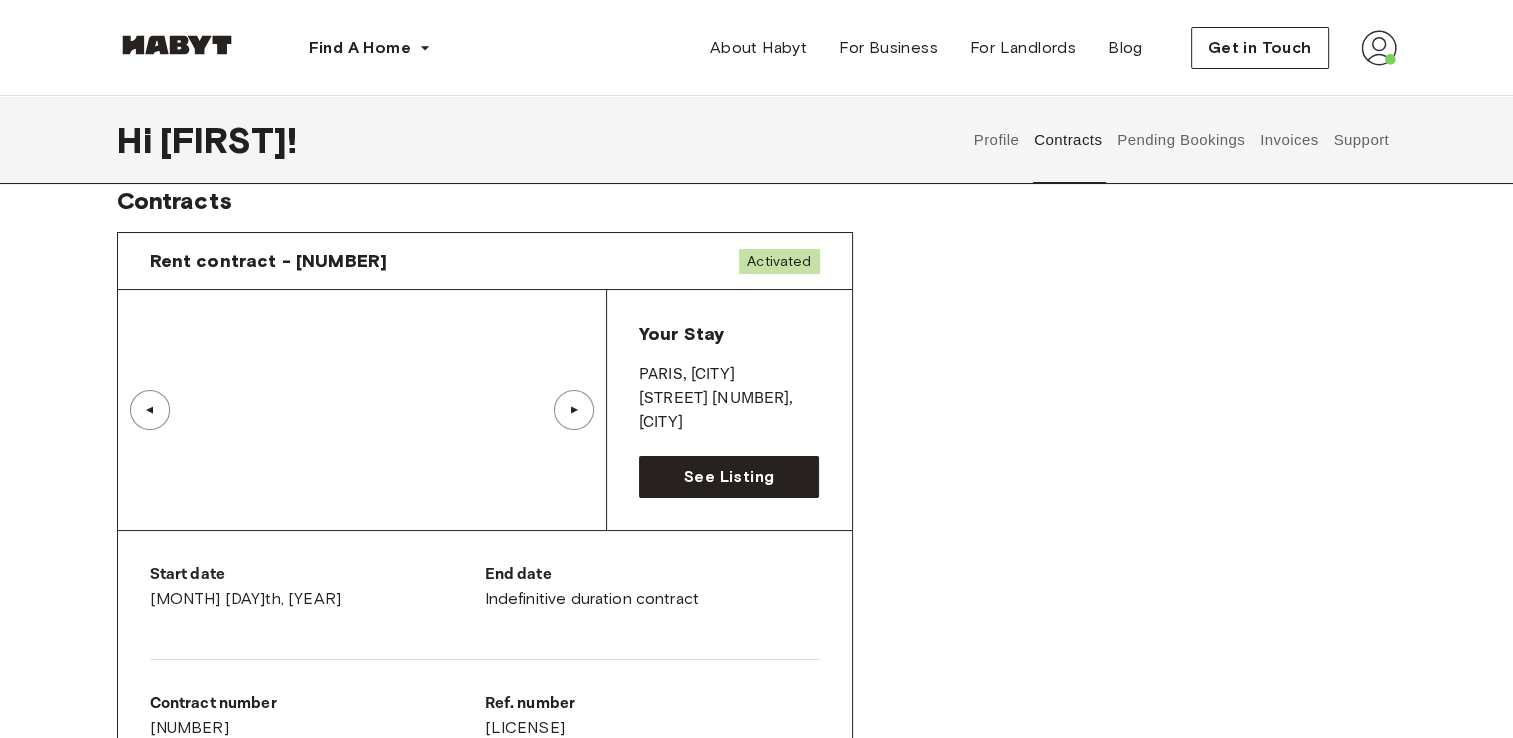 scroll, scrollTop: 0, scrollLeft: 0, axis: both 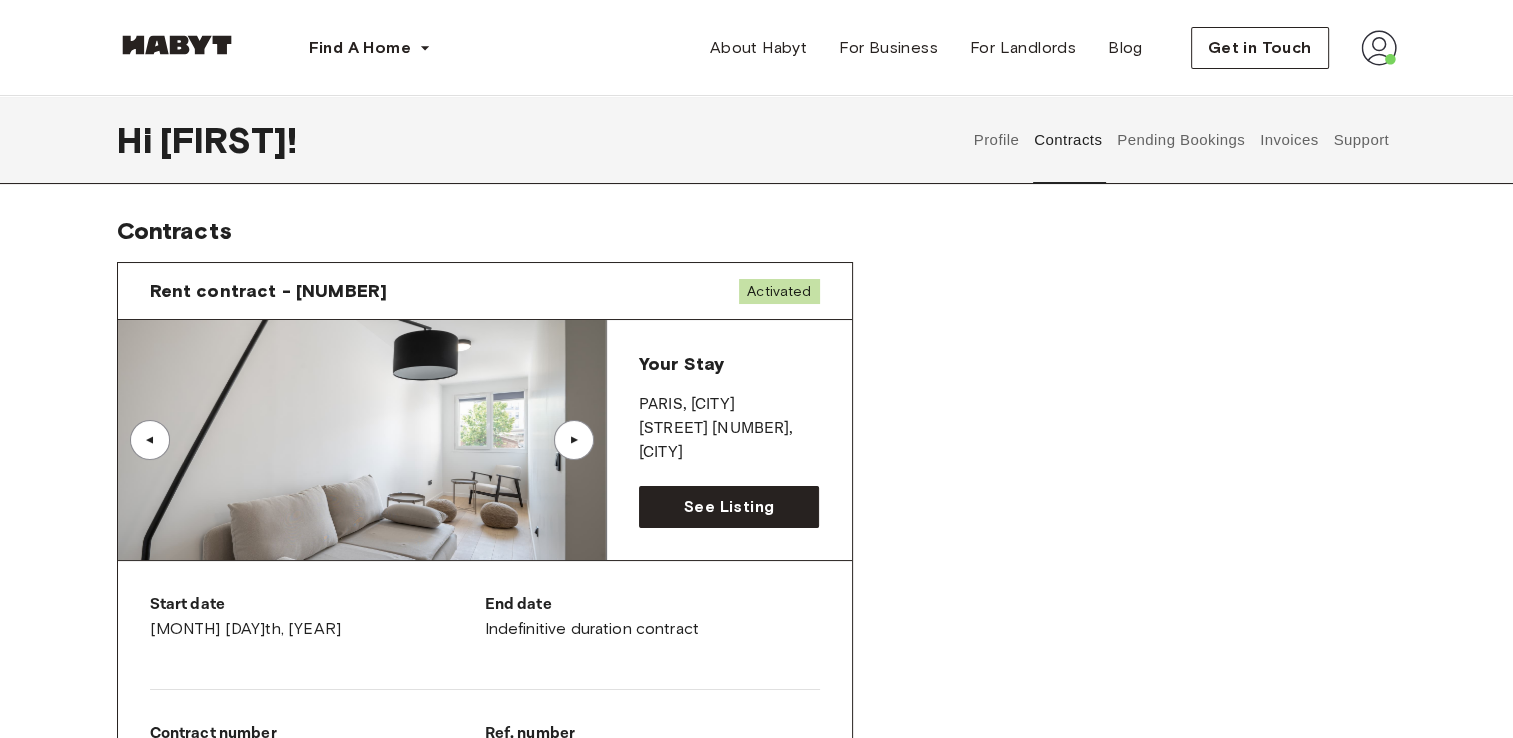 click on "Pending Bookings" at bounding box center (1181, 140) 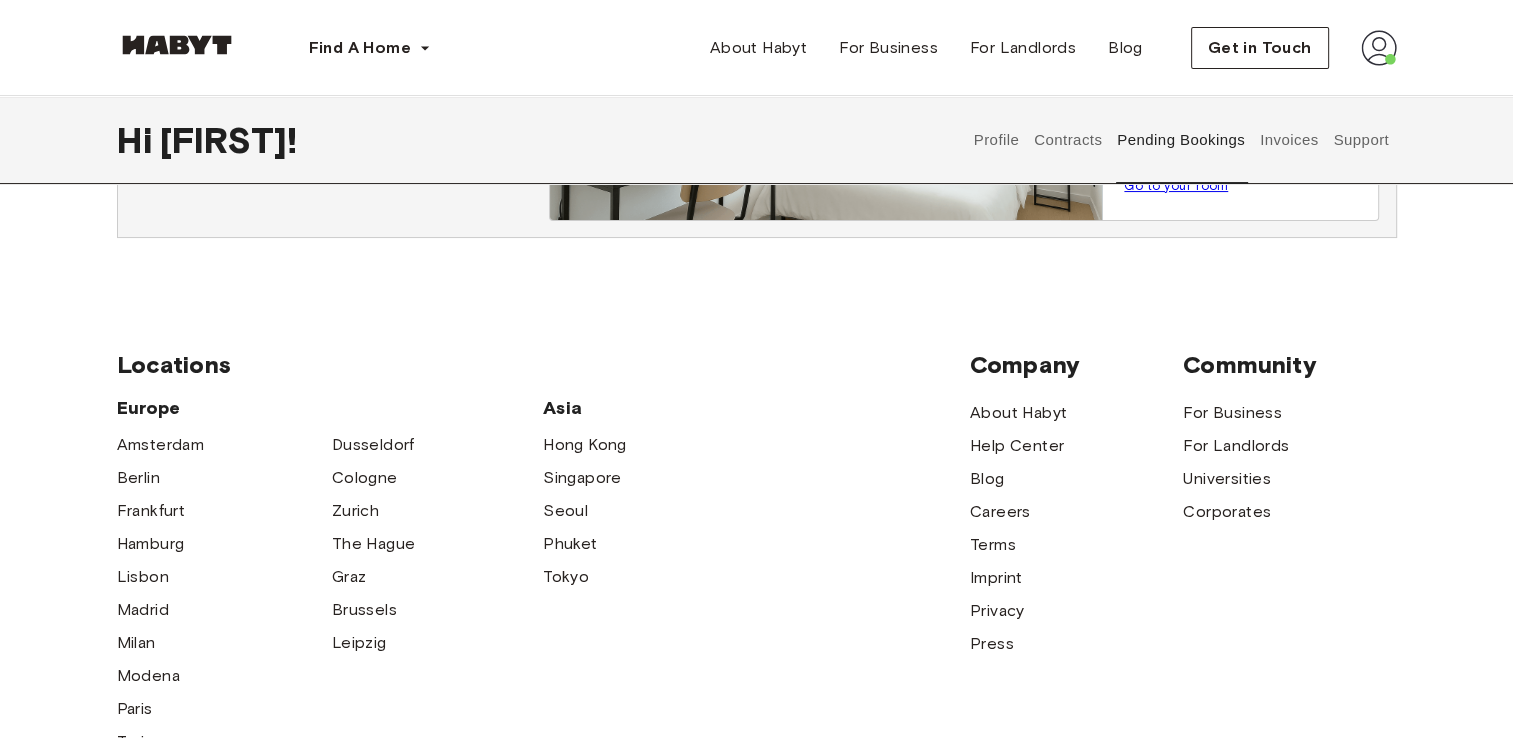 scroll, scrollTop: 0, scrollLeft: 0, axis: both 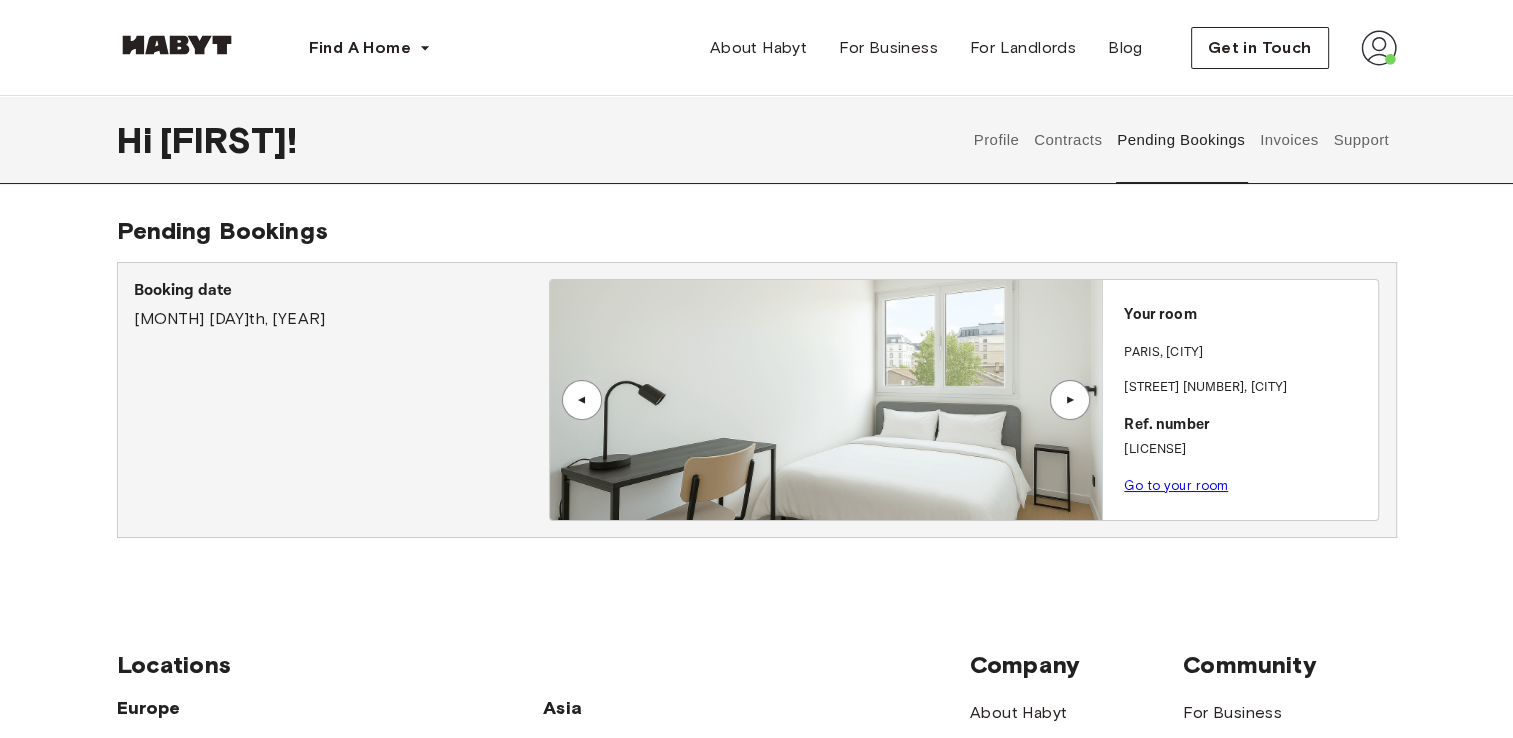 click on "▲" at bounding box center [1070, 400] 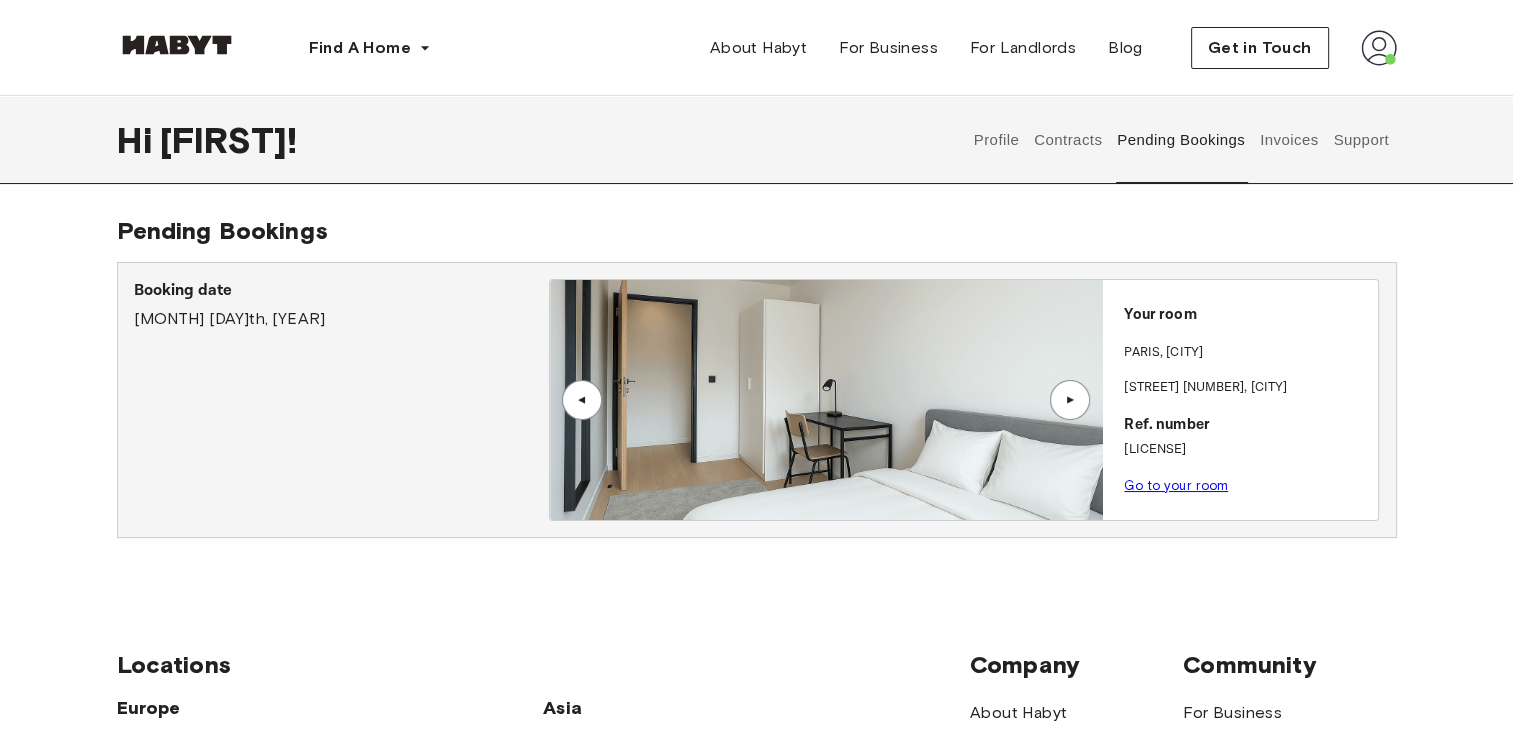 click on "▲" at bounding box center [1070, 400] 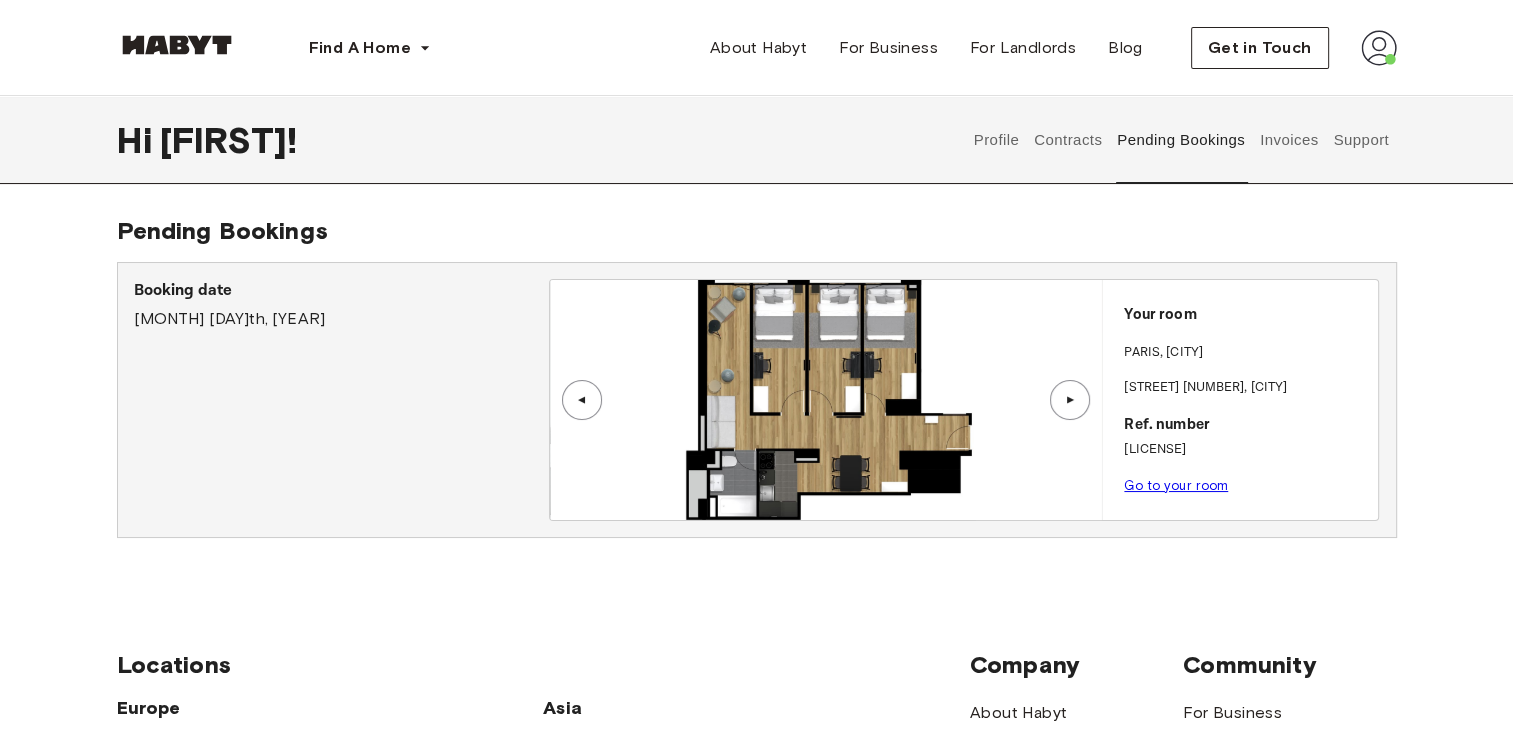 click on "▲" at bounding box center [1070, 400] 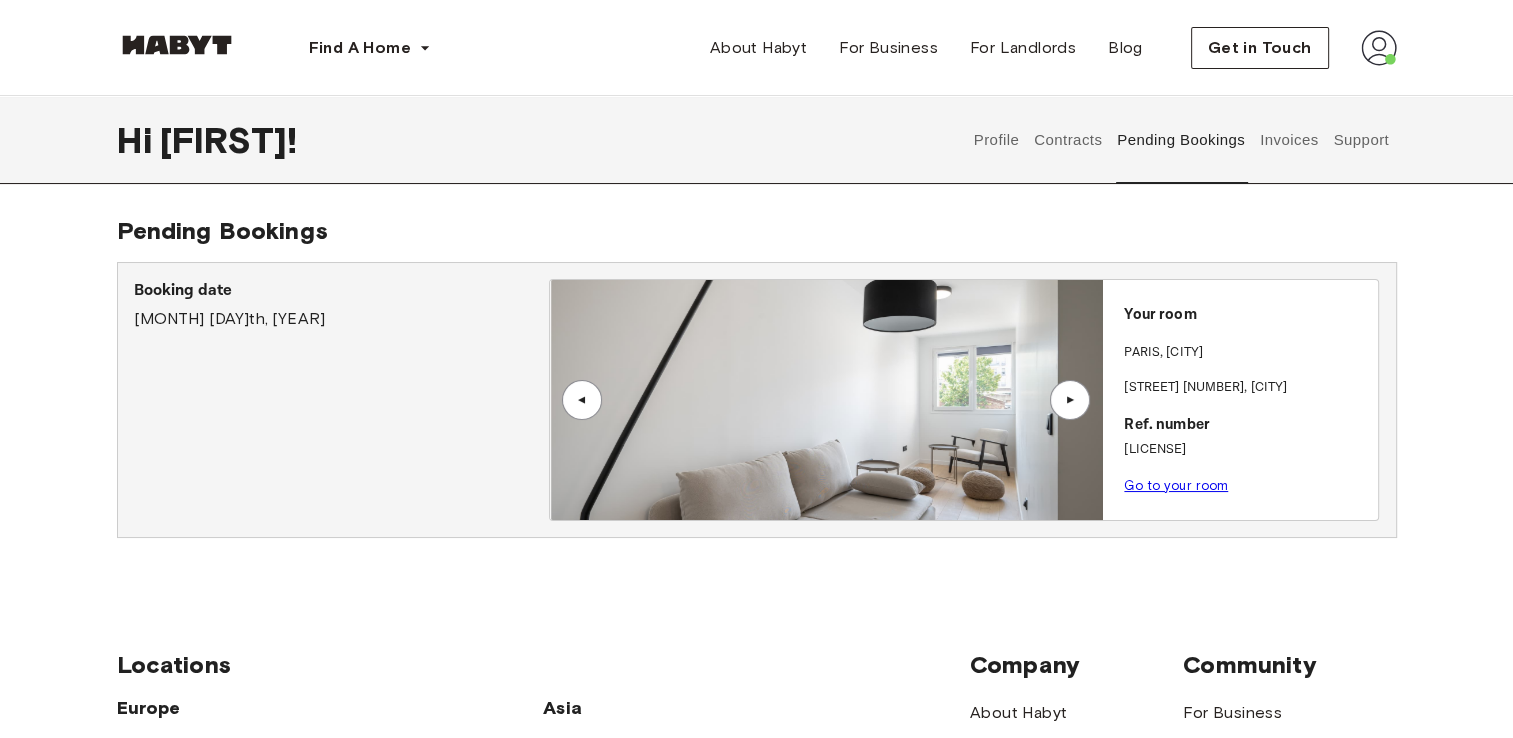 click on "▲" at bounding box center [1070, 400] 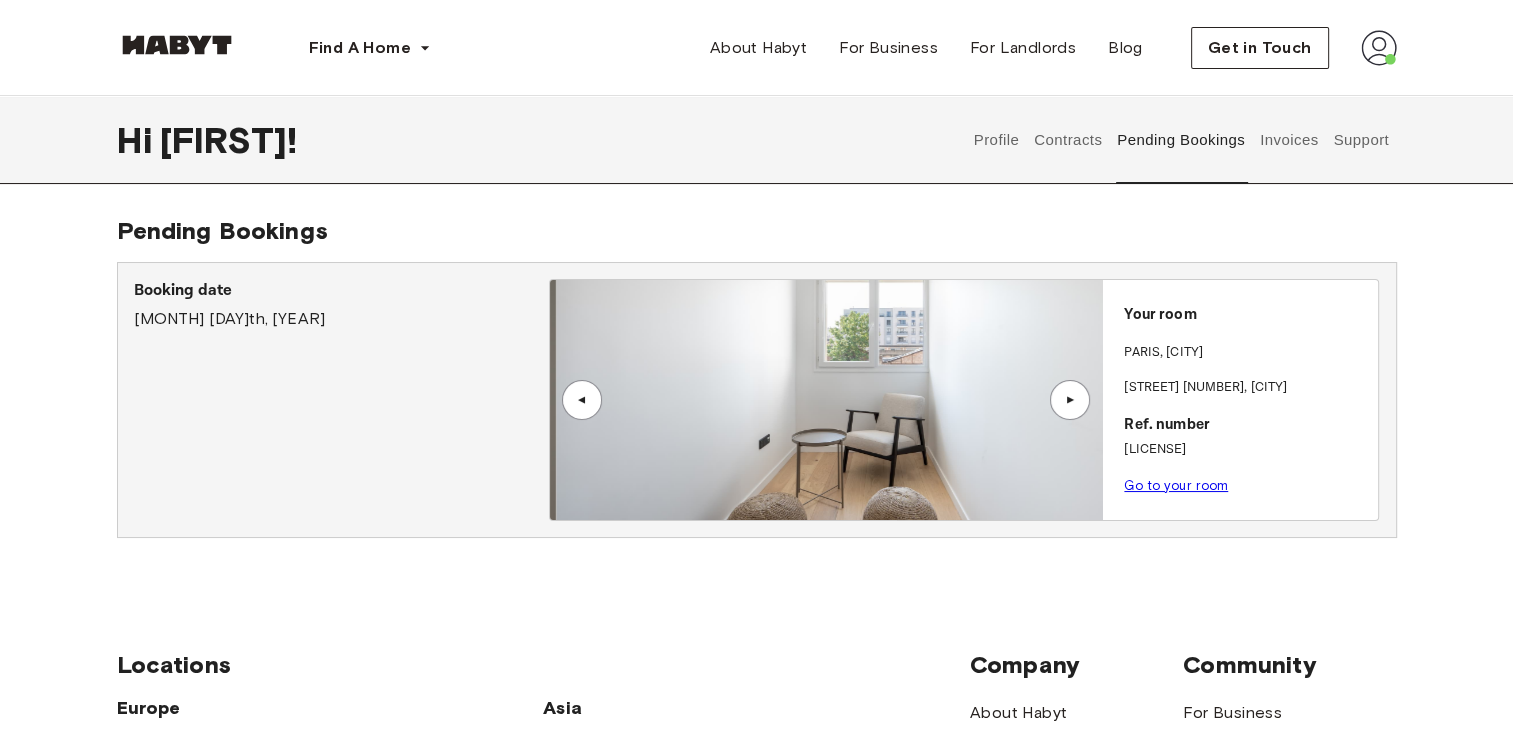 click on "▲" at bounding box center (1070, 400) 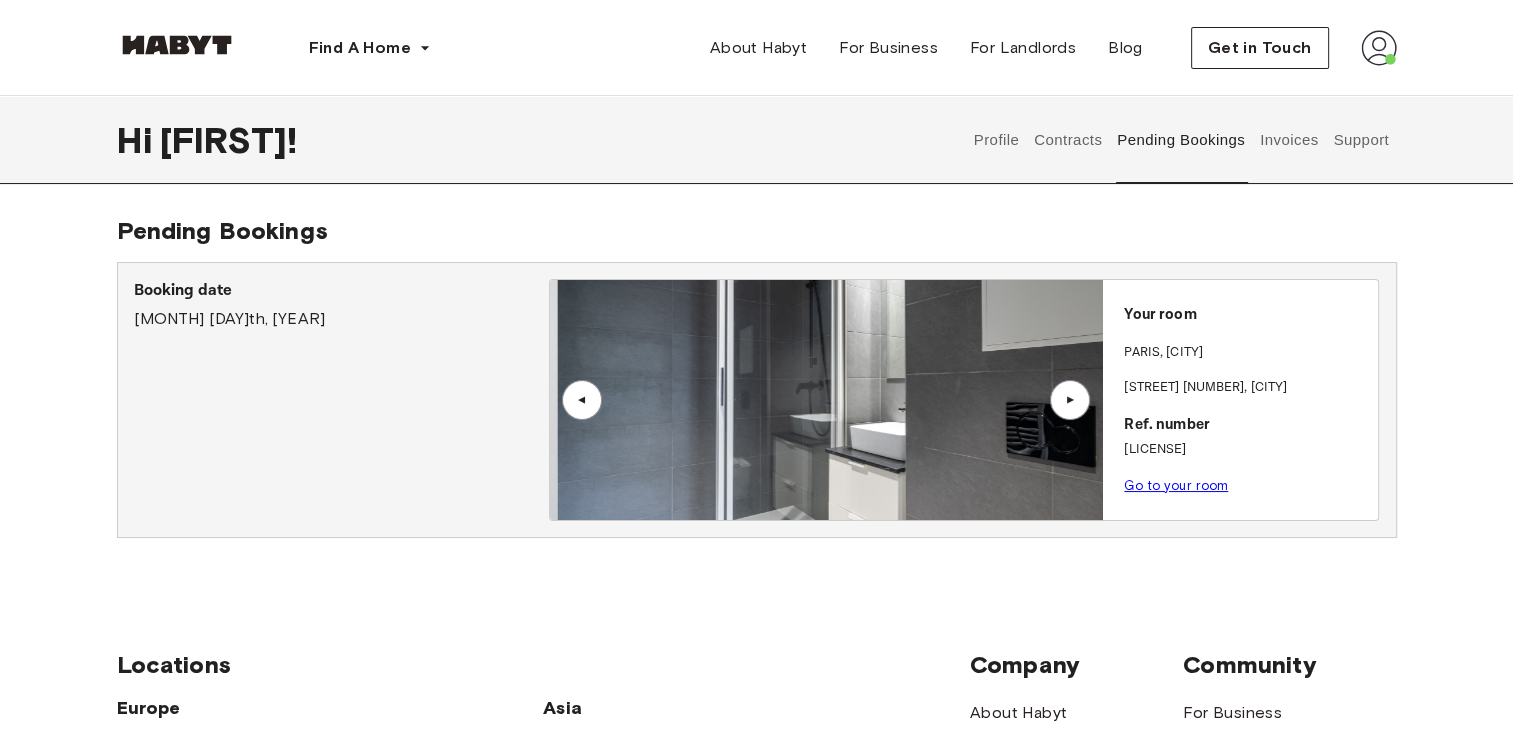 click on "▲" at bounding box center (1070, 400) 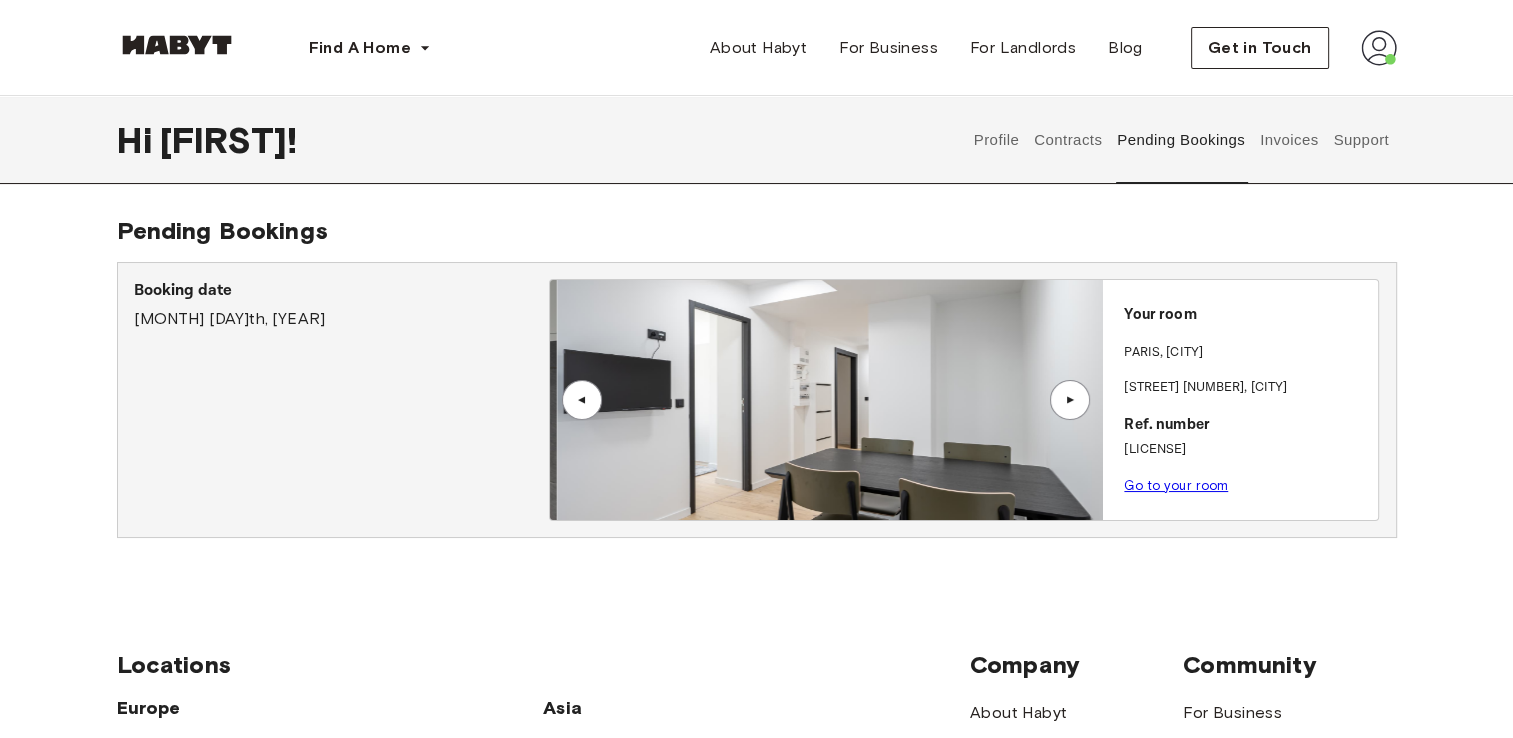 click on "▲" at bounding box center [1070, 400] 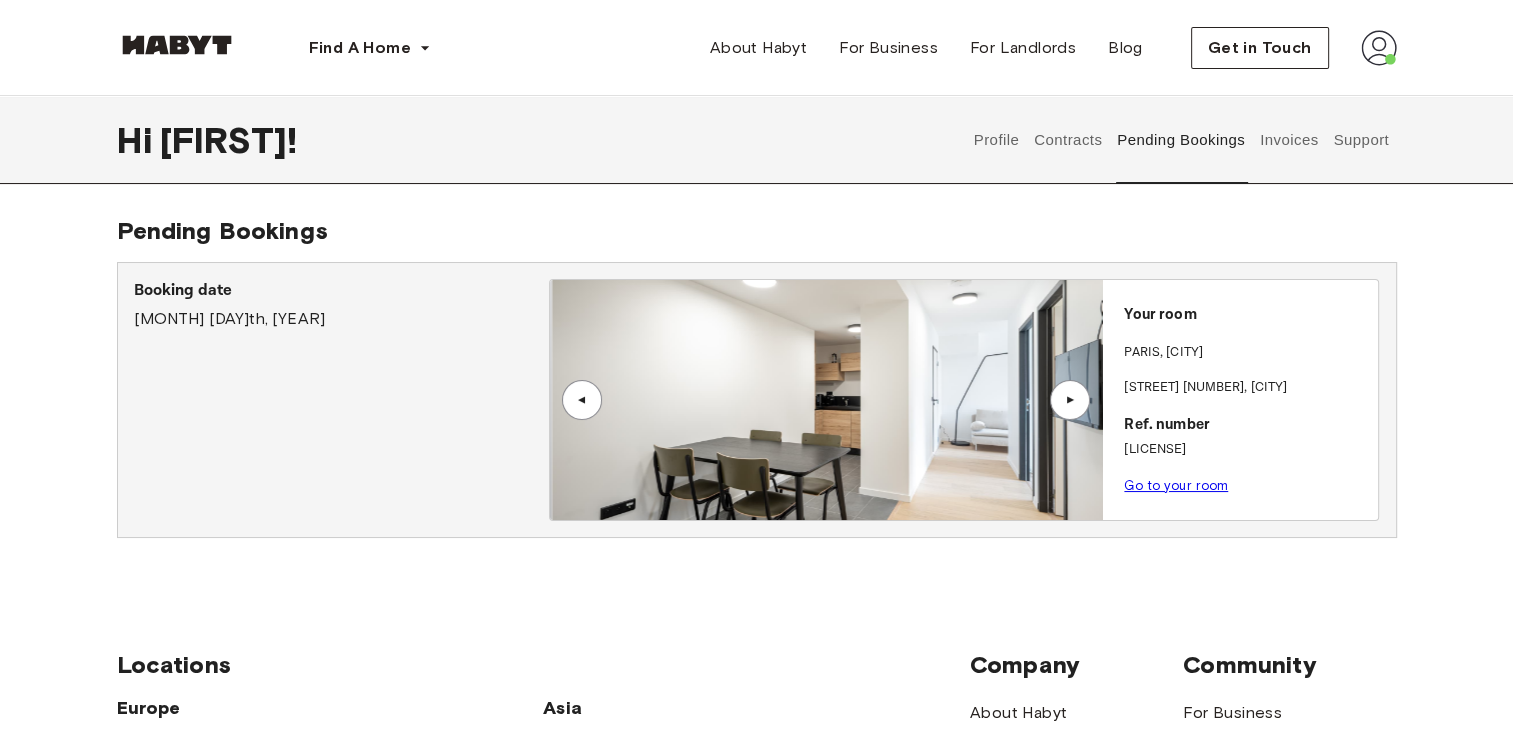 click on "▲" at bounding box center (1070, 400) 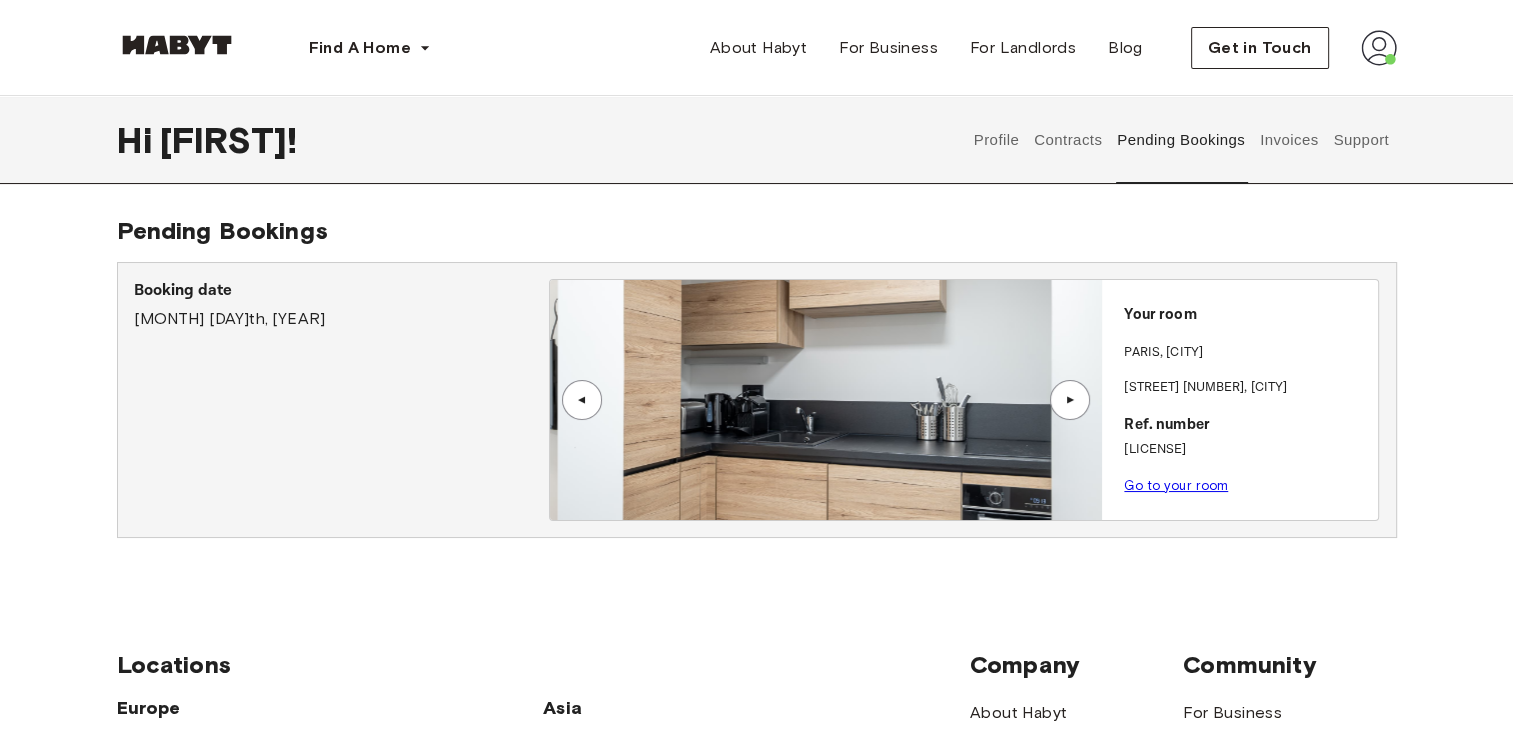 click on "▲" at bounding box center [1070, 400] 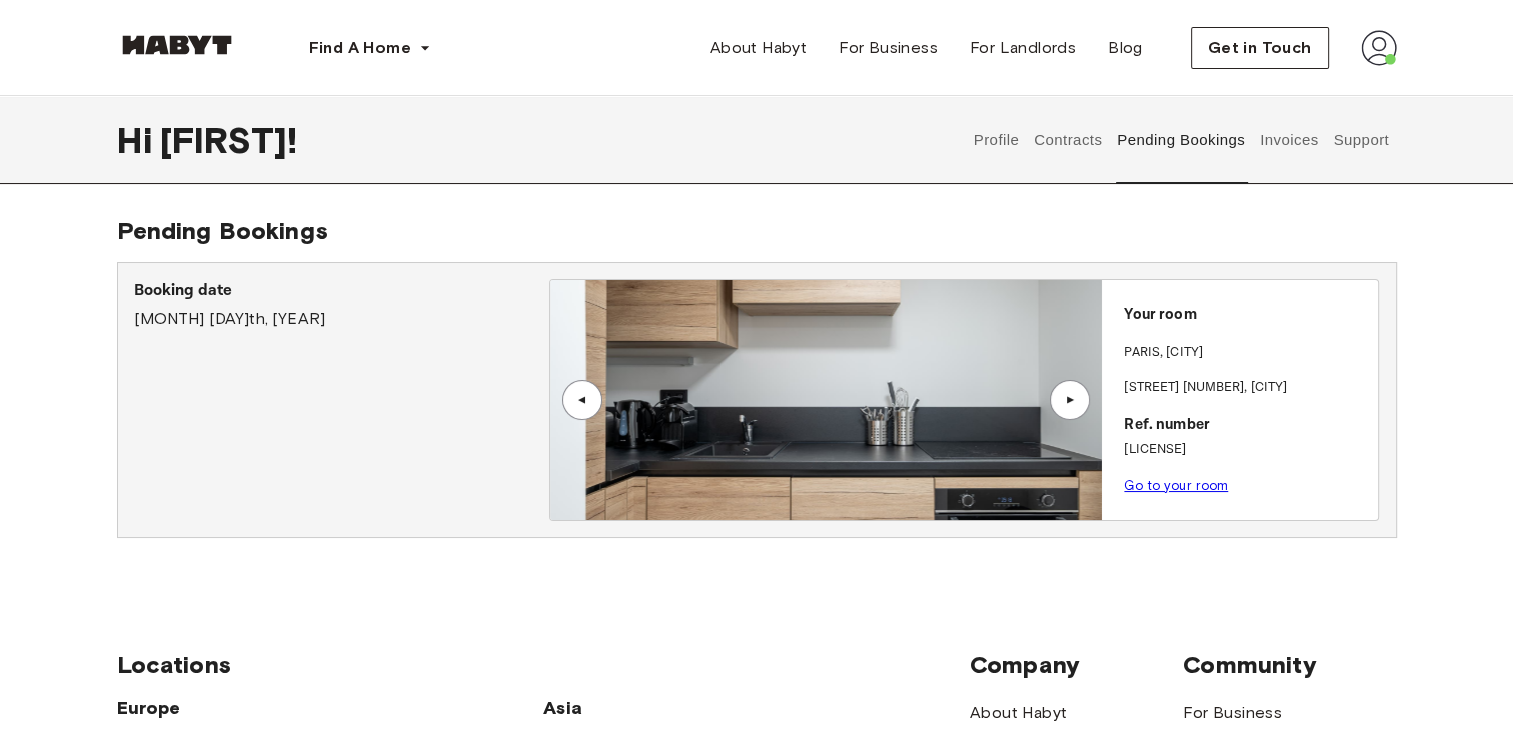 click on "Invoices" at bounding box center [1288, 140] 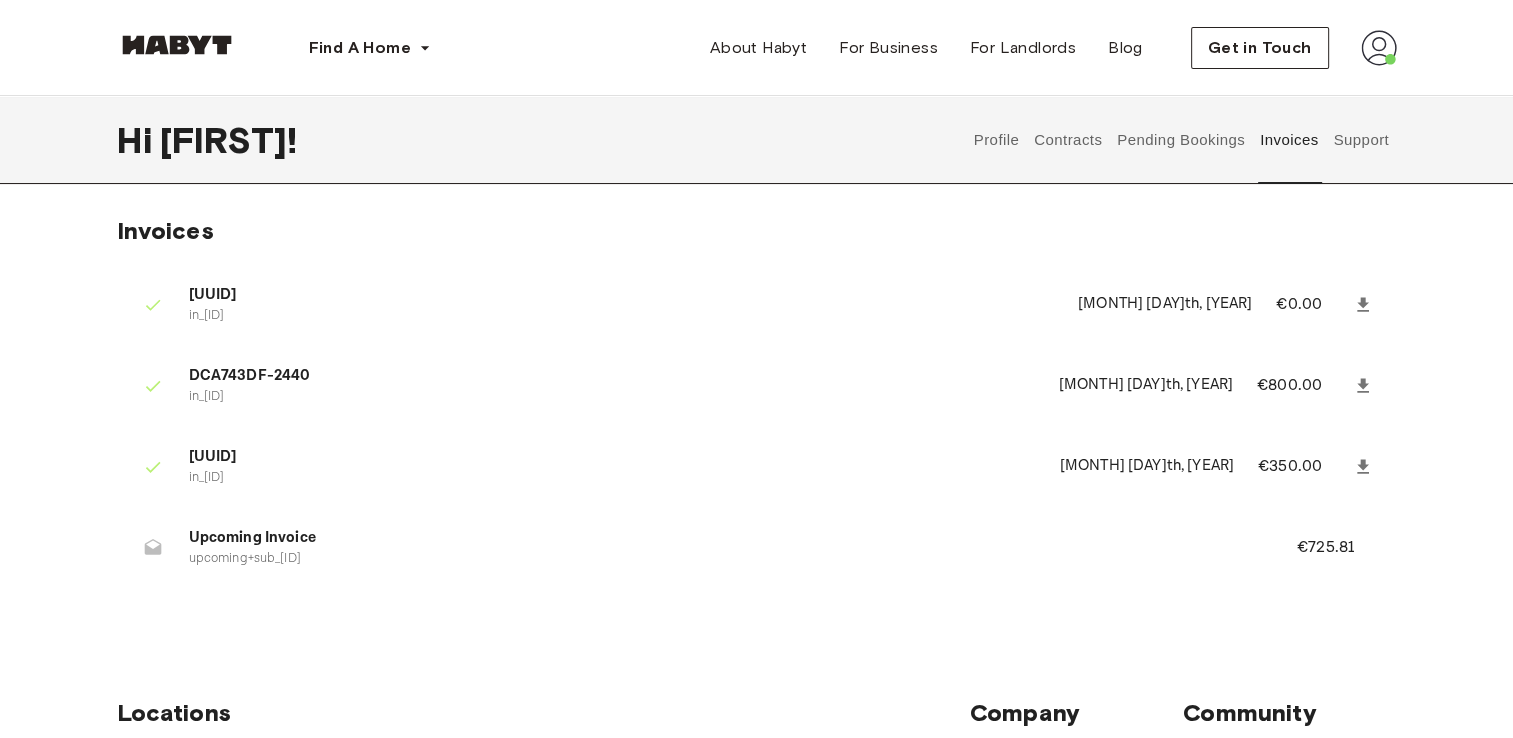 click on "upcoming+sub_1RixPrIiLqF2ZmROBgy9bifc" at bounding box center [719, 559] 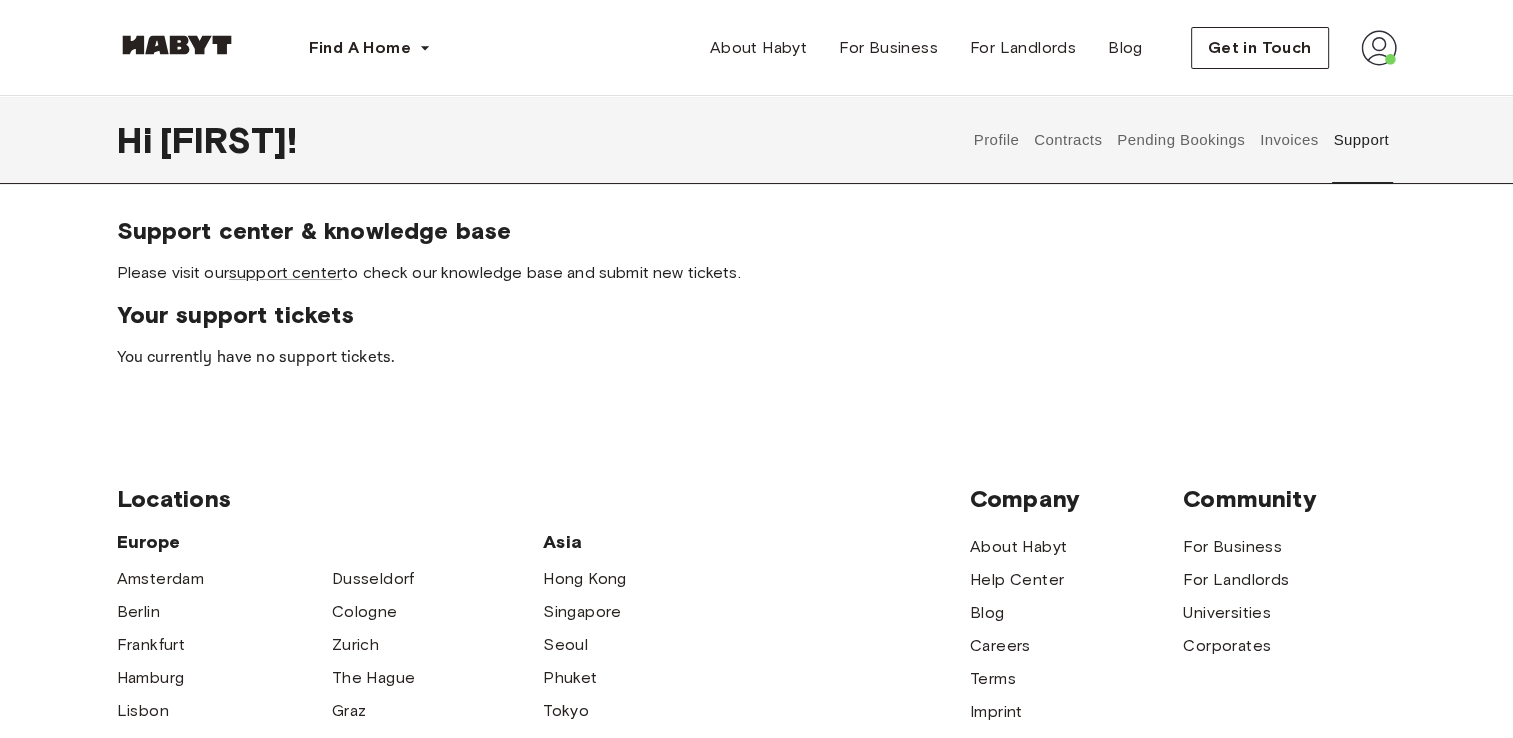 click at bounding box center (1379, 48) 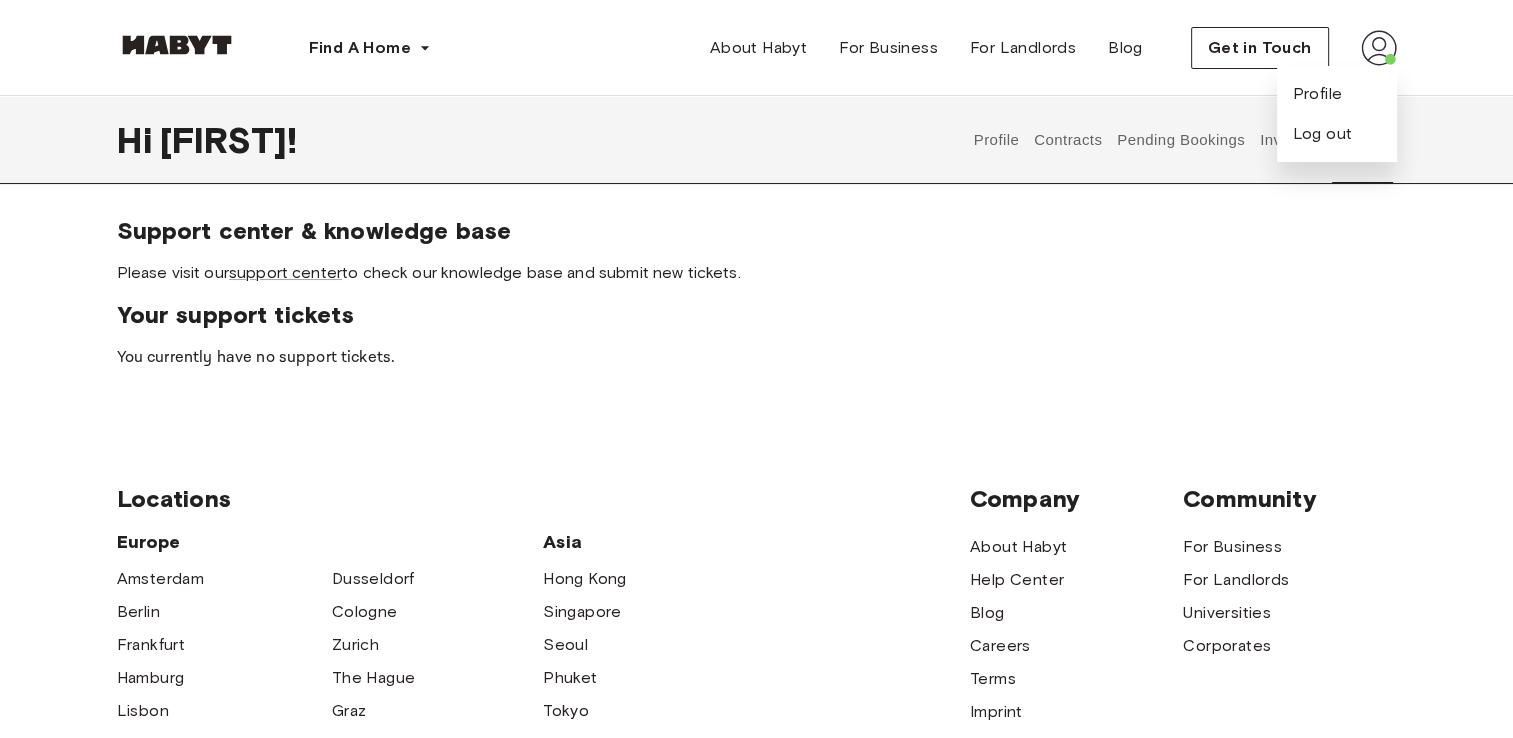 click on "Support center & knowledge base Please visit our  support center  to check our knowledge base and submit new tickets. Your support tickets You currently have no support tickets." at bounding box center (756, 310) 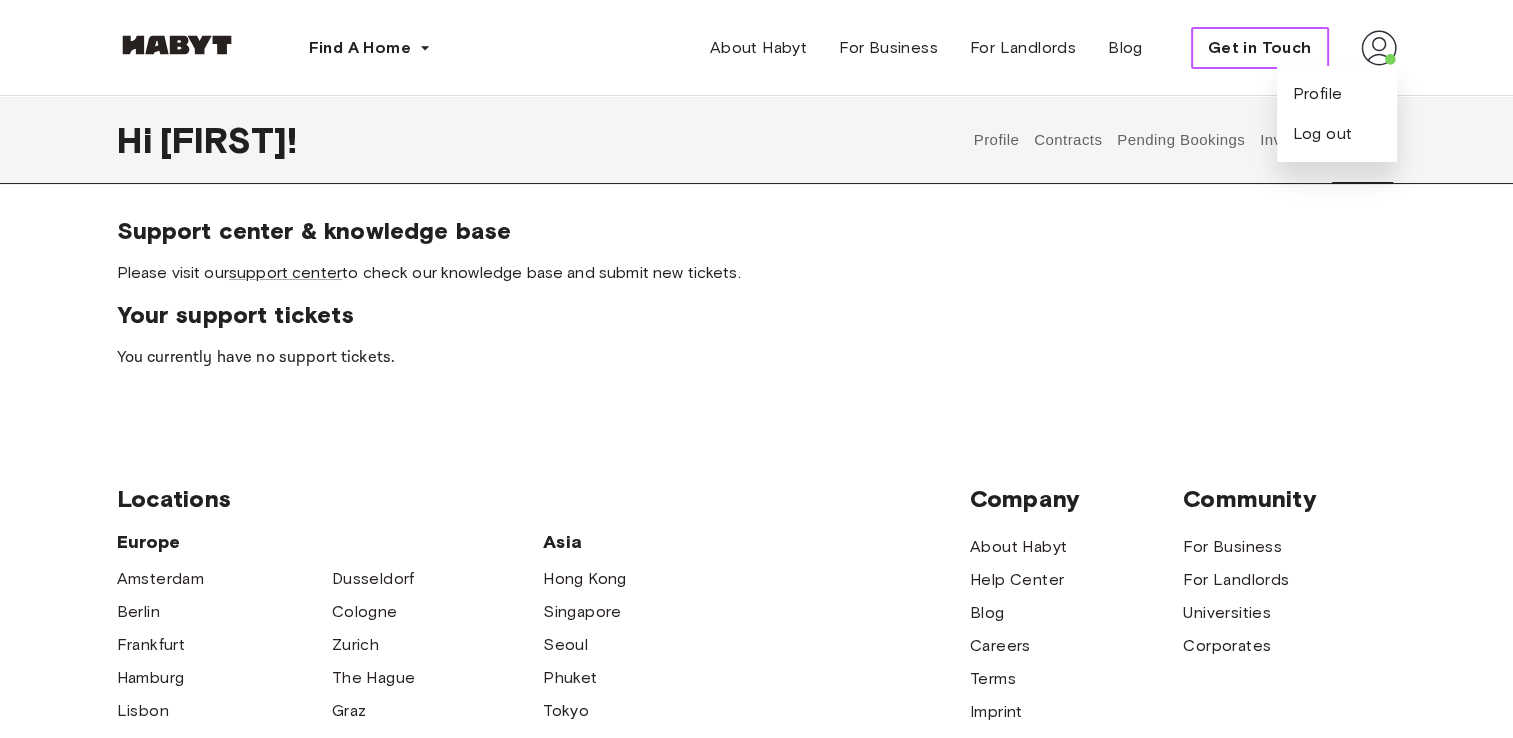 click on "Get in Touch" at bounding box center [1260, 48] 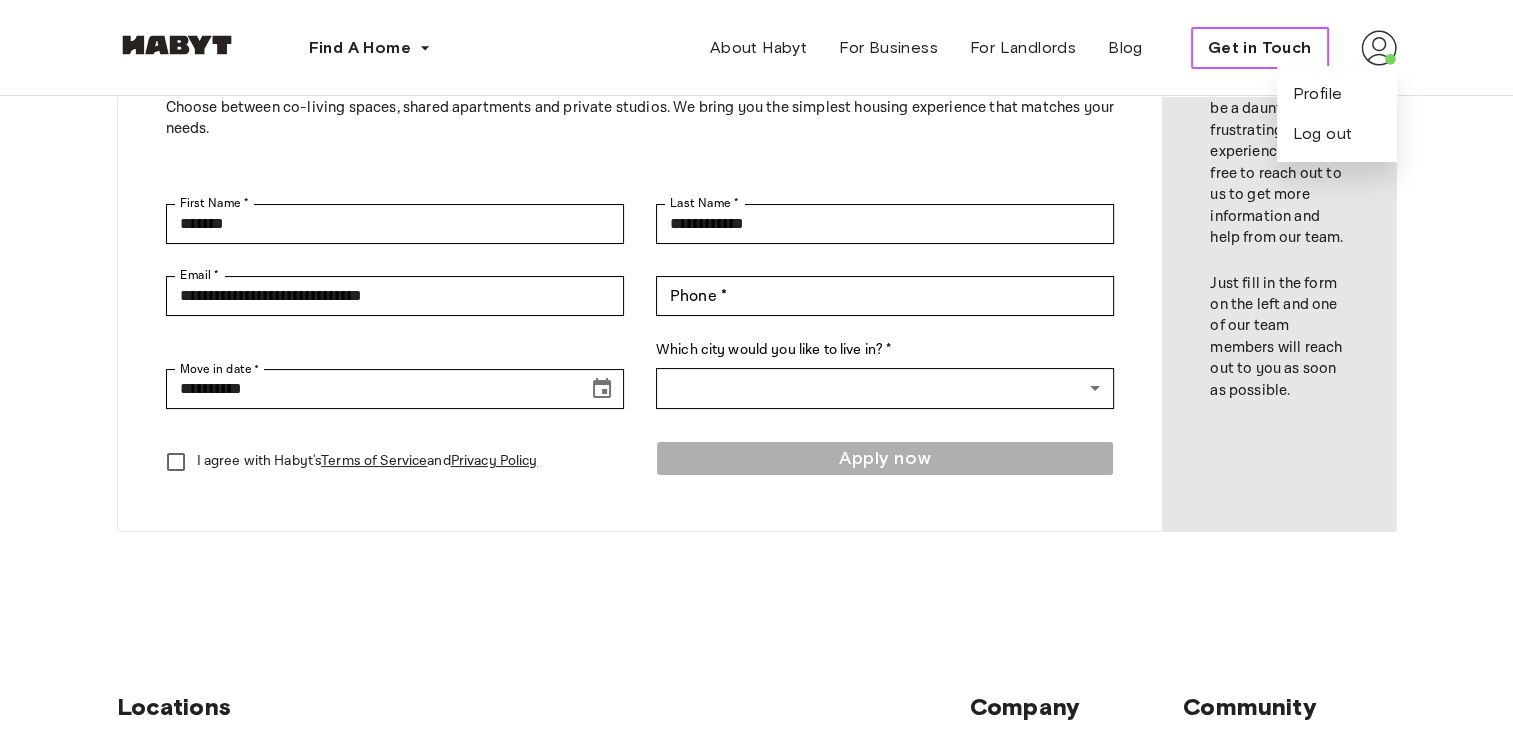 scroll, scrollTop: 0, scrollLeft: 0, axis: both 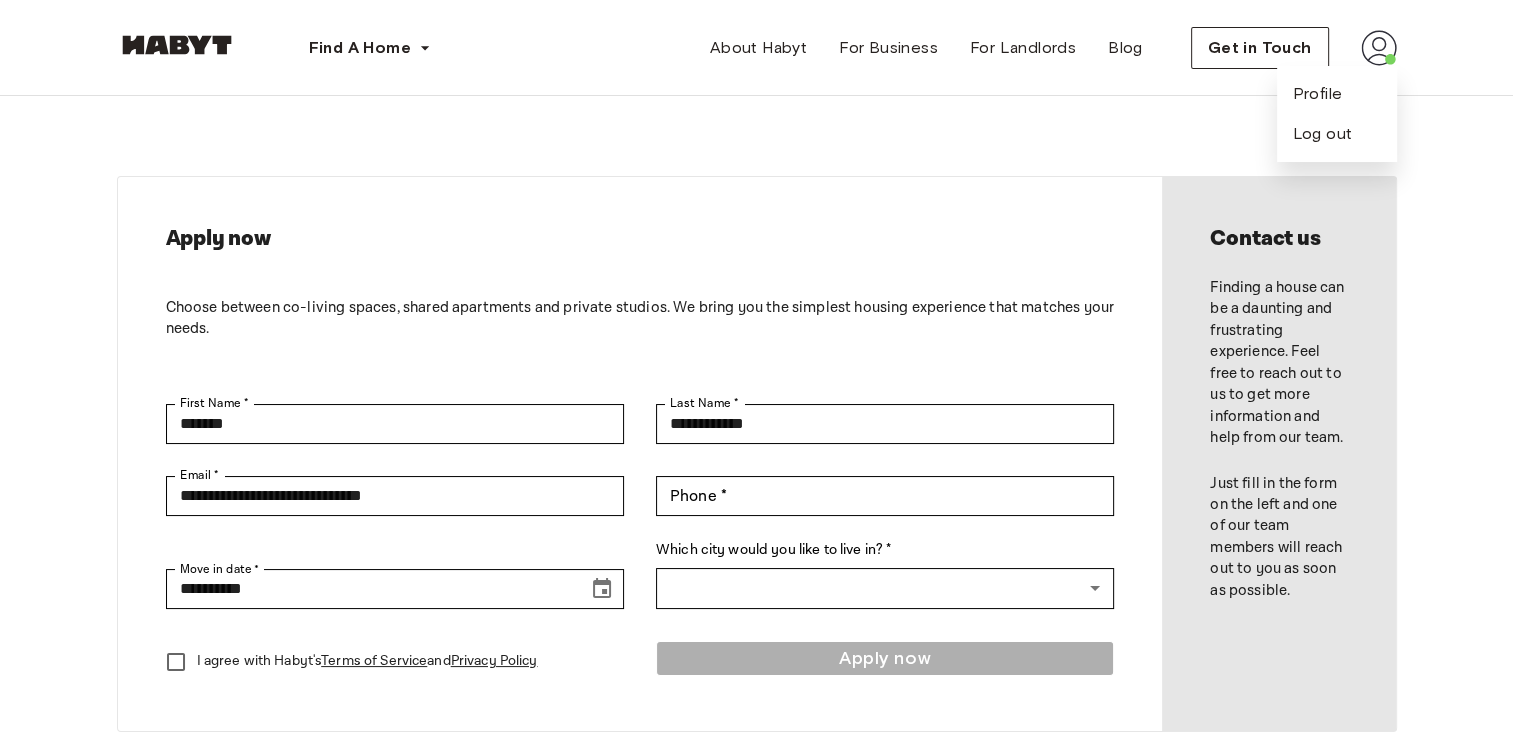 click on "**********" at bounding box center (757, 454) 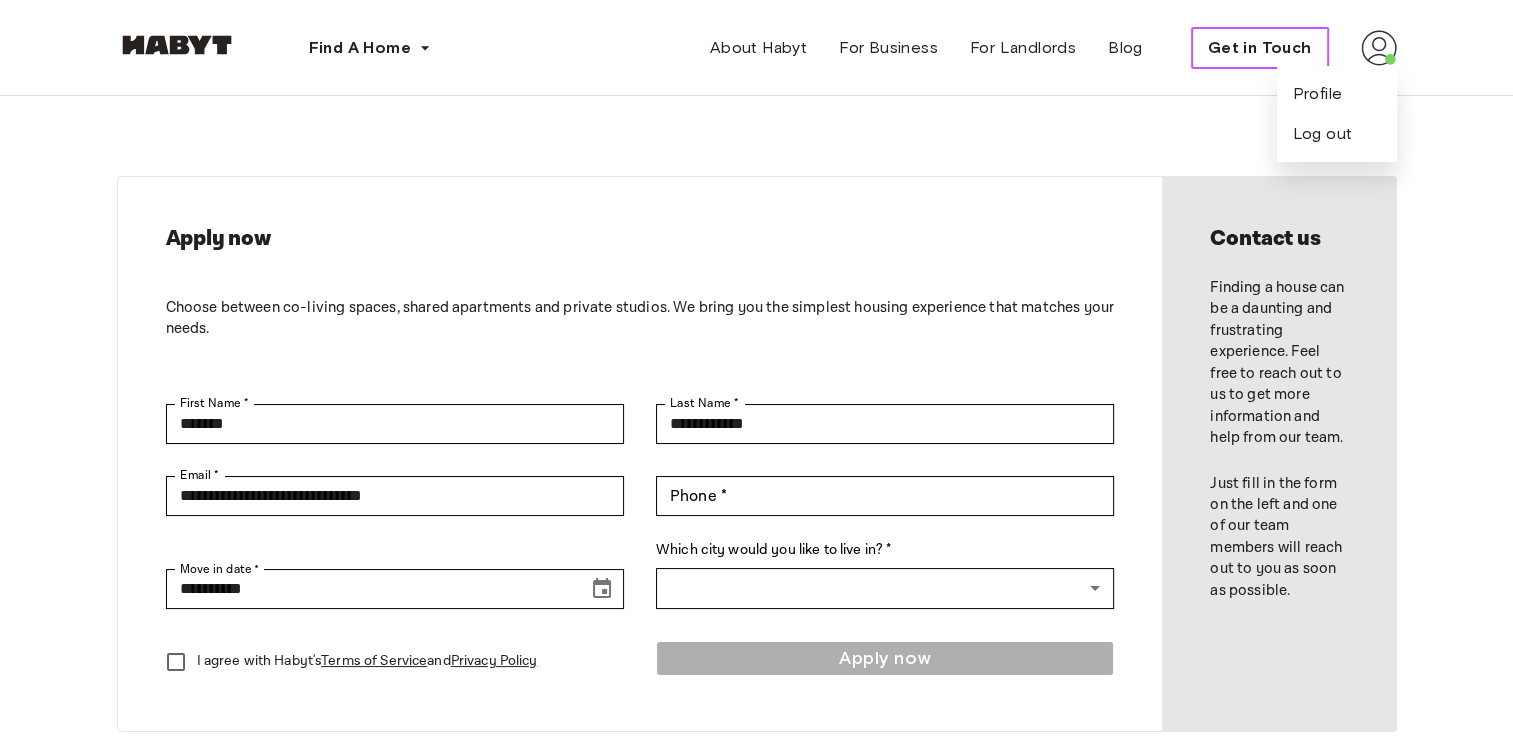 click on "Get in Touch" at bounding box center (1260, 48) 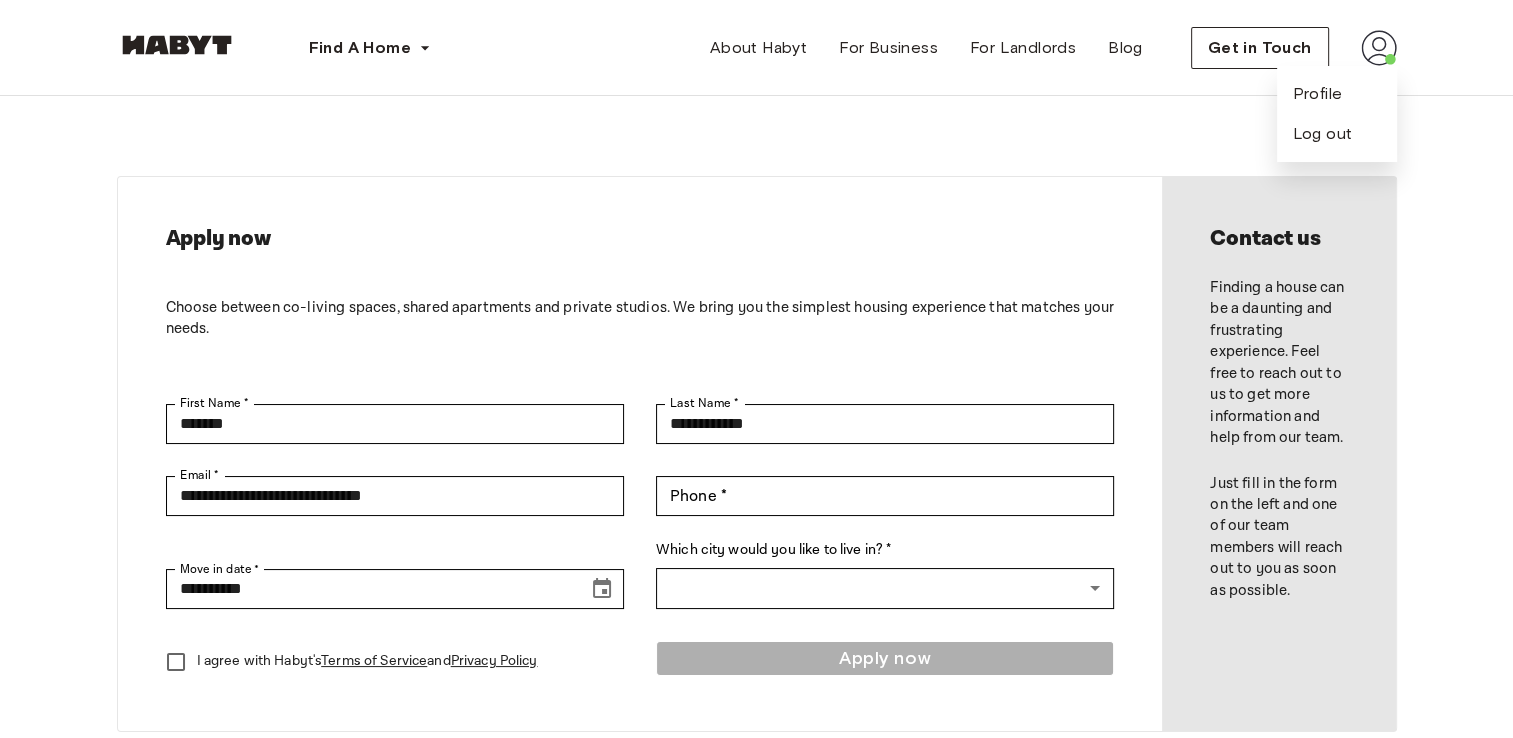 click on "Find A Home Europe Amsterdam Berlin Frankfurt Hamburg Lisbon Madrid Milan Modena Paris Turin Munich Rotterdam Stuttgart Dusseldorf Cologne Zurich The Hague Graz Brussels Leipzig Asia Hong Kong Singapore Seoul Phuket Tokyo About Habyt For Business For Landlords Blog Get in Touch Profile Log out" at bounding box center [757, 48] 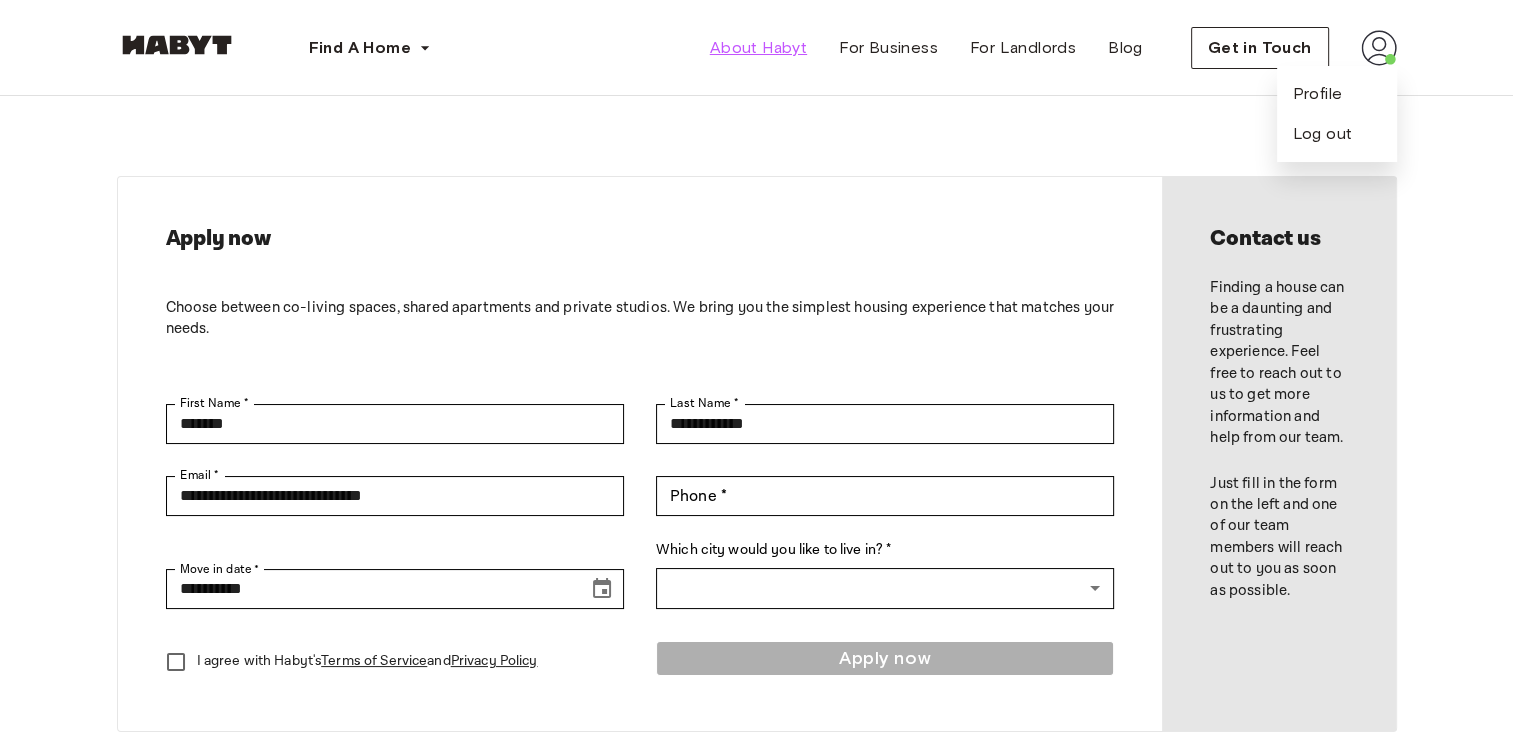click on "About Habyt" at bounding box center [758, 48] 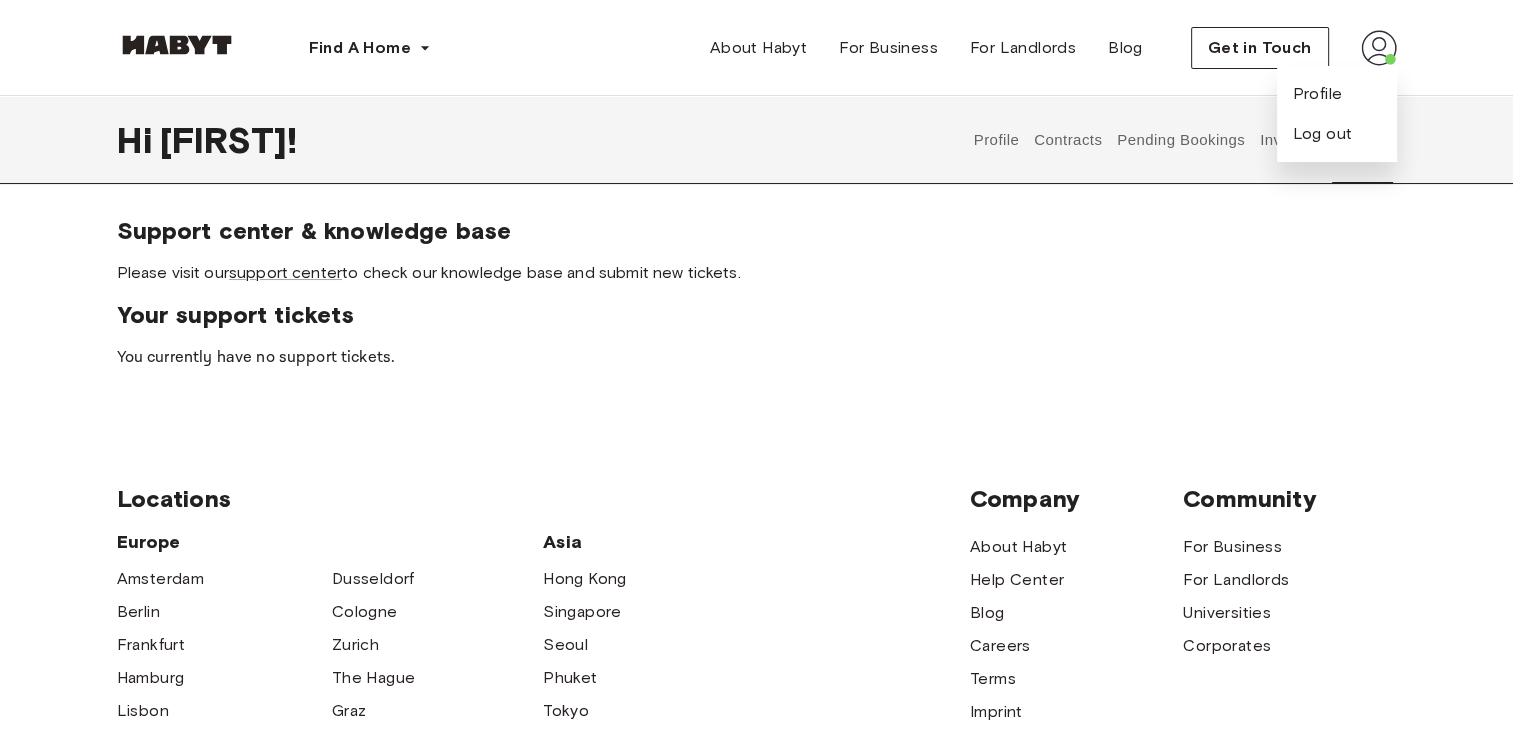 click on "Profile" at bounding box center (996, 140) 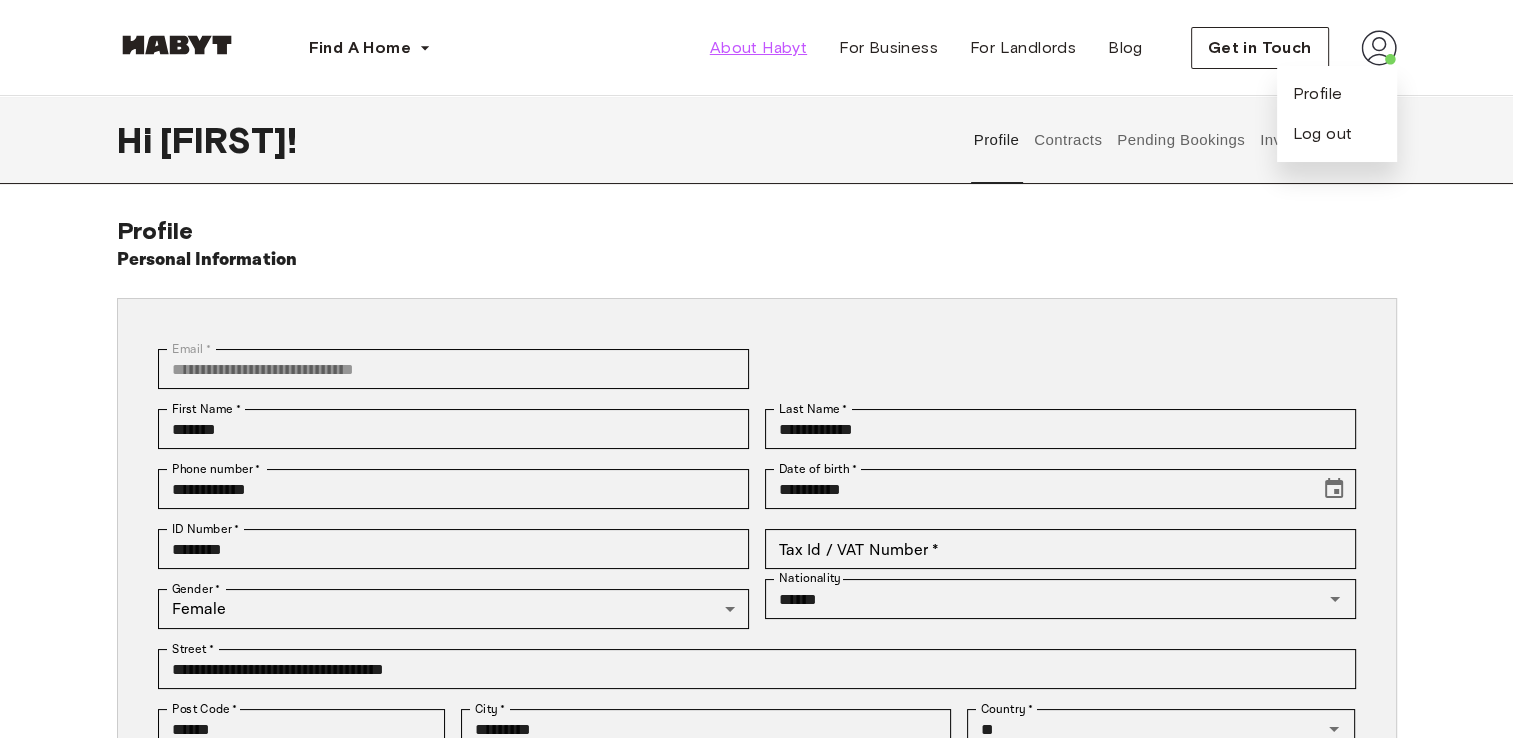 click on "About Habyt" at bounding box center [758, 48] 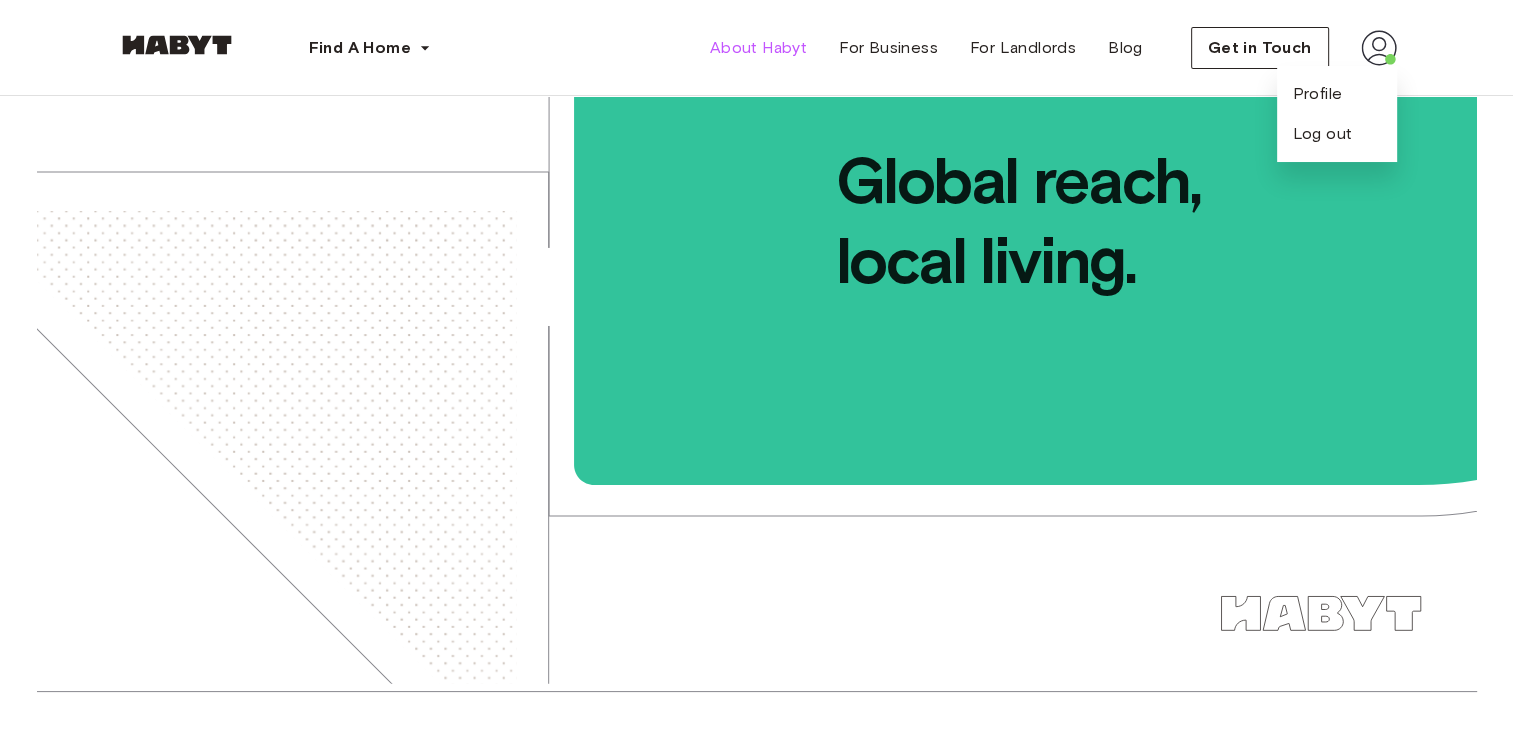 scroll, scrollTop: 0, scrollLeft: 0, axis: both 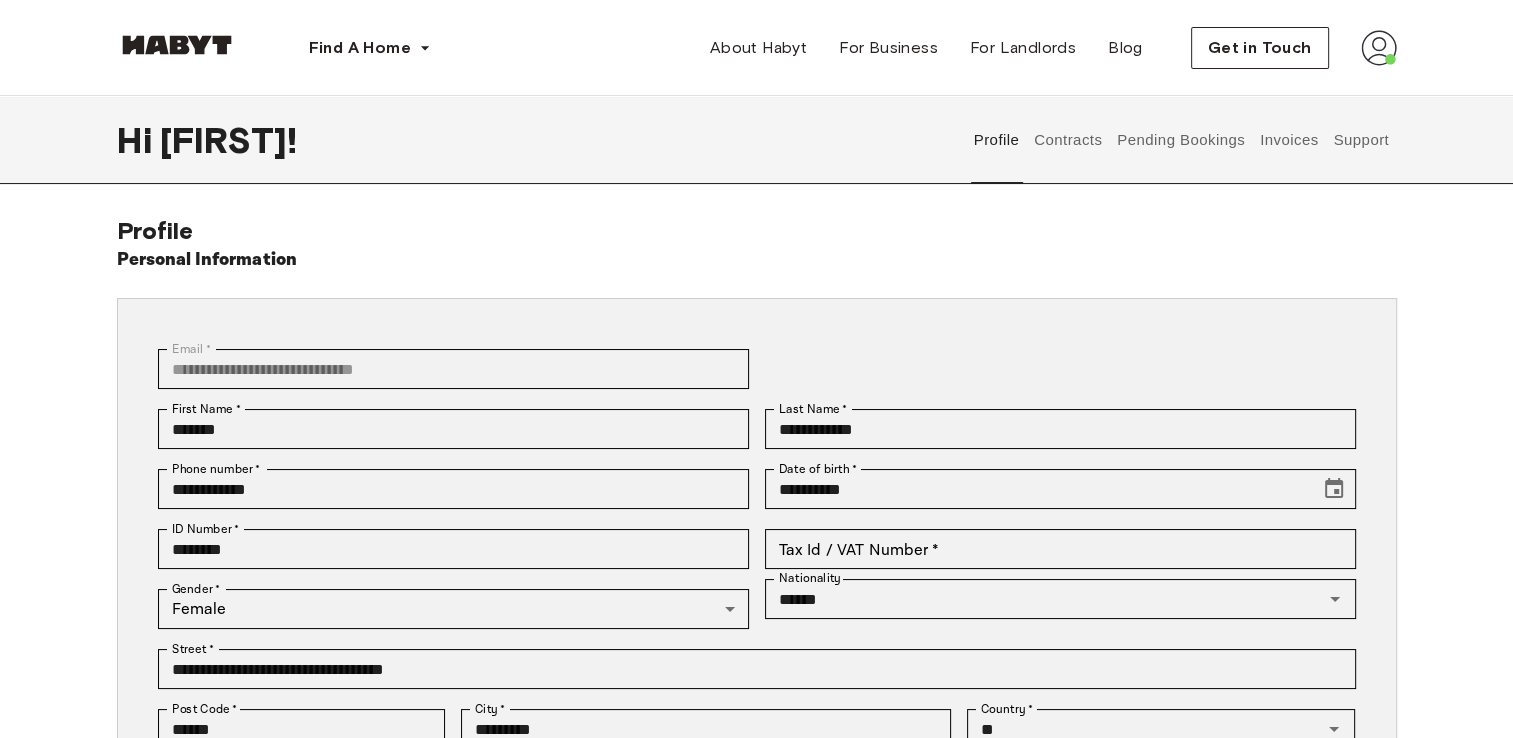 click on "Invoices" at bounding box center [1288, 140] 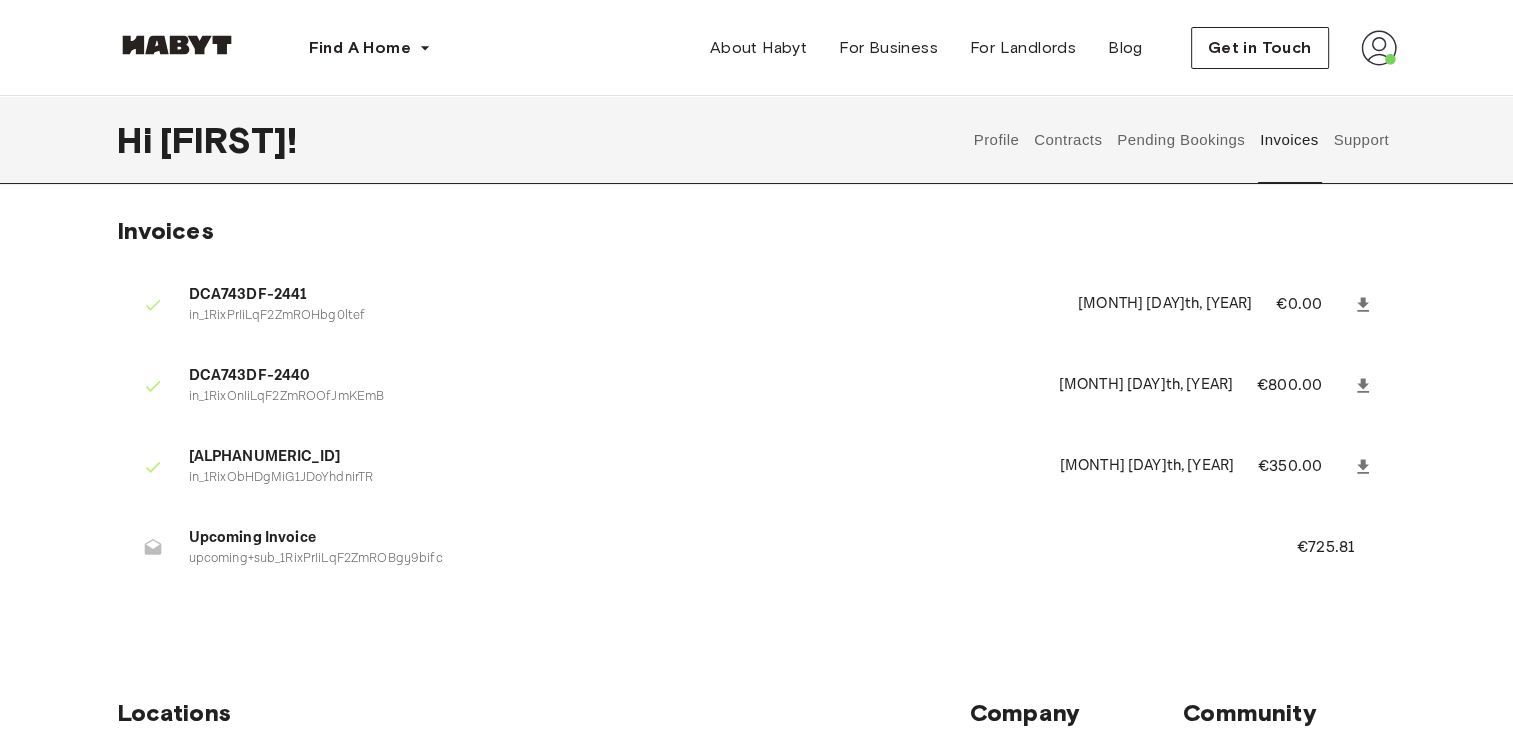 click on "Profile" at bounding box center (996, 140) 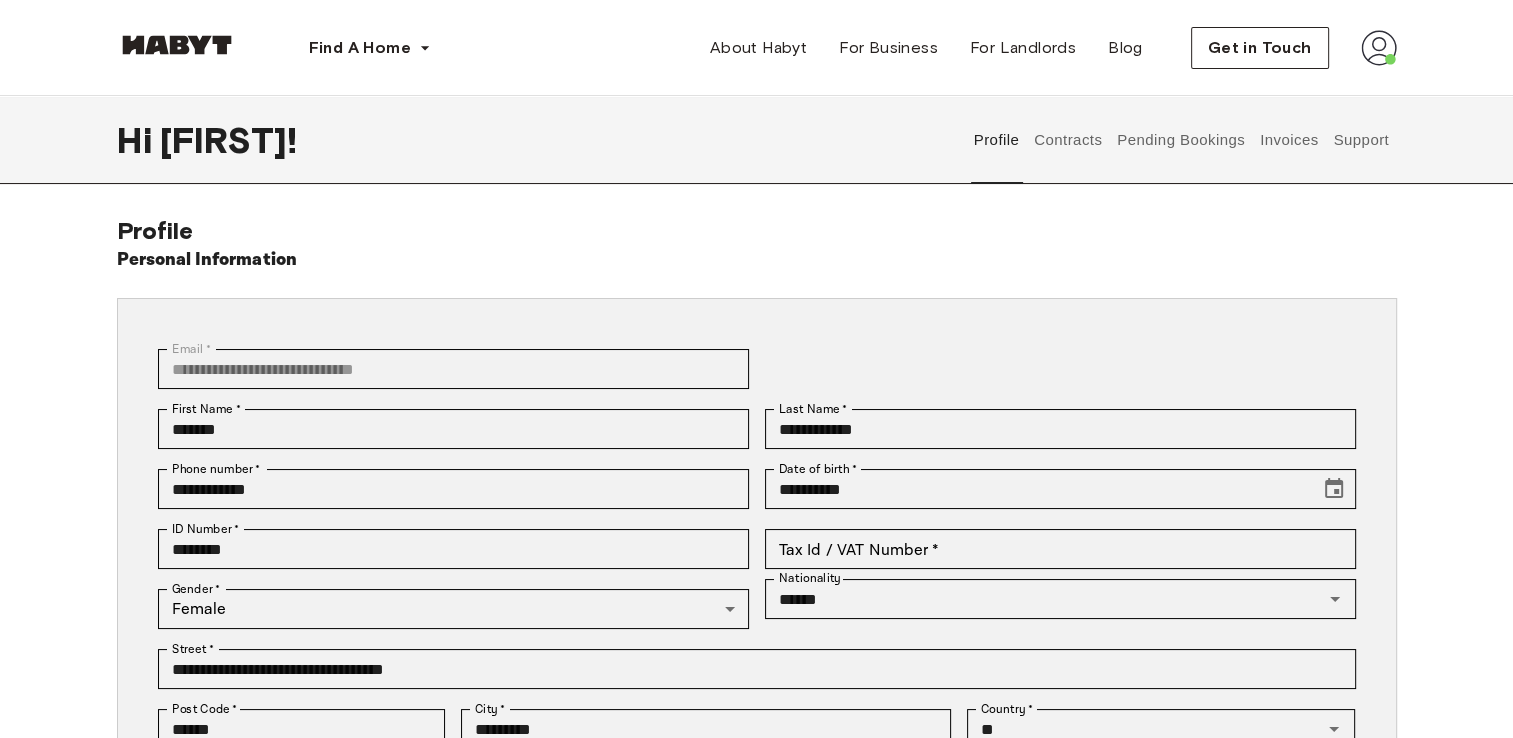 click at bounding box center [1379, 48] 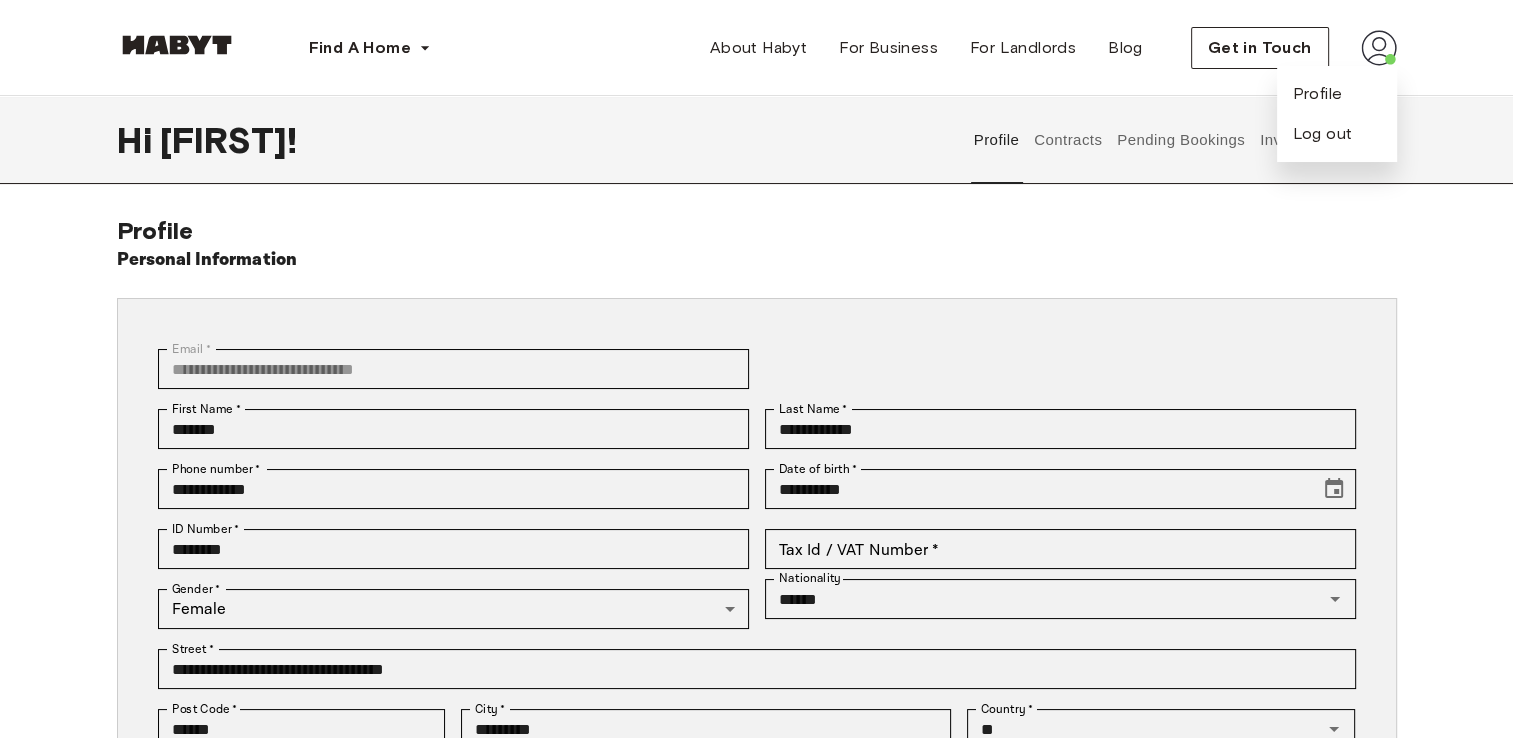 click on "**********" at bounding box center [757, 629] 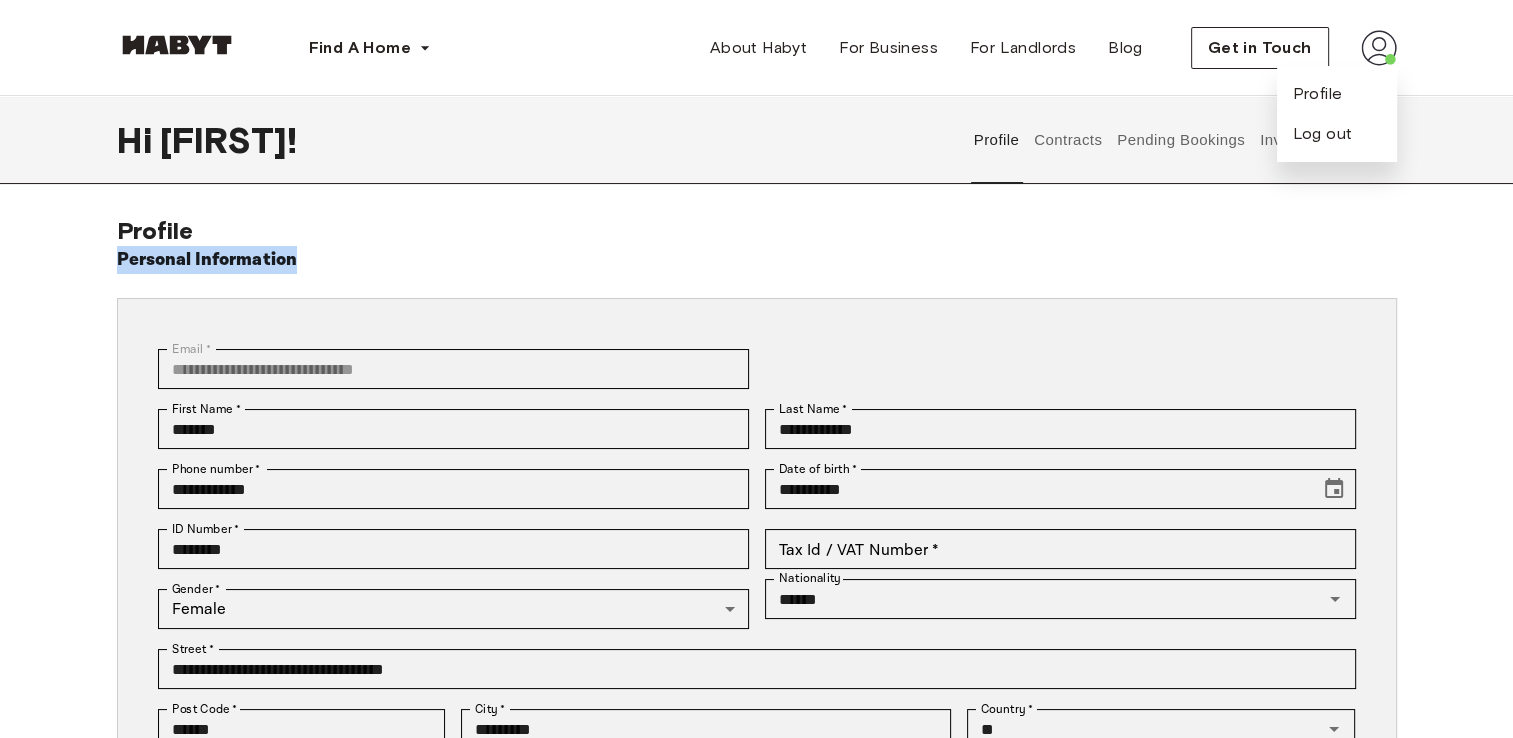 click on "**********" at bounding box center (757, 629) 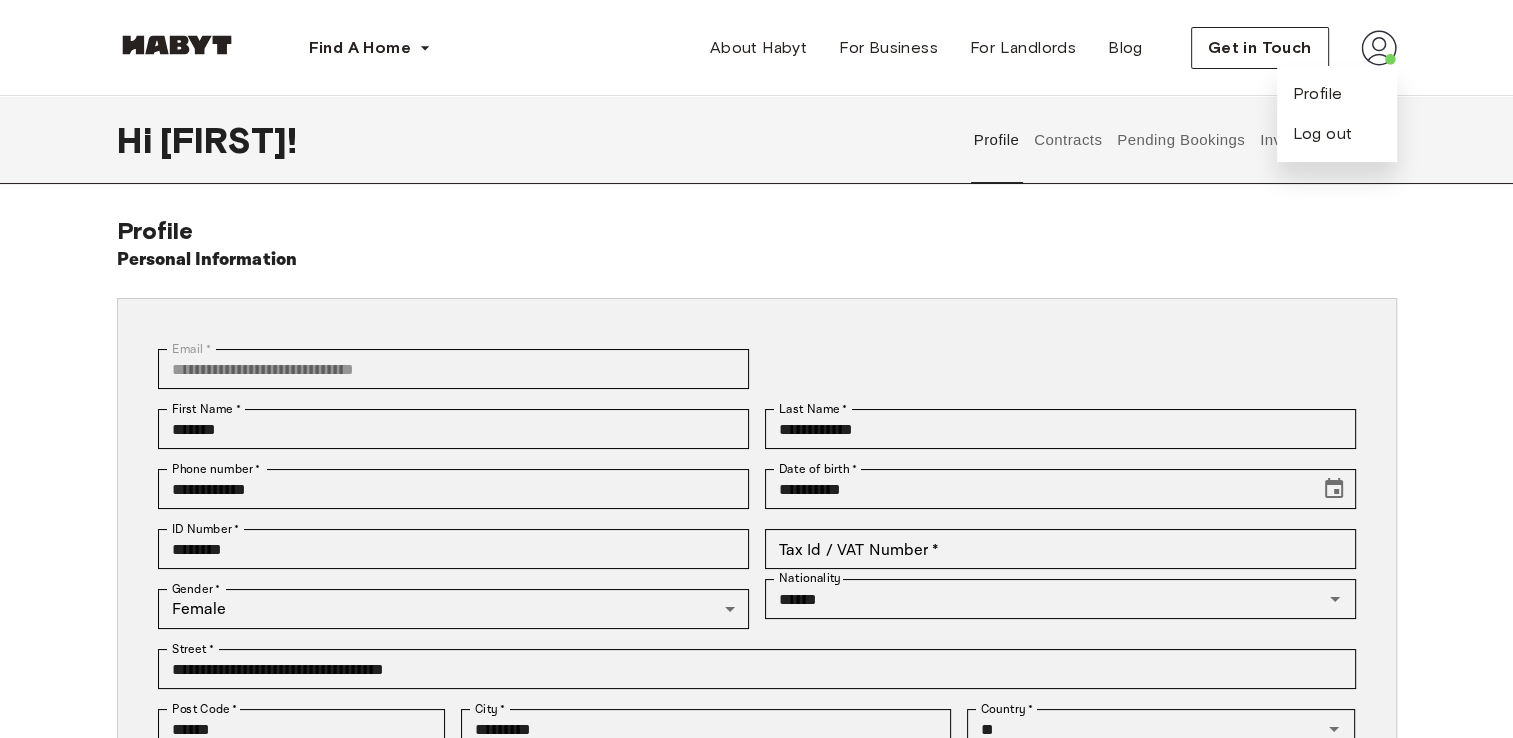 click on "Pending Bookings" at bounding box center (1181, 140) 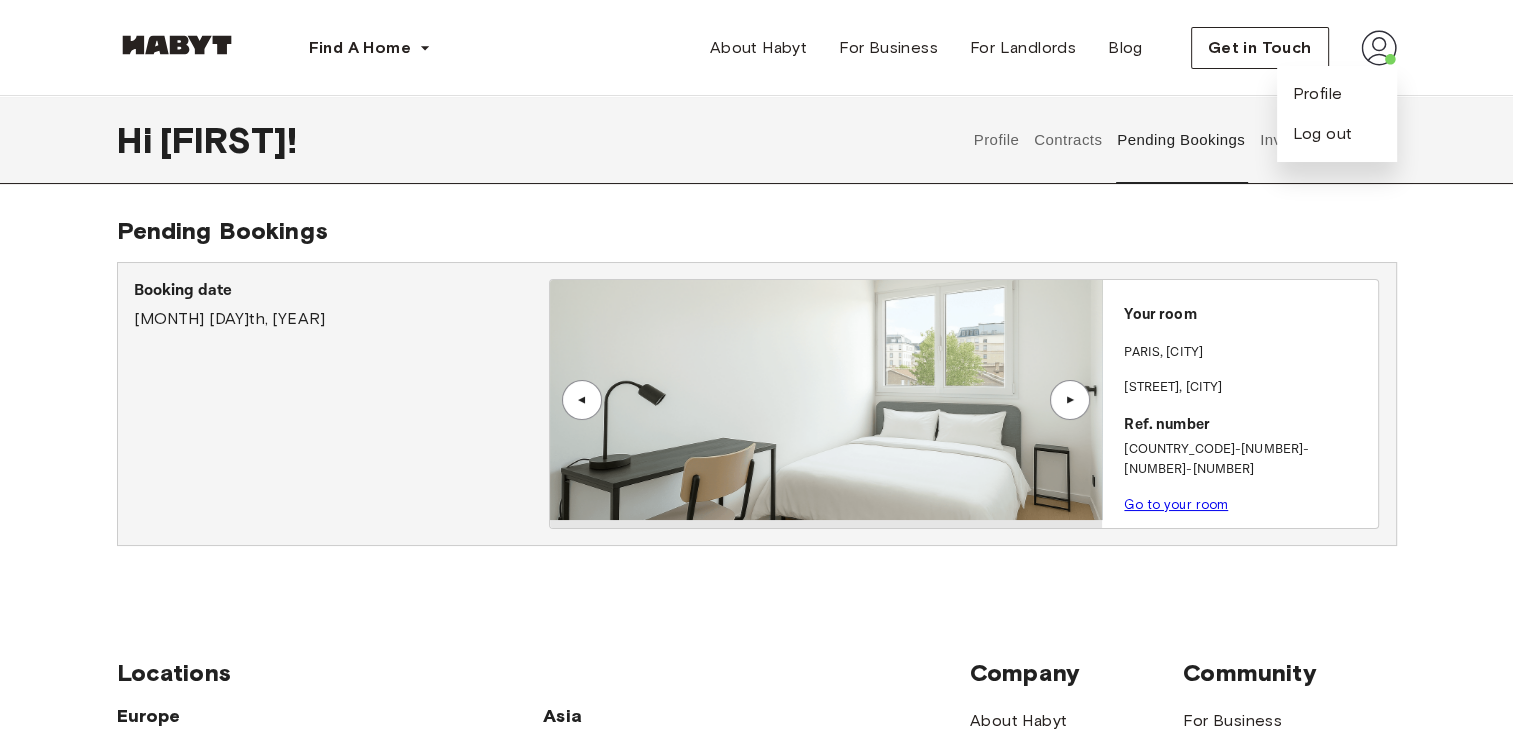 click on "Invoices" at bounding box center (1288, 140) 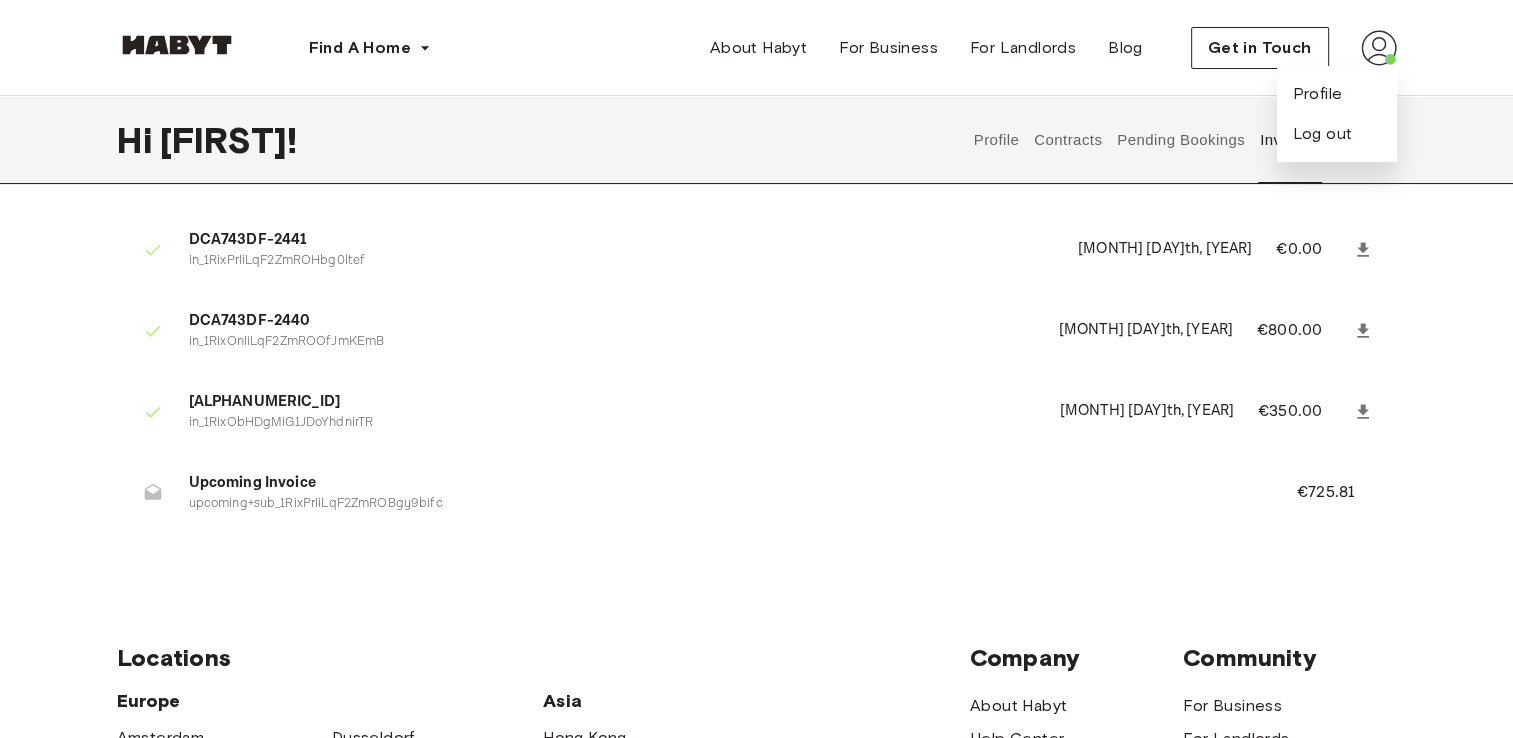 scroll, scrollTop: 100, scrollLeft: 0, axis: vertical 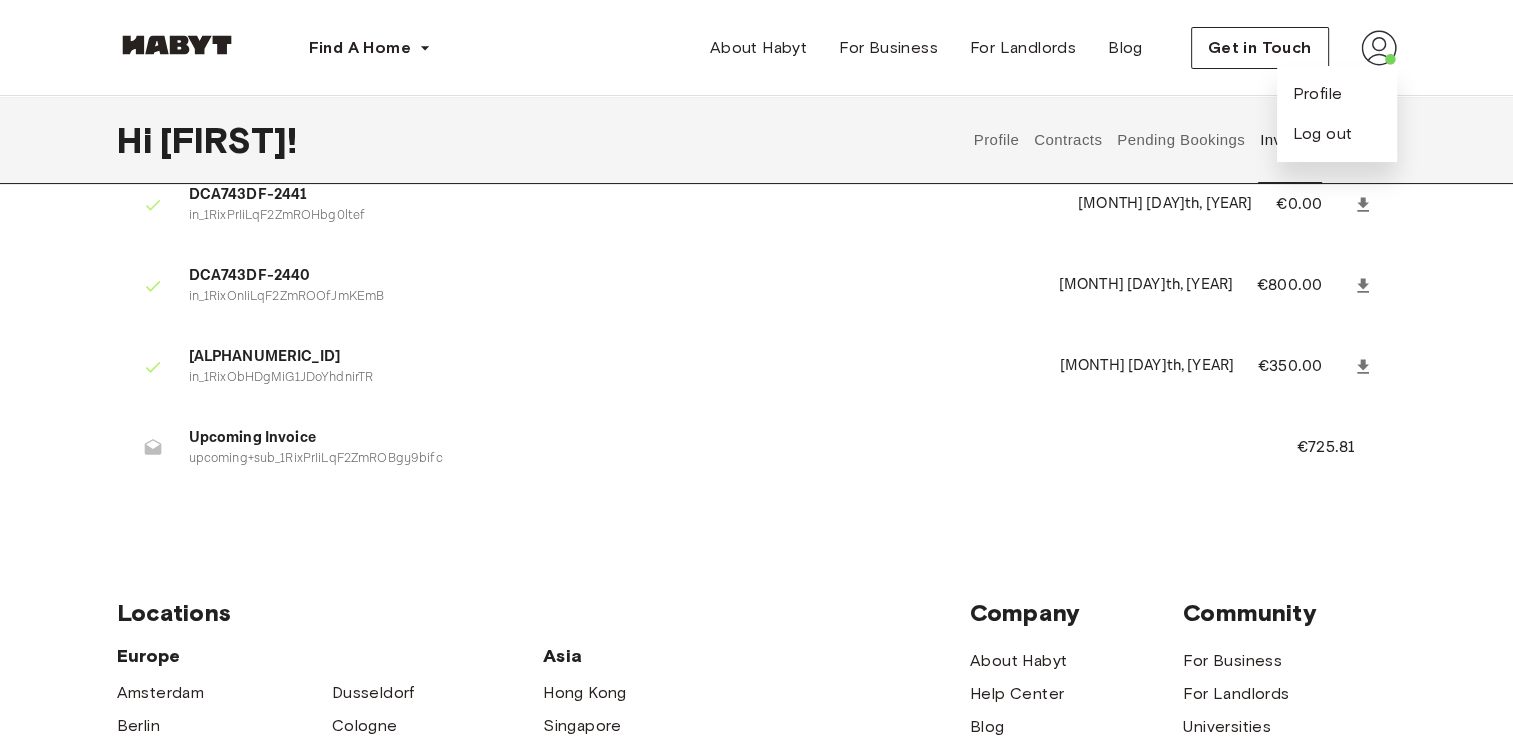 click on "€725.81" at bounding box center (1339, 448) 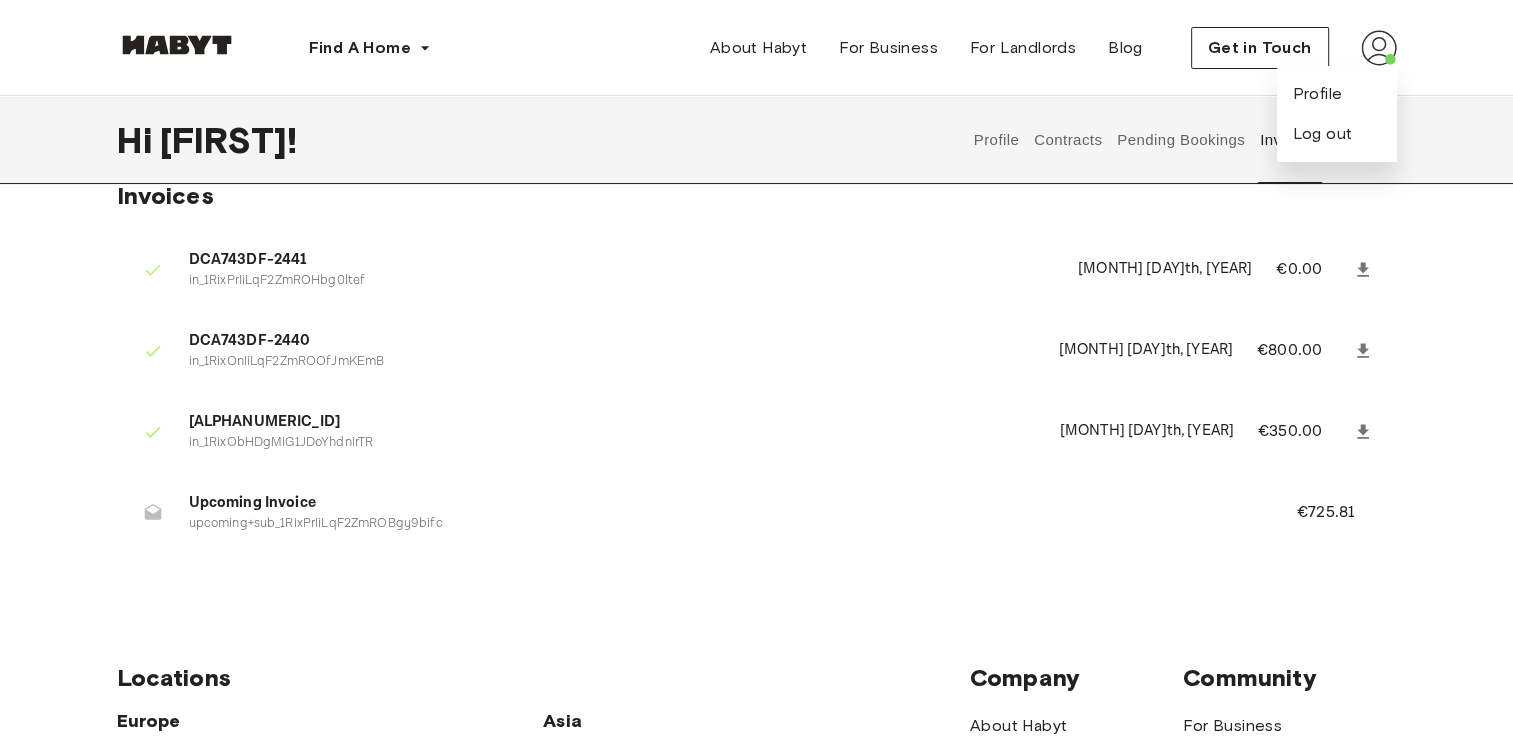 scroll, scrollTop: 0, scrollLeft: 0, axis: both 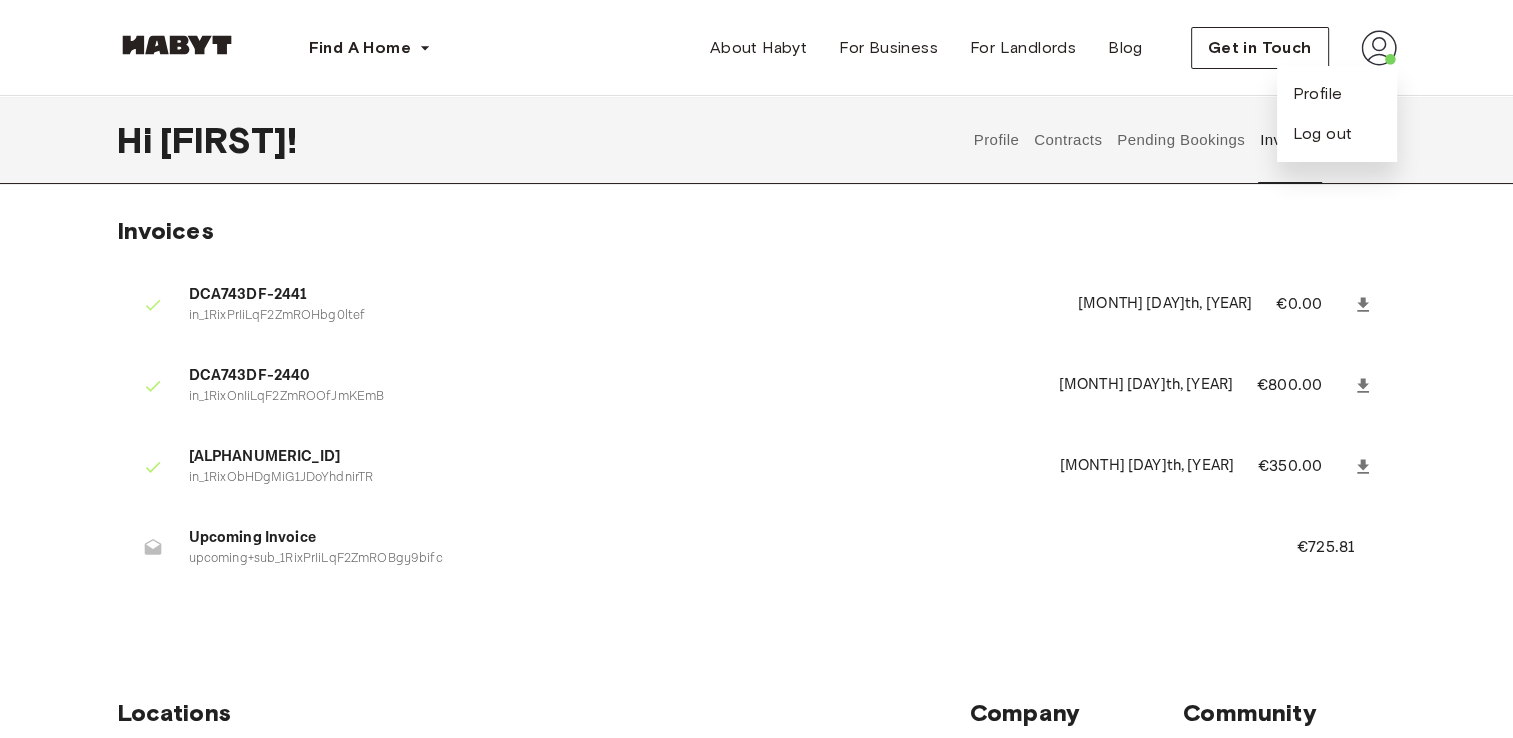 click on "Pending Bookings" at bounding box center (1181, 140) 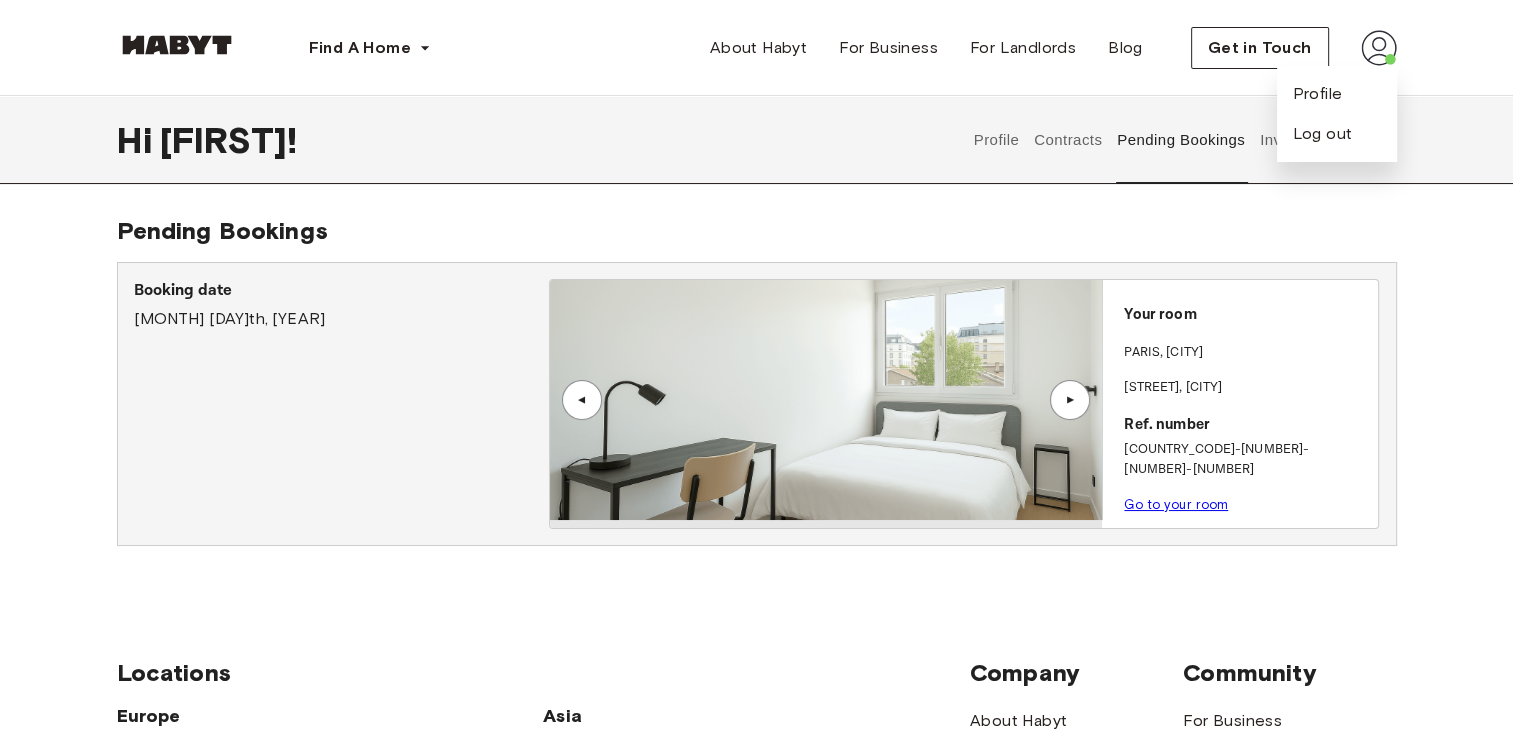click on "Profile" at bounding box center (996, 140) 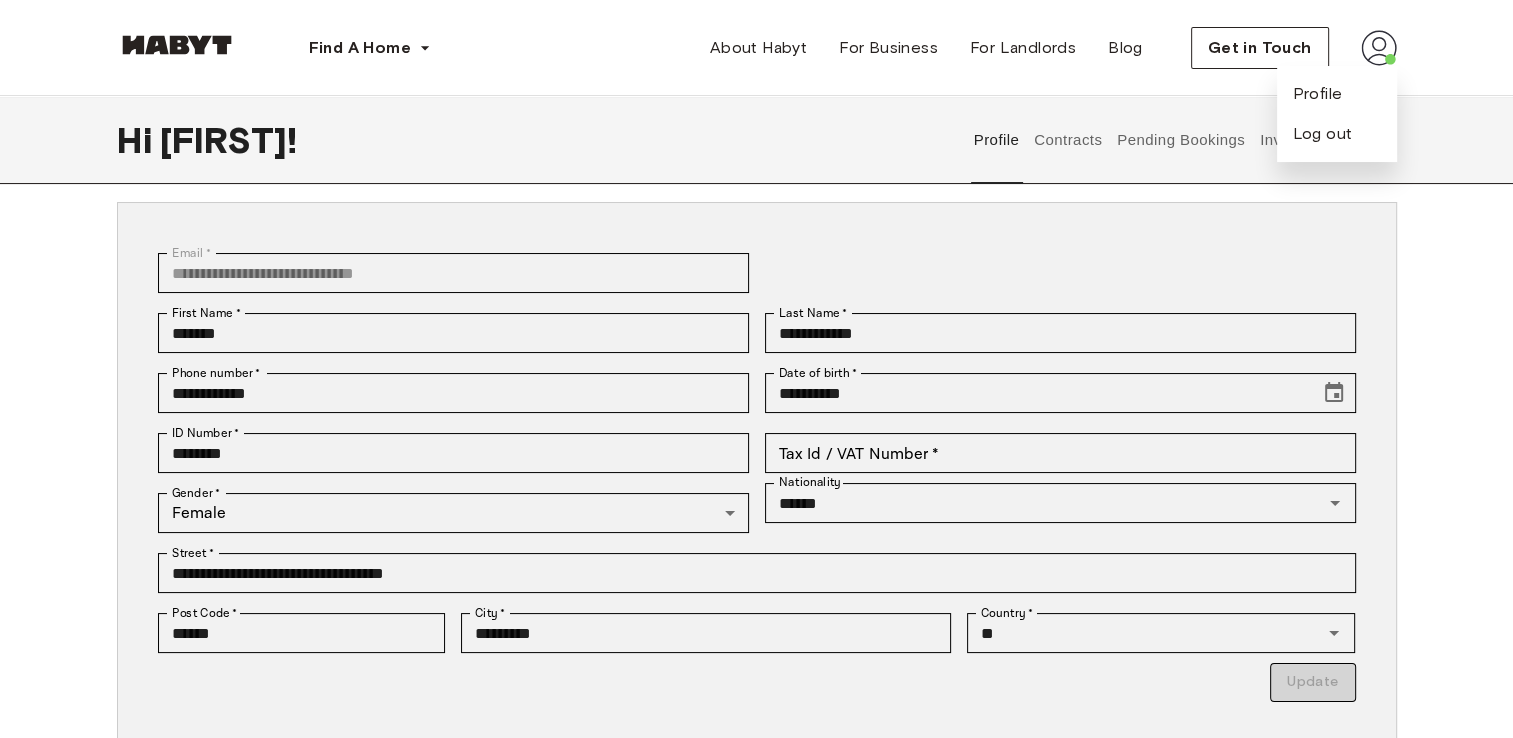 scroll, scrollTop: 0, scrollLeft: 0, axis: both 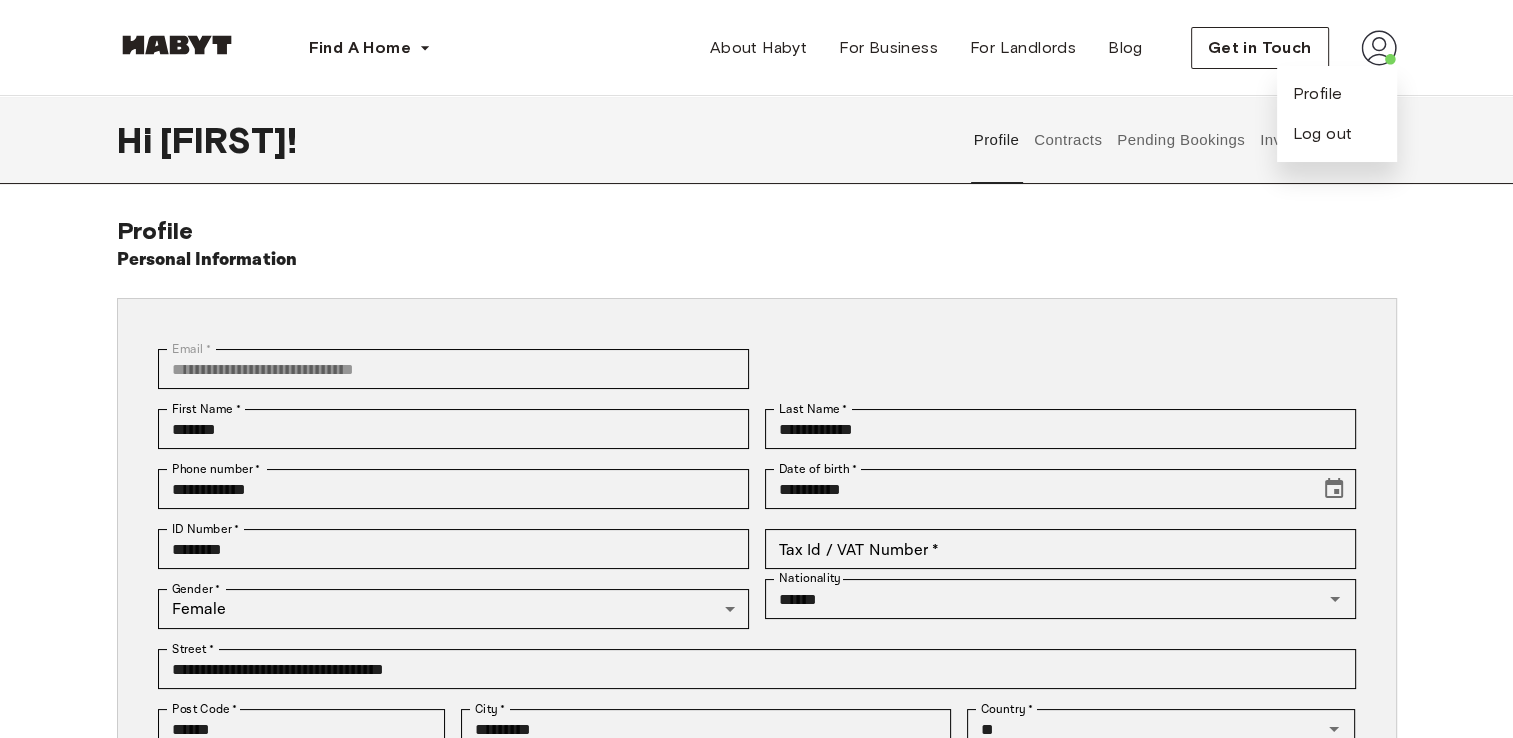 click on "Contracts" at bounding box center (1068, 140) 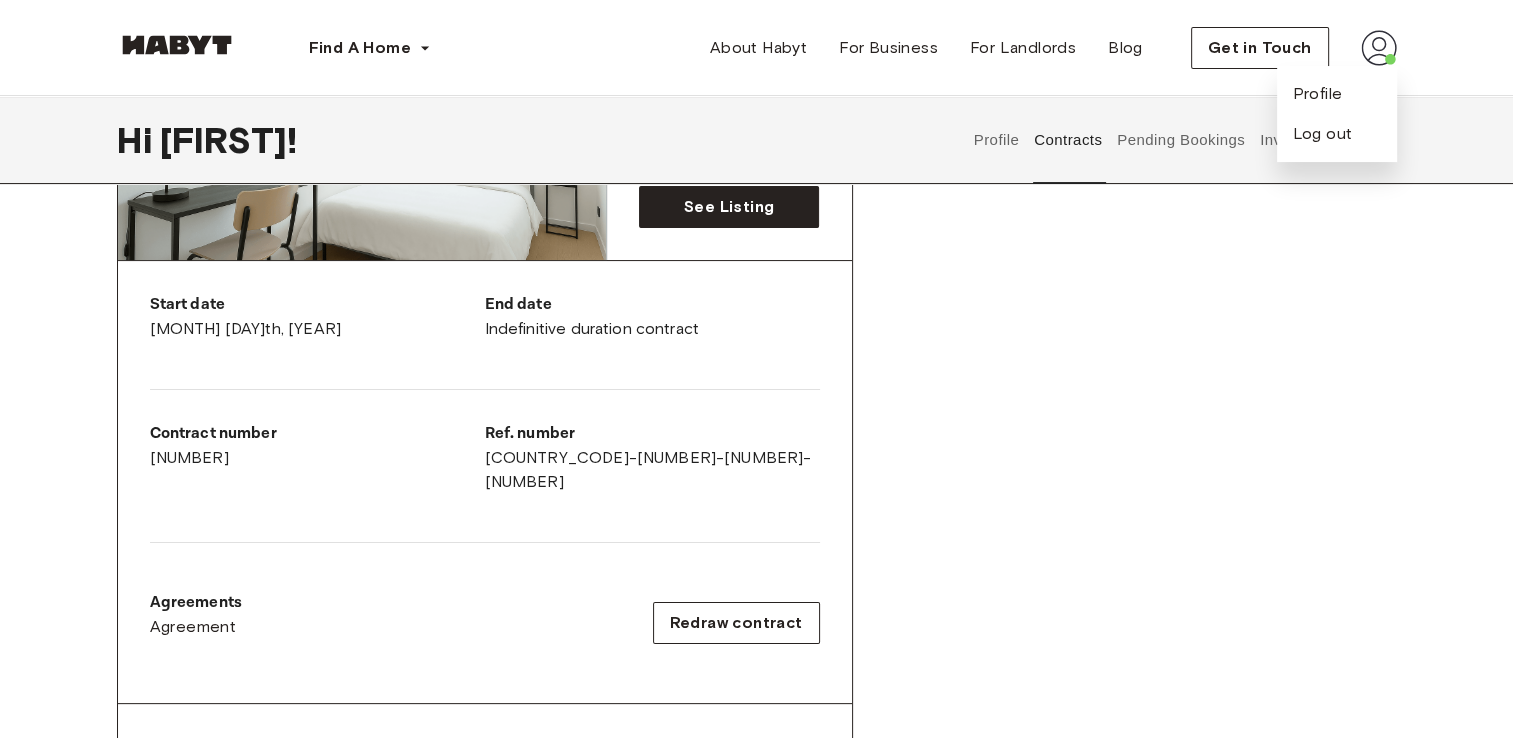 scroll, scrollTop: 600, scrollLeft: 0, axis: vertical 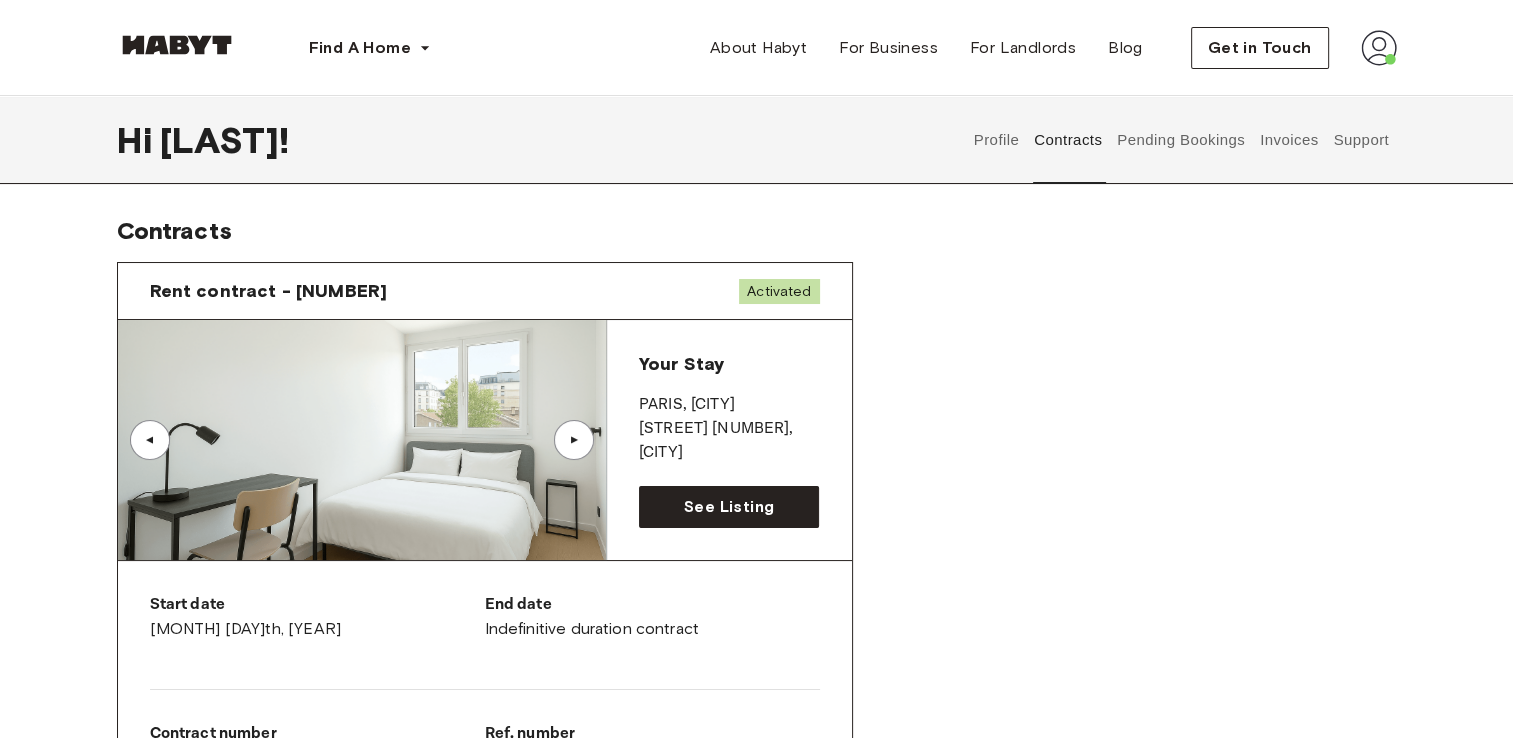 click on "▲" at bounding box center (574, 440) 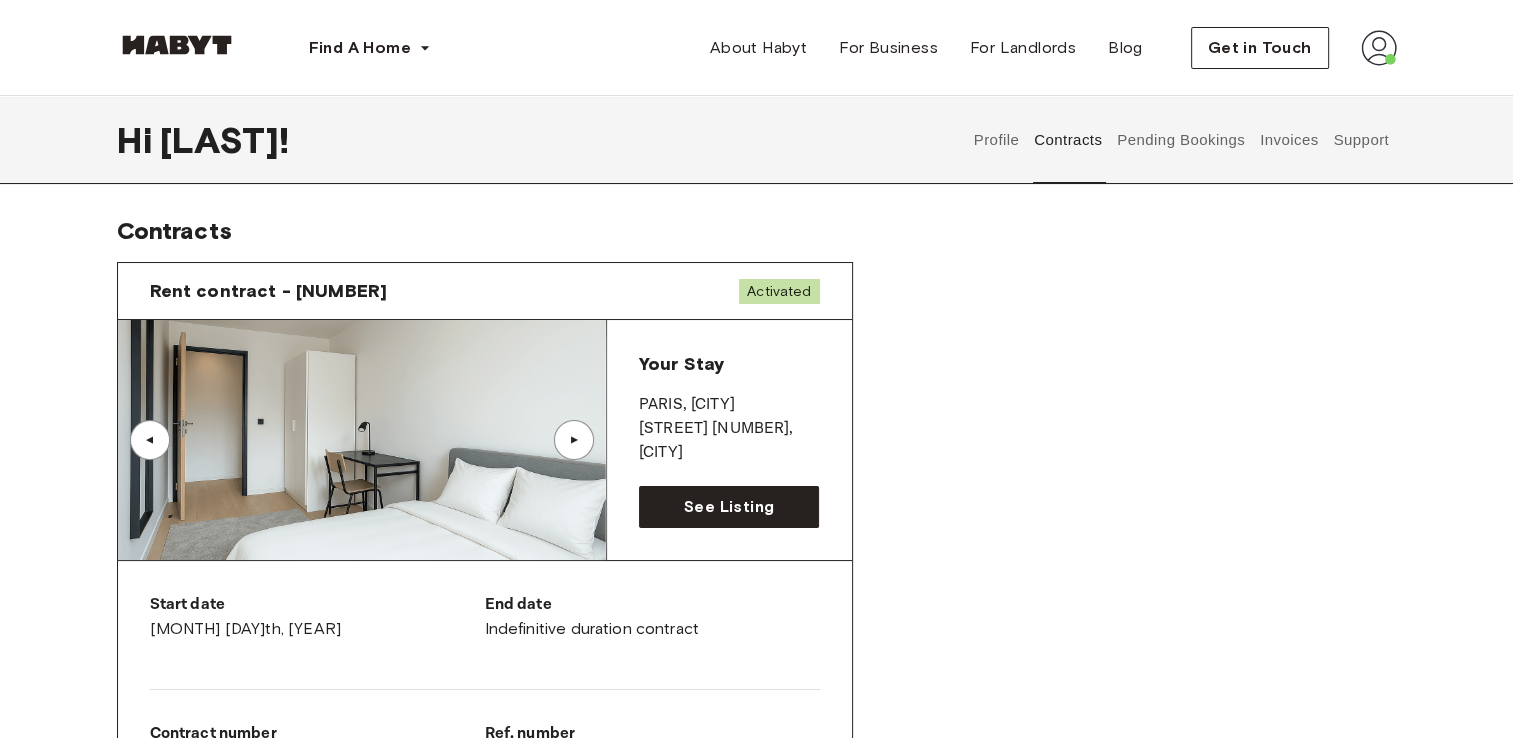 click on "▲" at bounding box center [574, 440] 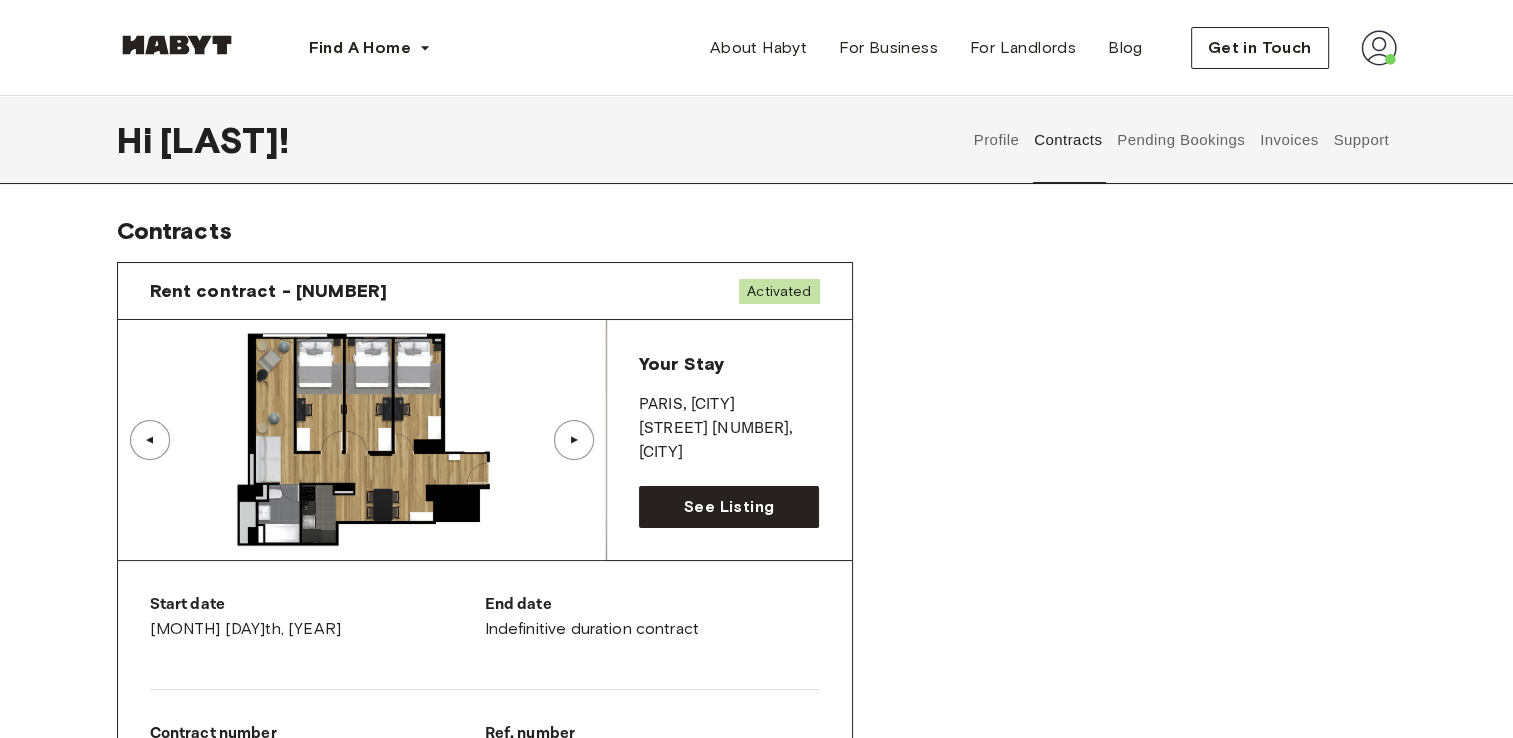 click on "▲" at bounding box center (150, 440) 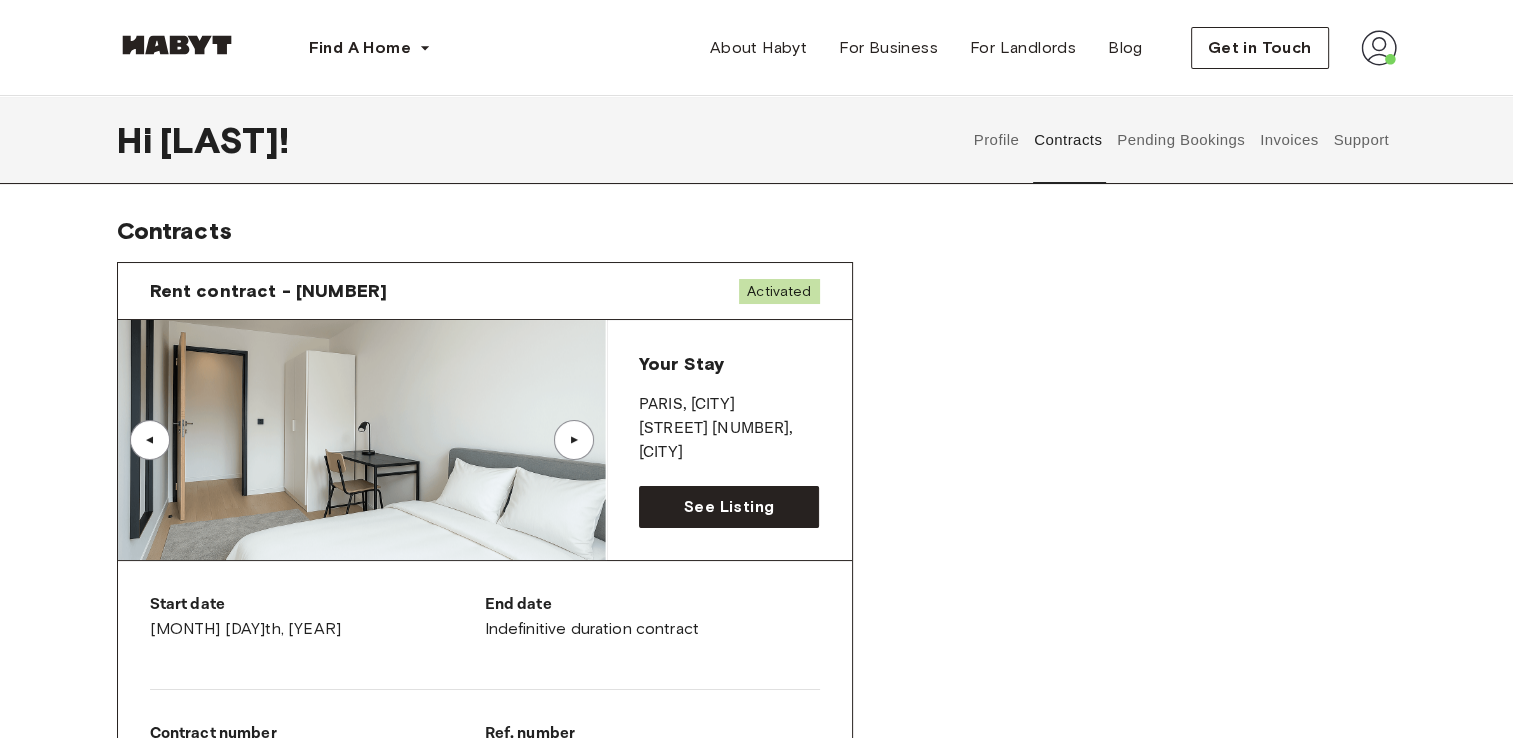 click on "▲" at bounding box center [574, 440] 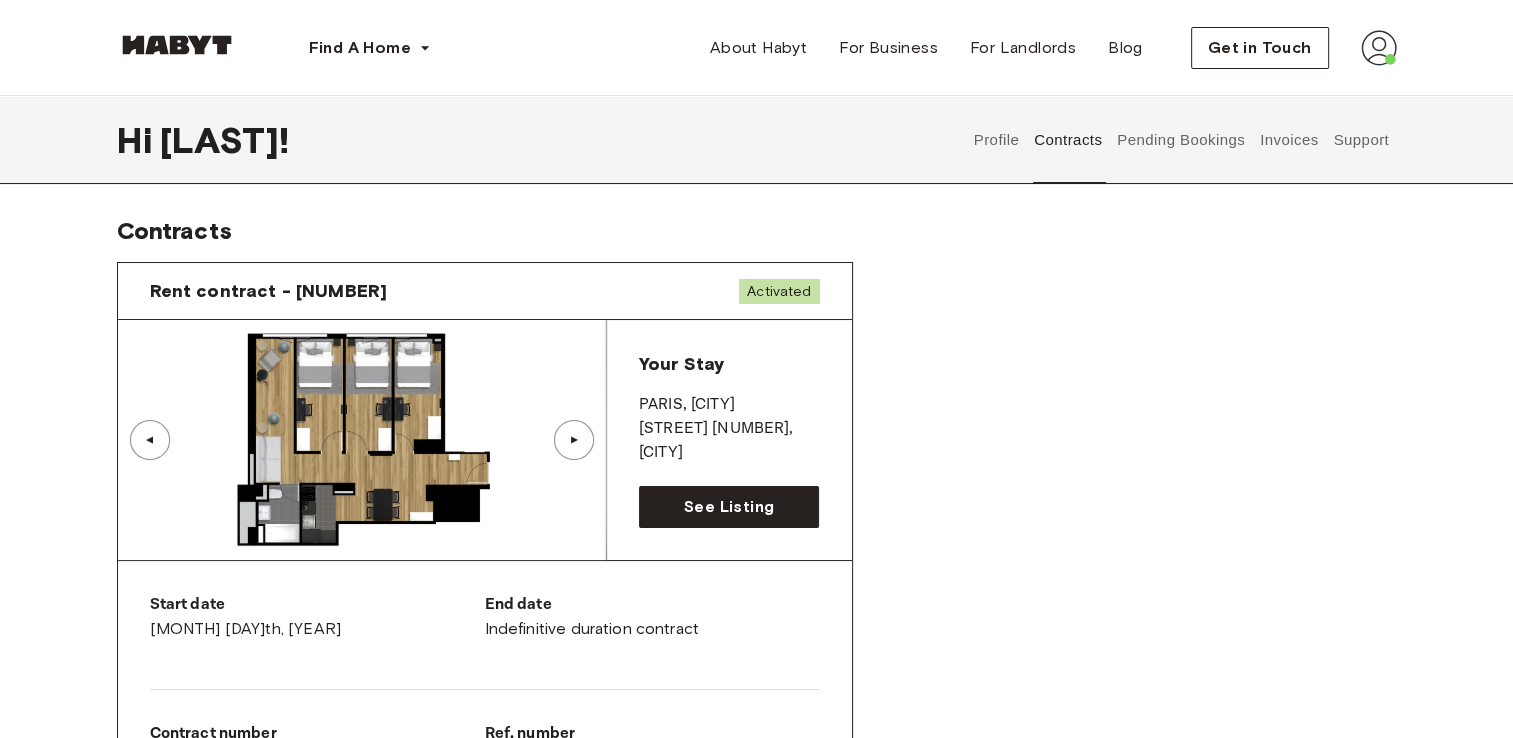 click on "▲" at bounding box center [150, 440] 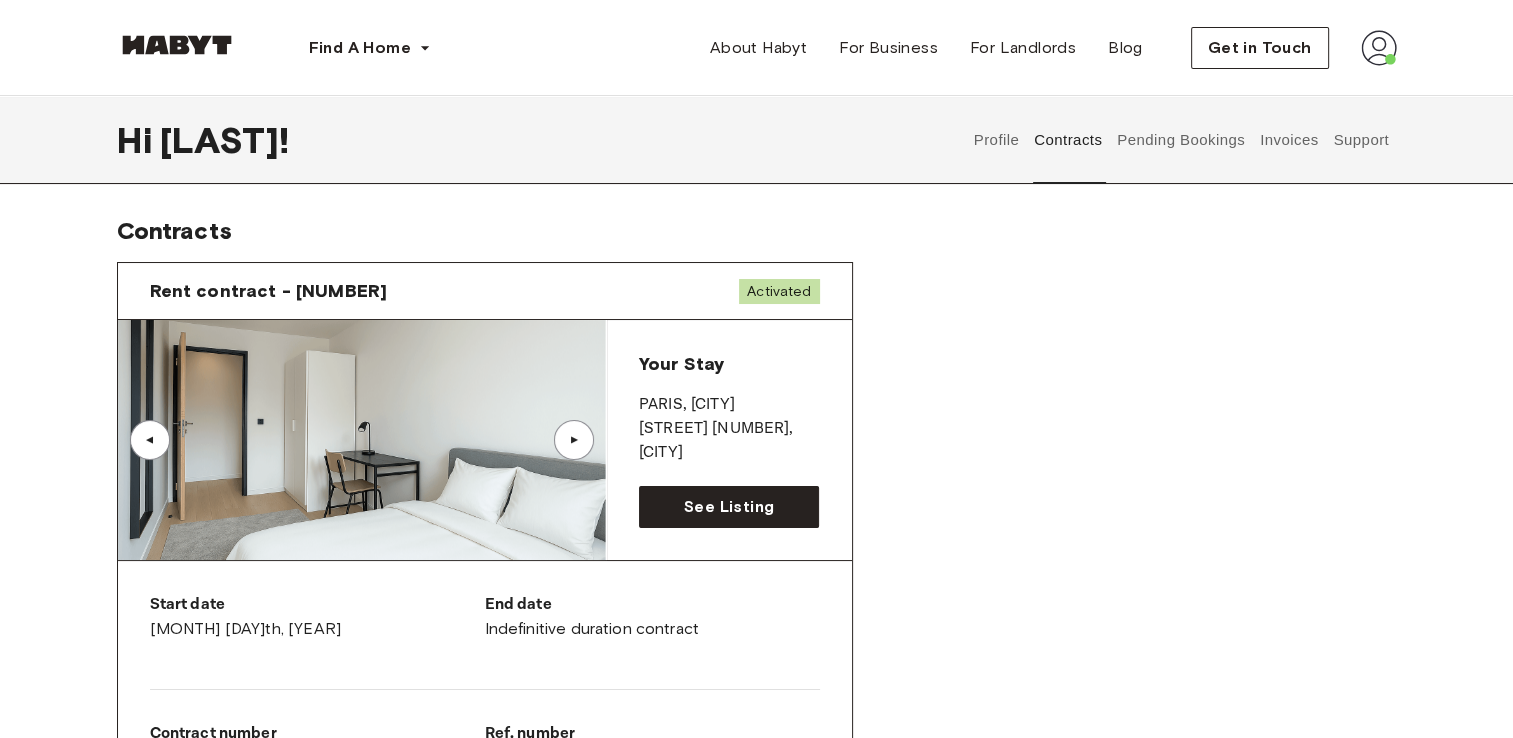 click on "▲" at bounding box center [574, 440] 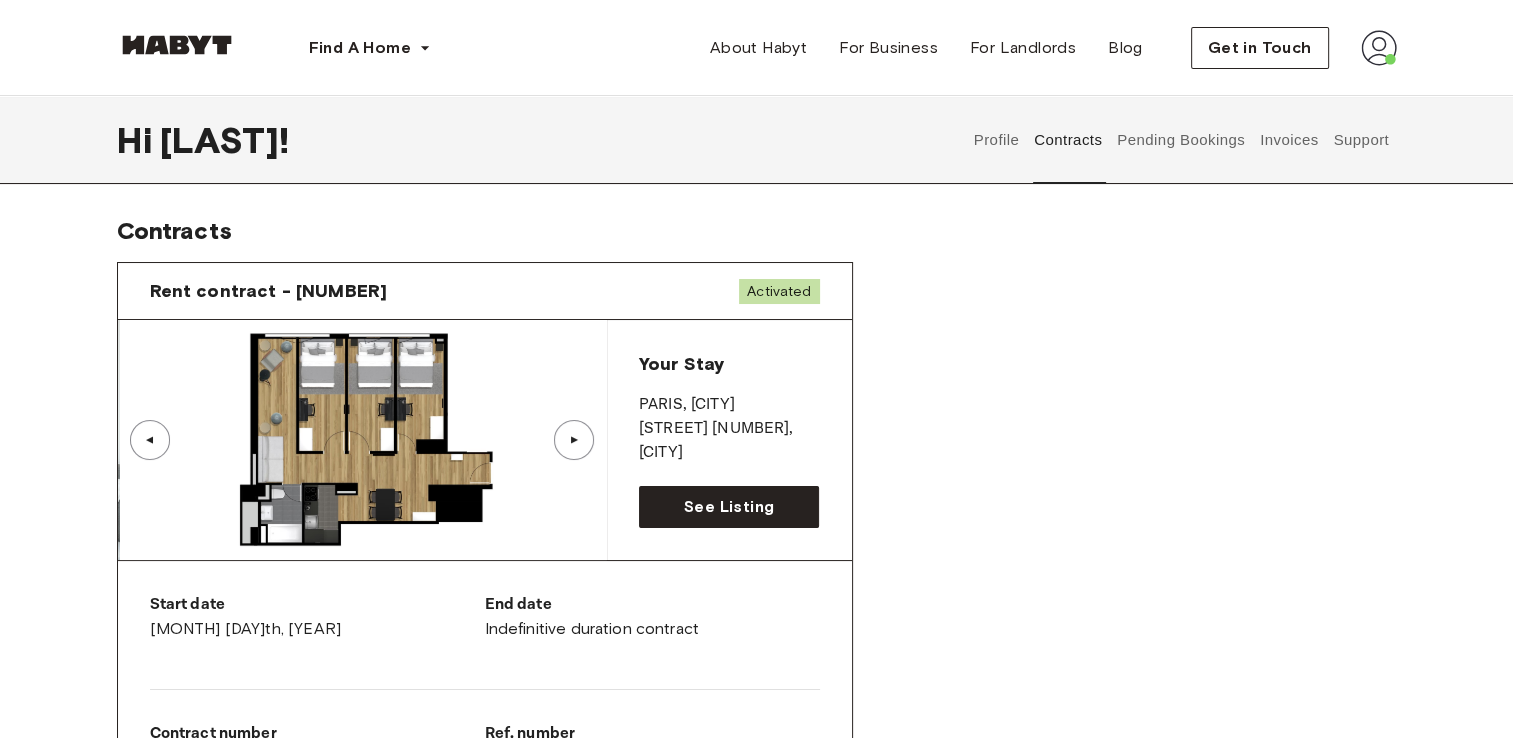 click on "▲" at bounding box center (574, 440) 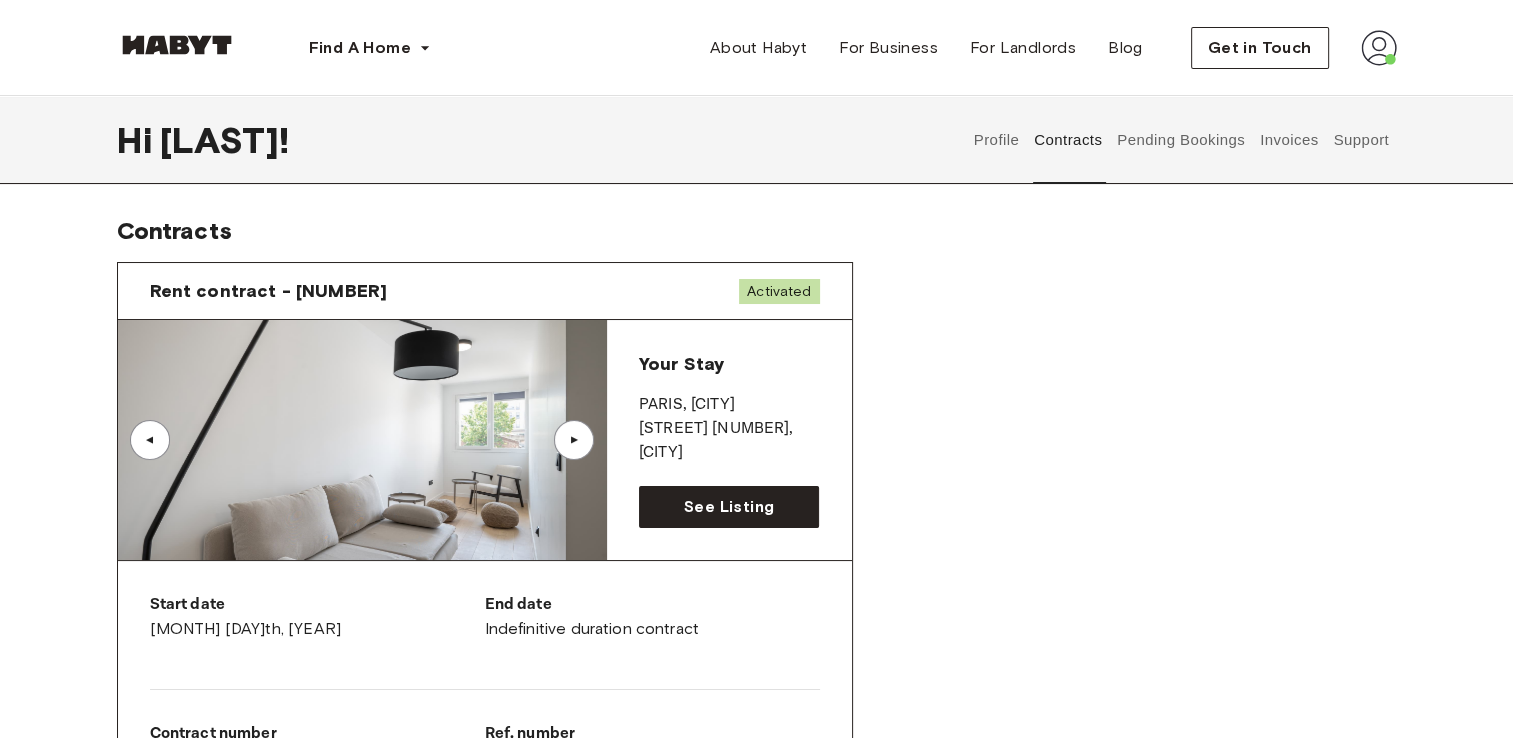 click on "▲" at bounding box center (574, 440) 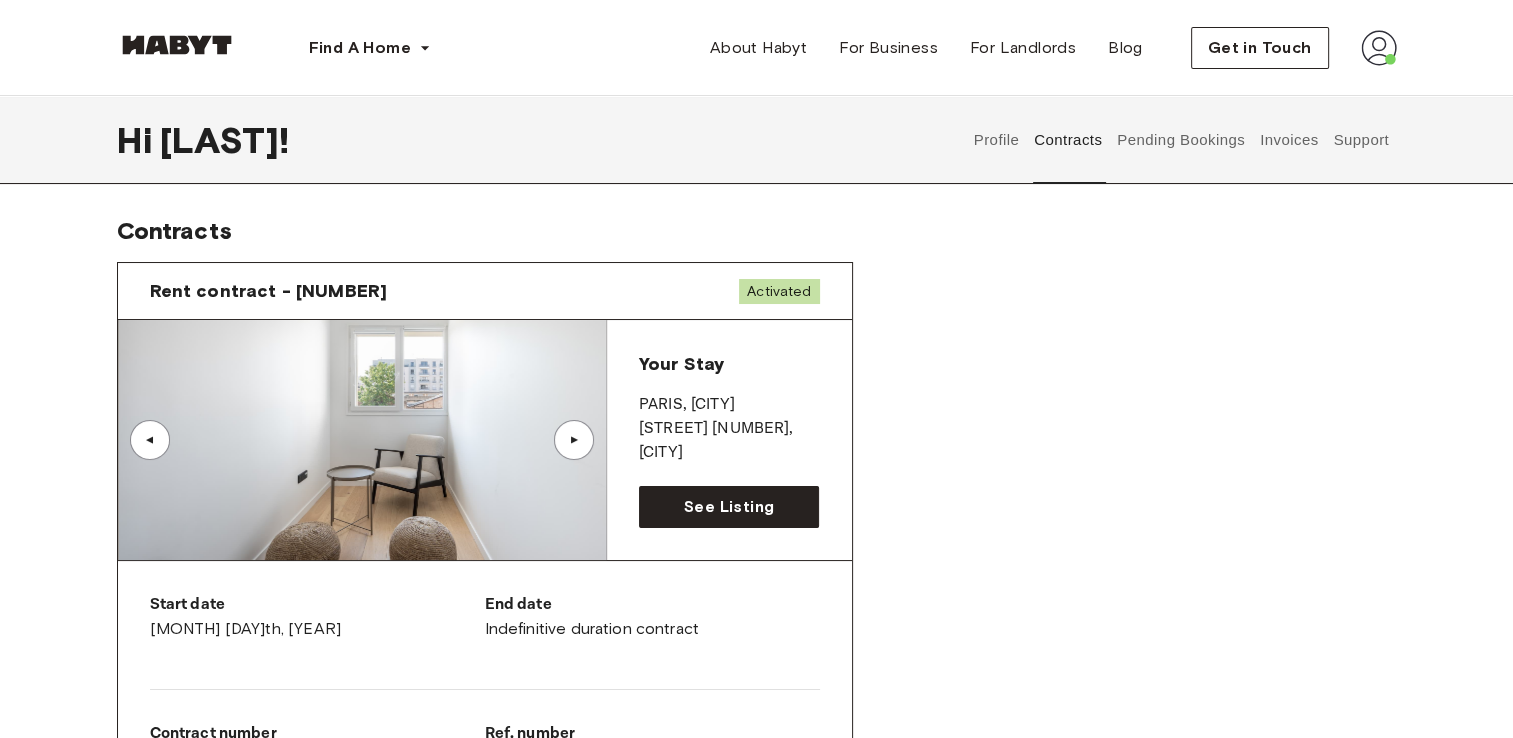 click on "▲" at bounding box center (574, 440) 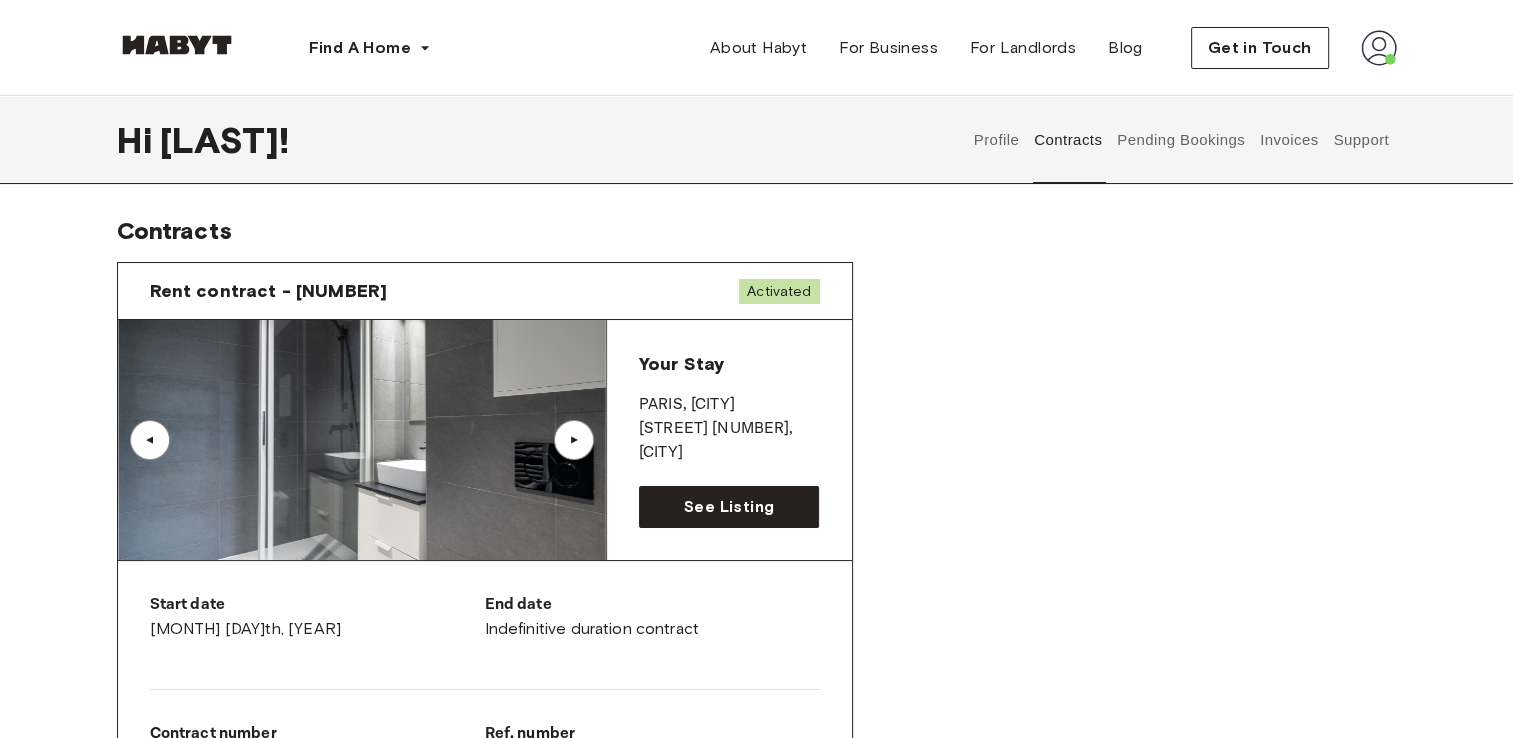 click on "▲" at bounding box center [574, 440] 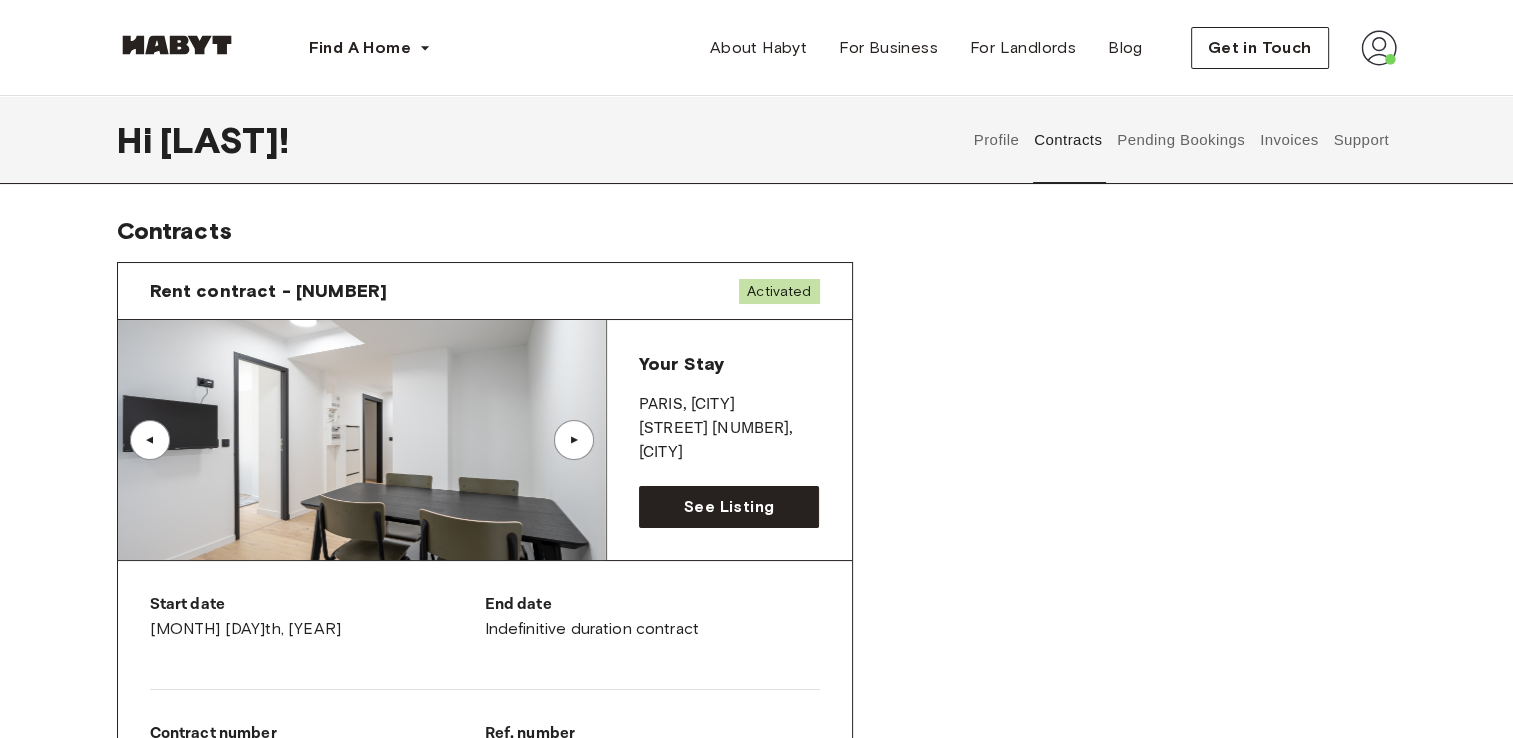 click on "▲" at bounding box center (574, 440) 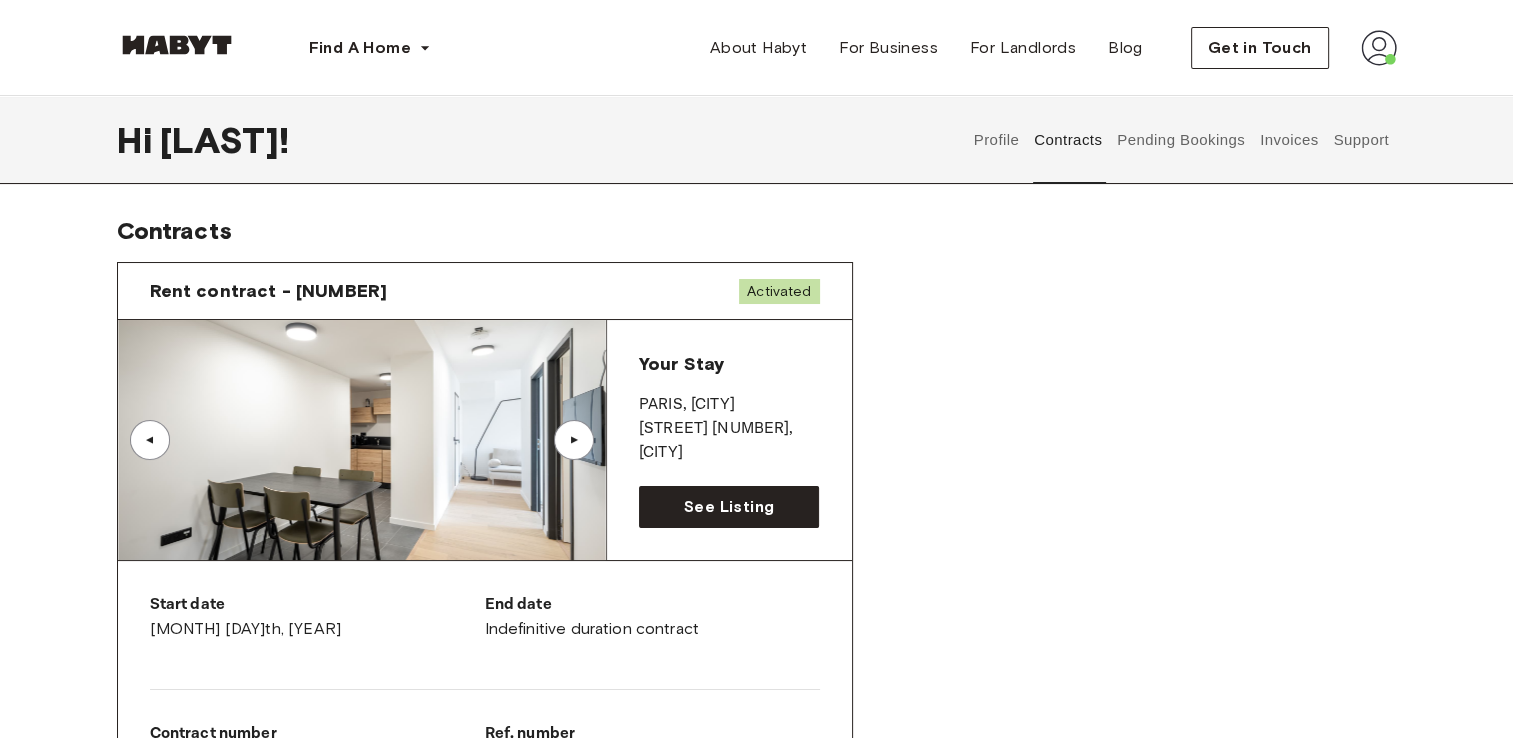 click on "▲" at bounding box center [574, 440] 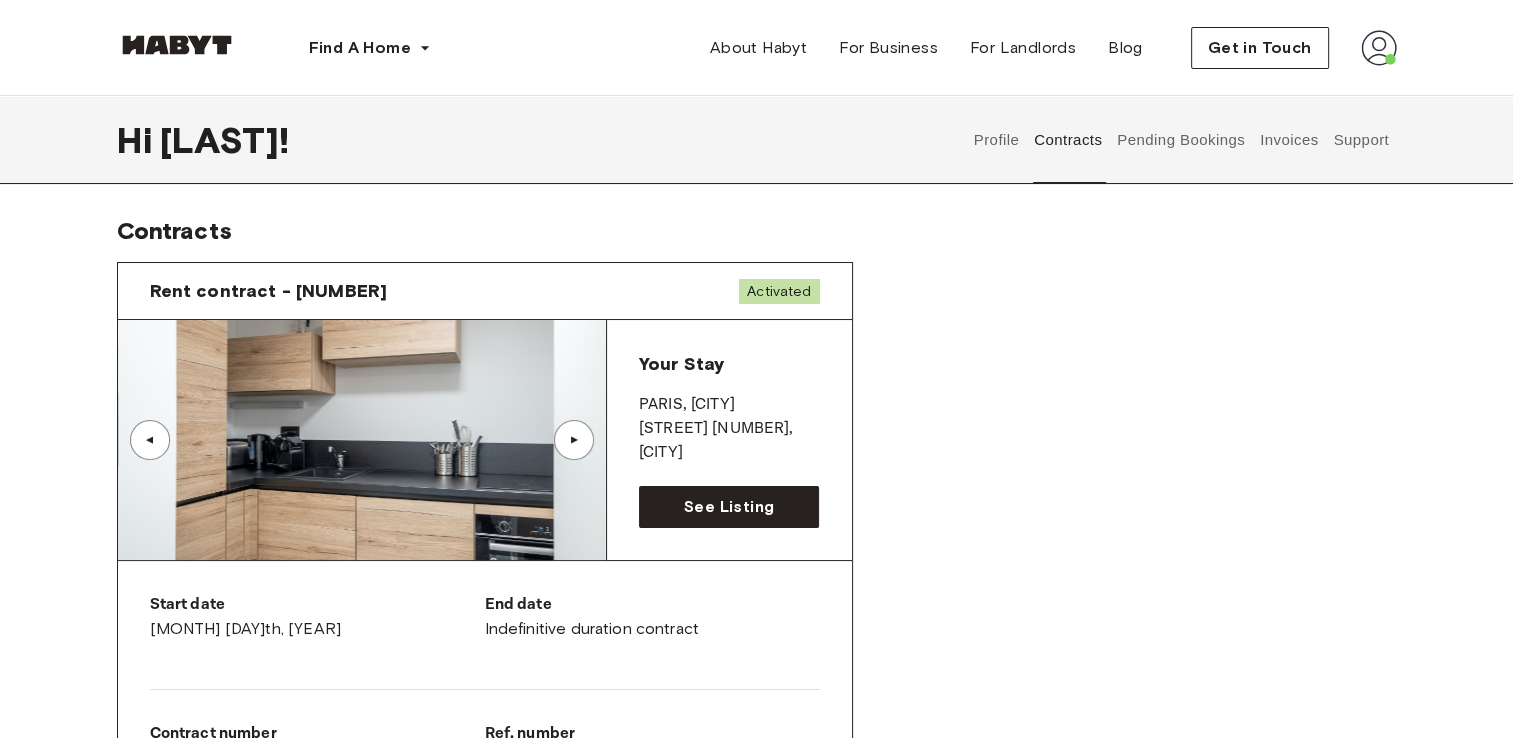 click on "▲" at bounding box center [574, 440] 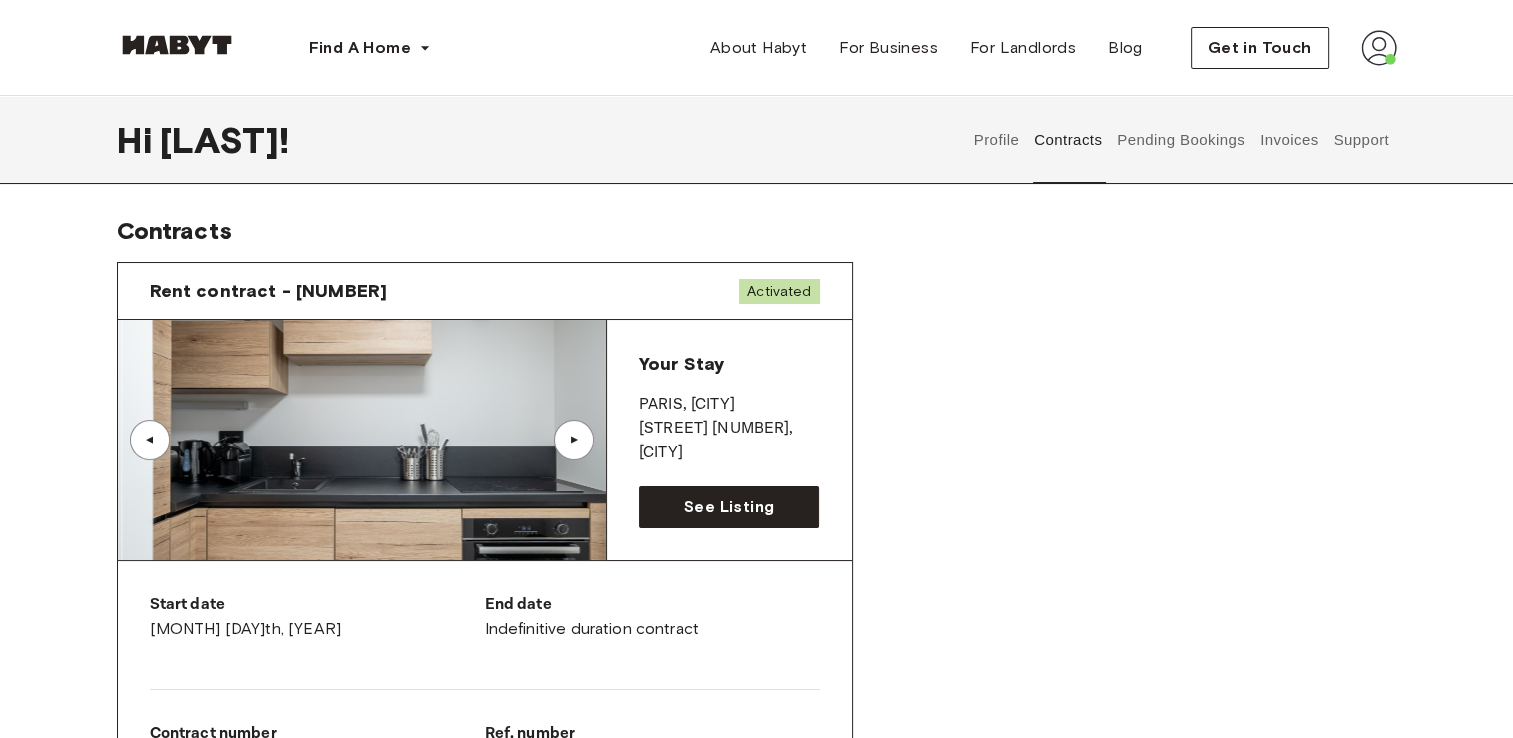 click on "▲" at bounding box center (574, 440) 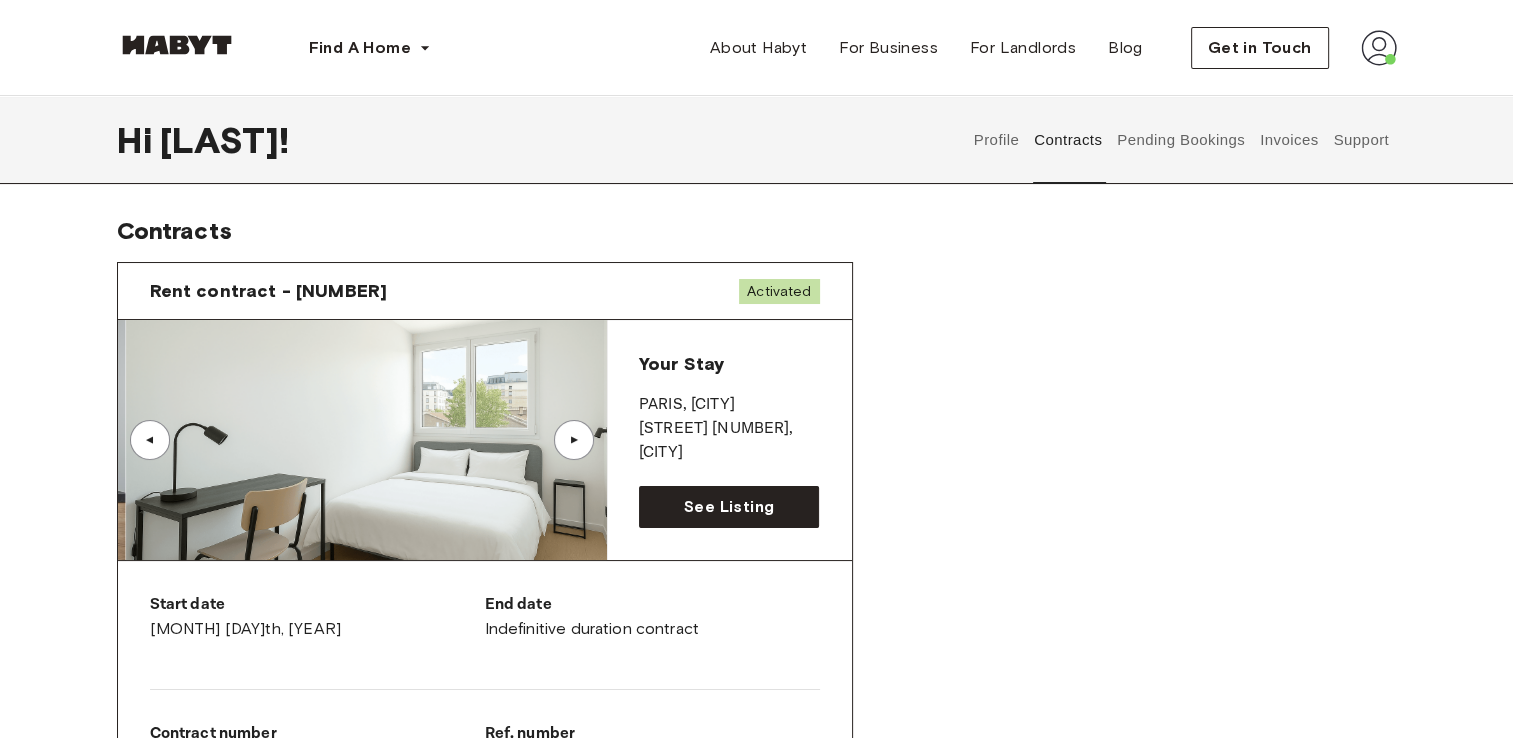 click on "▲" at bounding box center (574, 440) 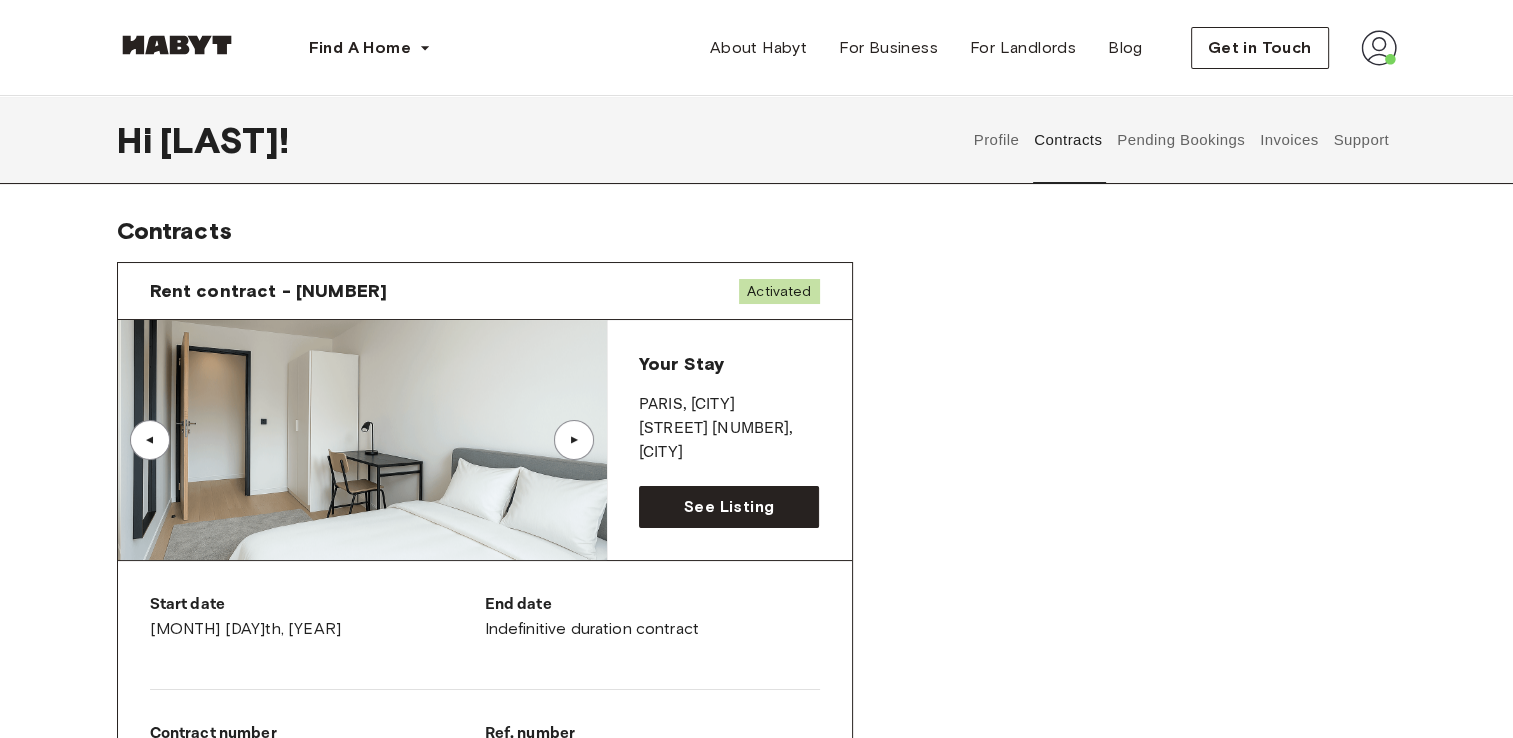 click on "▲" at bounding box center [574, 440] 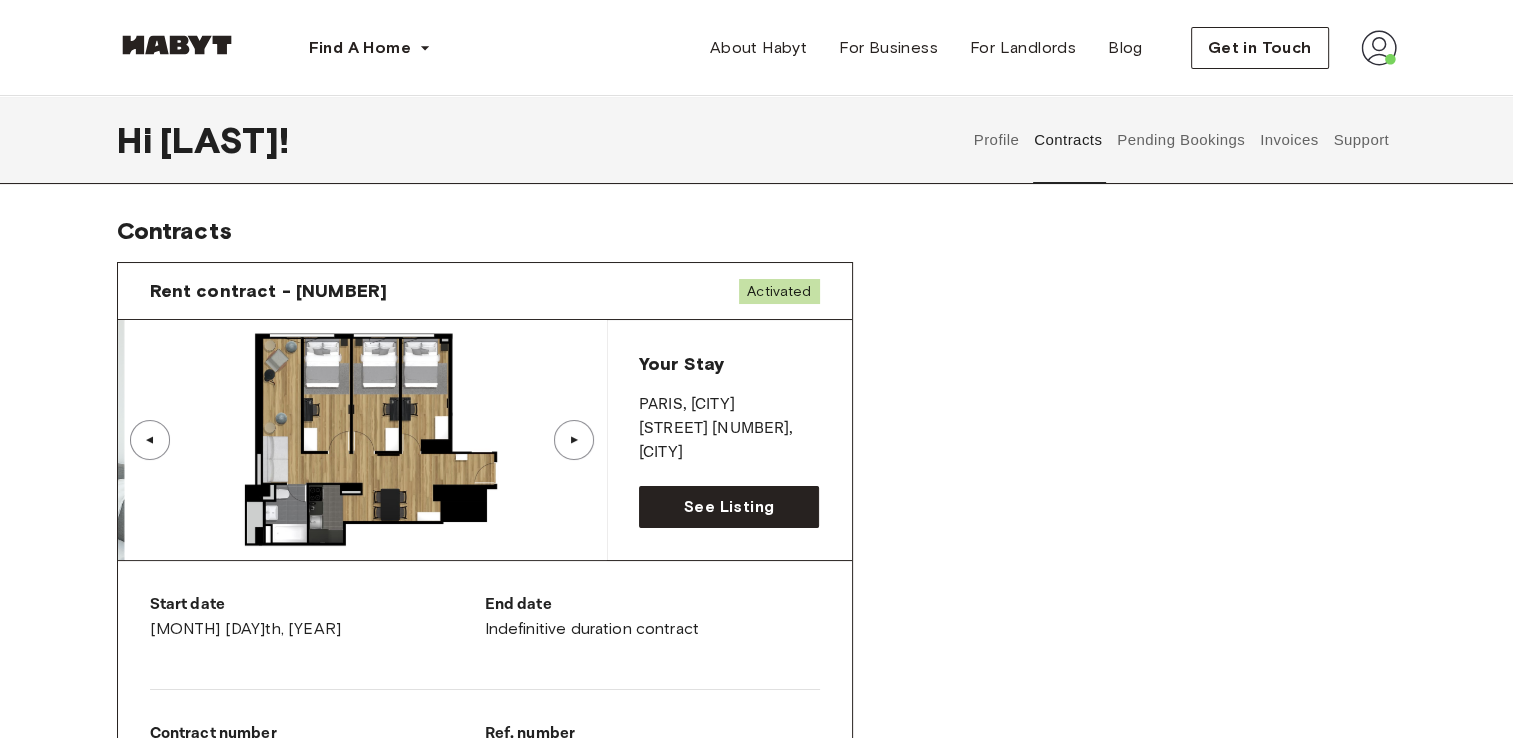 click on "▲" at bounding box center (574, 440) 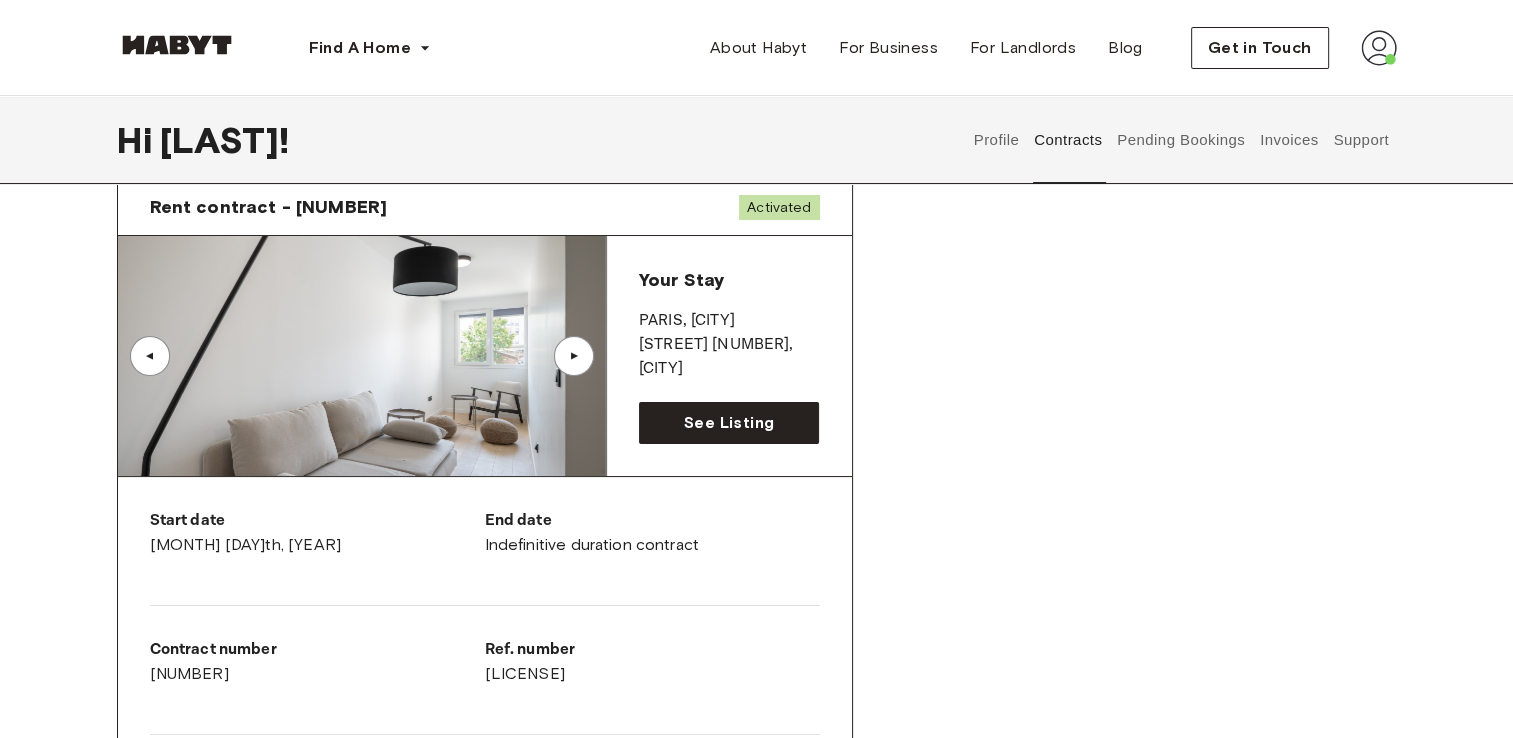 scroll, scrollTop: 0, scrollLeft: 0, axis: both 